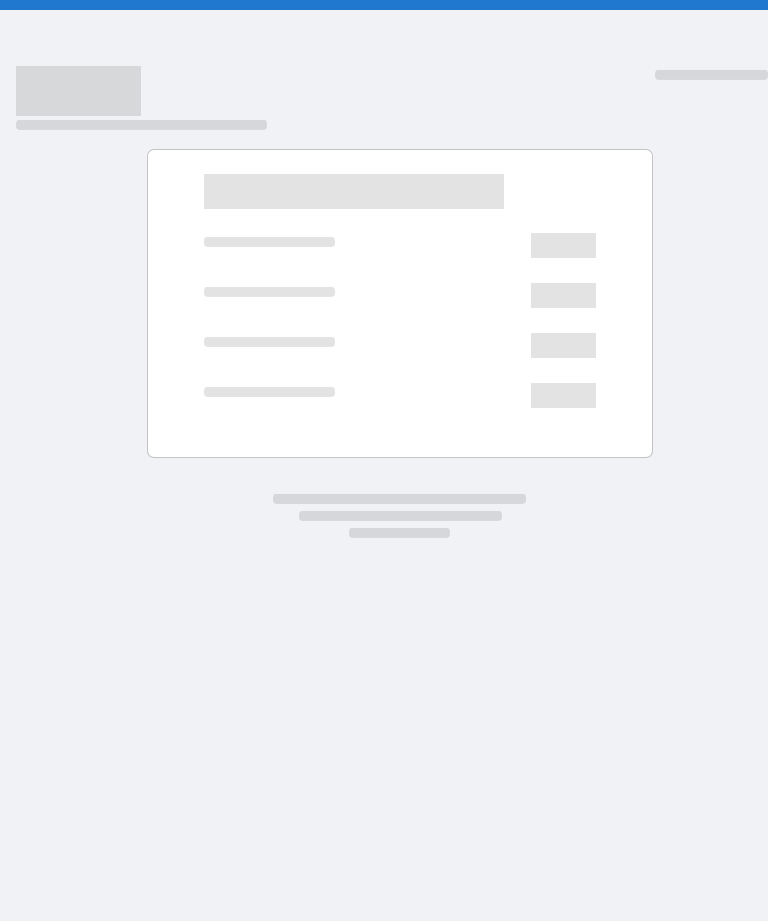 scroll, scrollTop: 0, scrollLeft: 0, axis: both 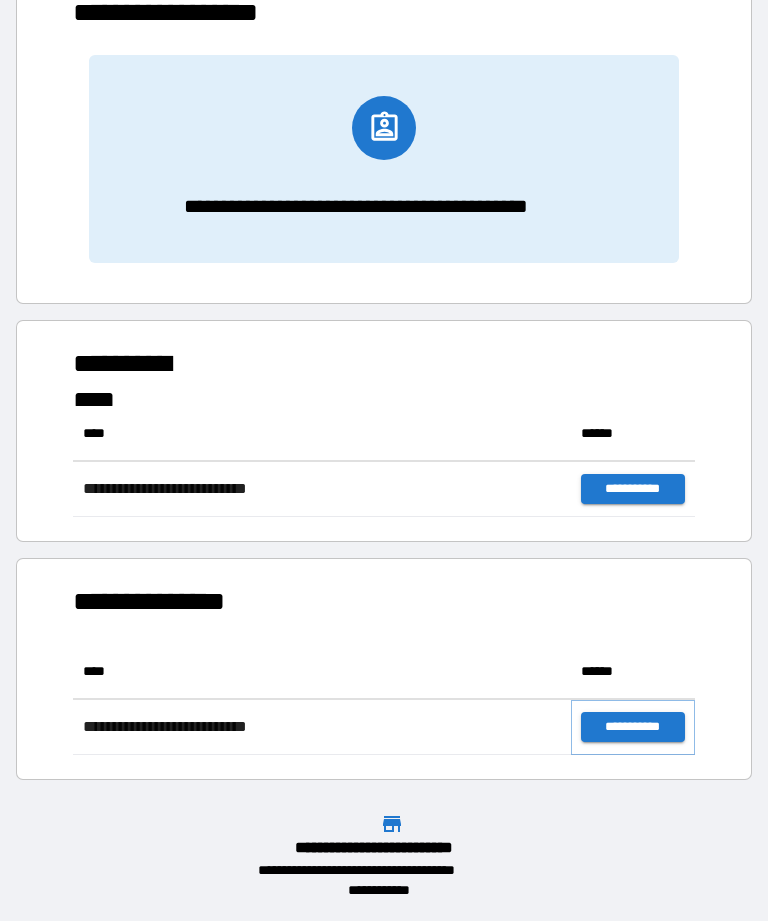 click on "**********" at bounding box center [633, 727] 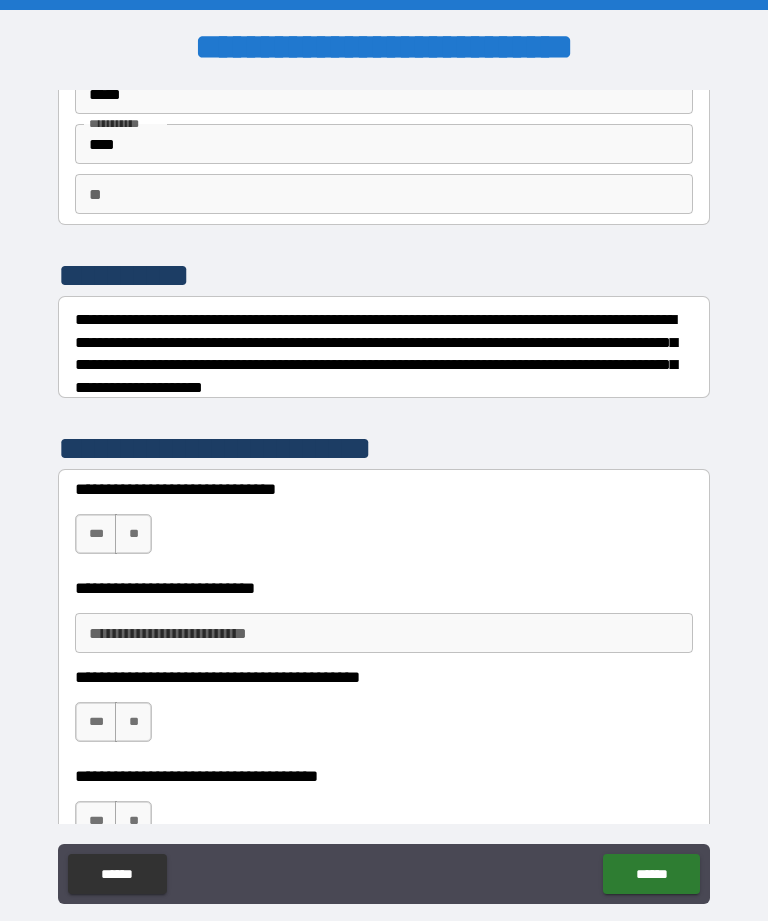 scroll, scrollTop: 108, scrollLeft: 0, axis: vertical 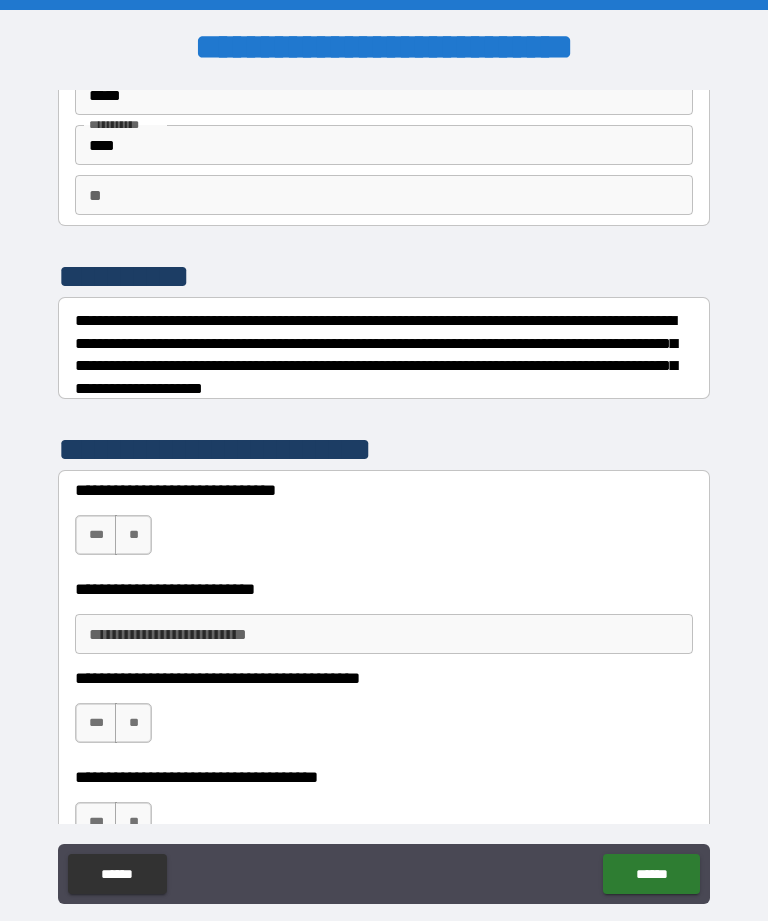 click on "***" at bounding box center (96, 535) 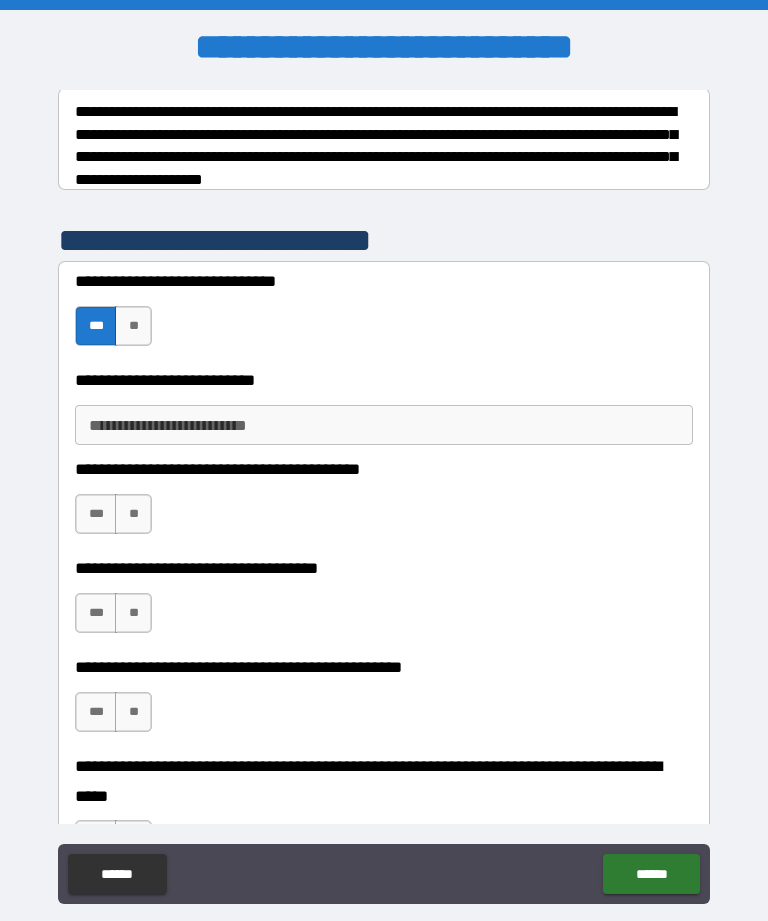 scroll, scrollTop: 318, scrollLeft: 0, axis: vertical 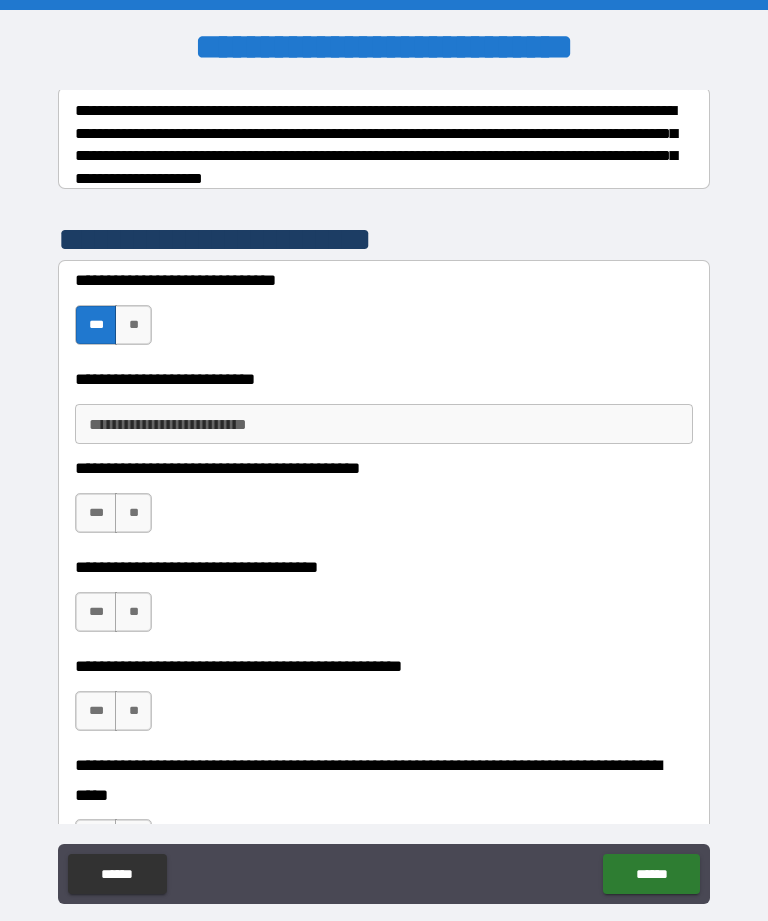 click on "**" at bounding box center [133, 513] 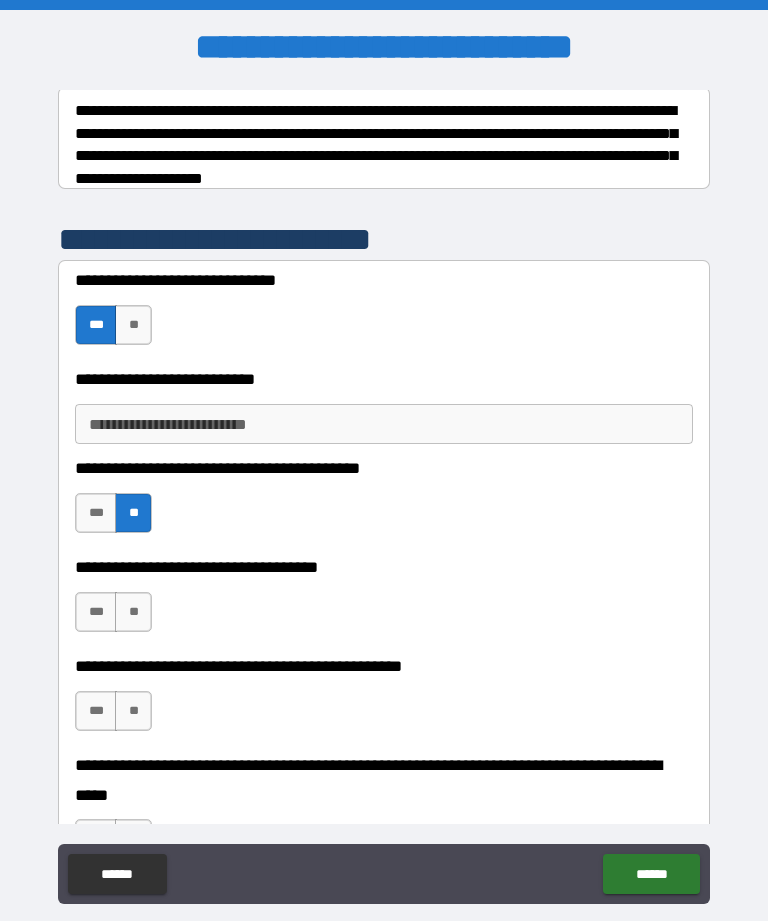 click on "***" at bounding box center [96, 612] 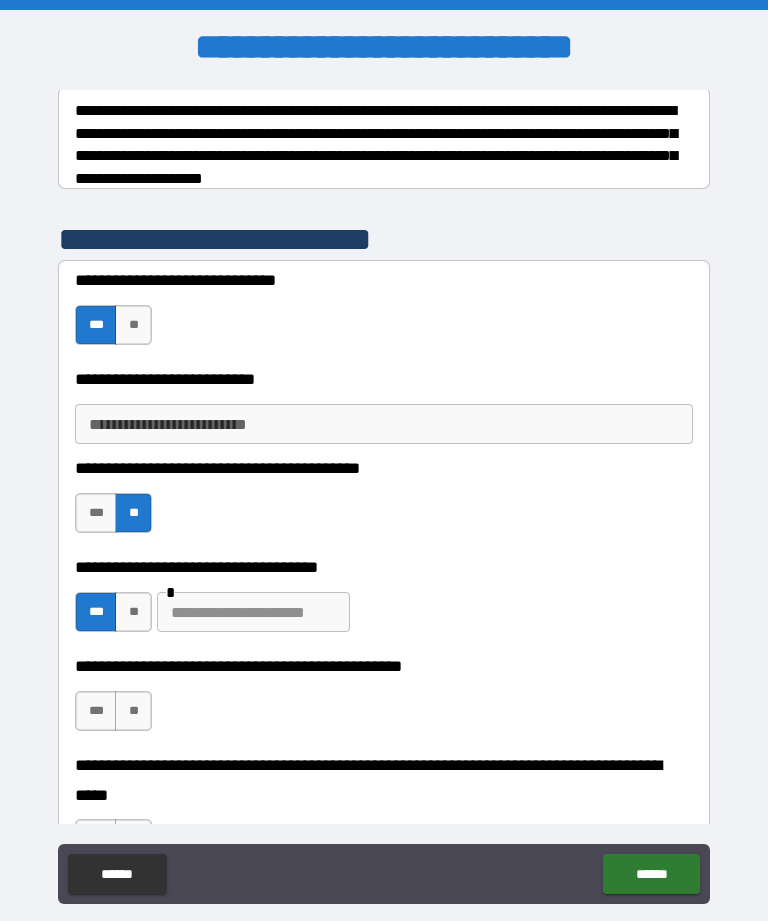 click at bounding box center (253, 612) 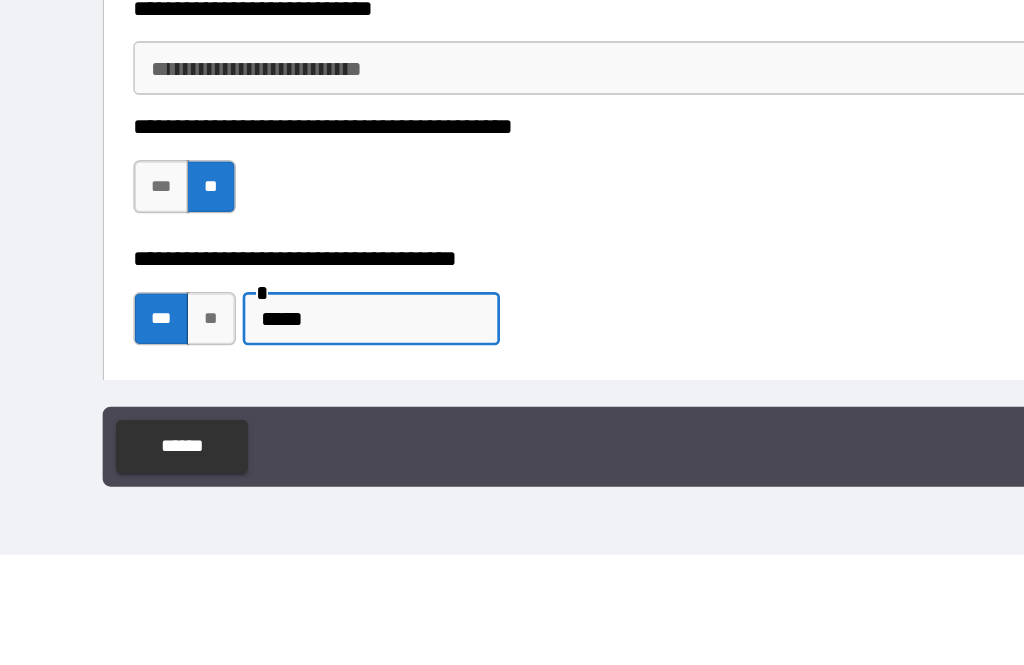 scroll, scrollTop: 0, scrollLeft: 0, axis: both 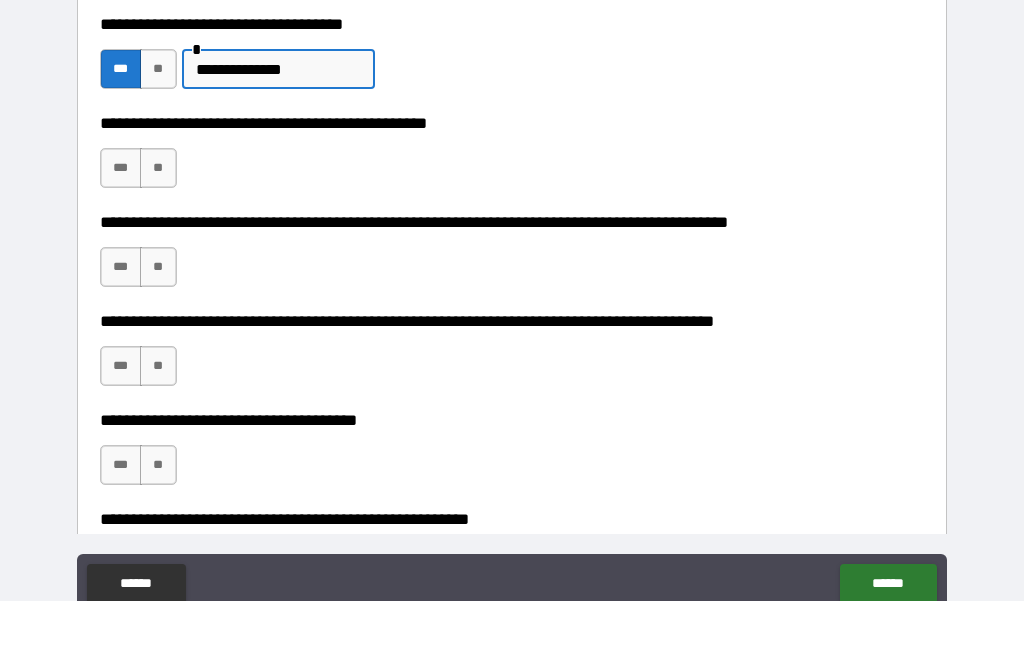 type on "**********" 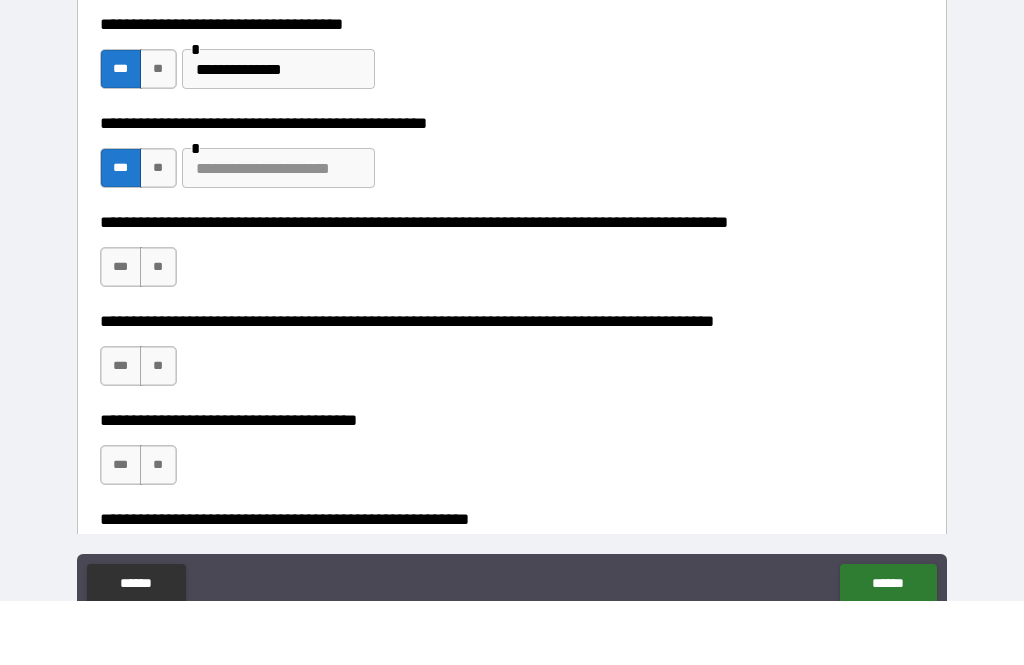 scroll, scrollTop: 64, scrollLeft: 0, axis: vertical 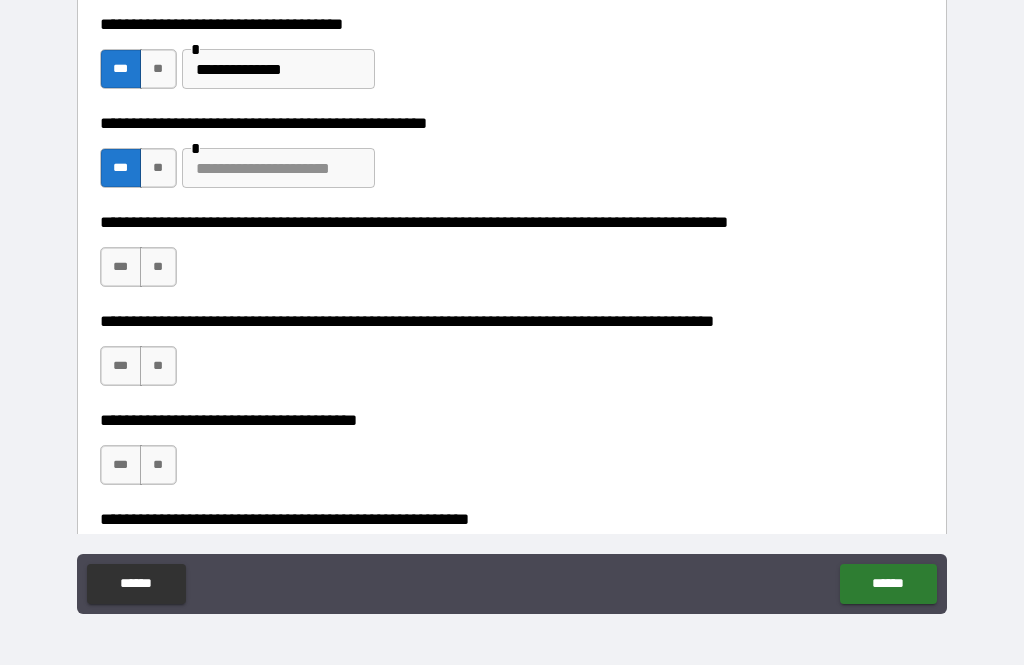 click at bounding box center (278, 168) 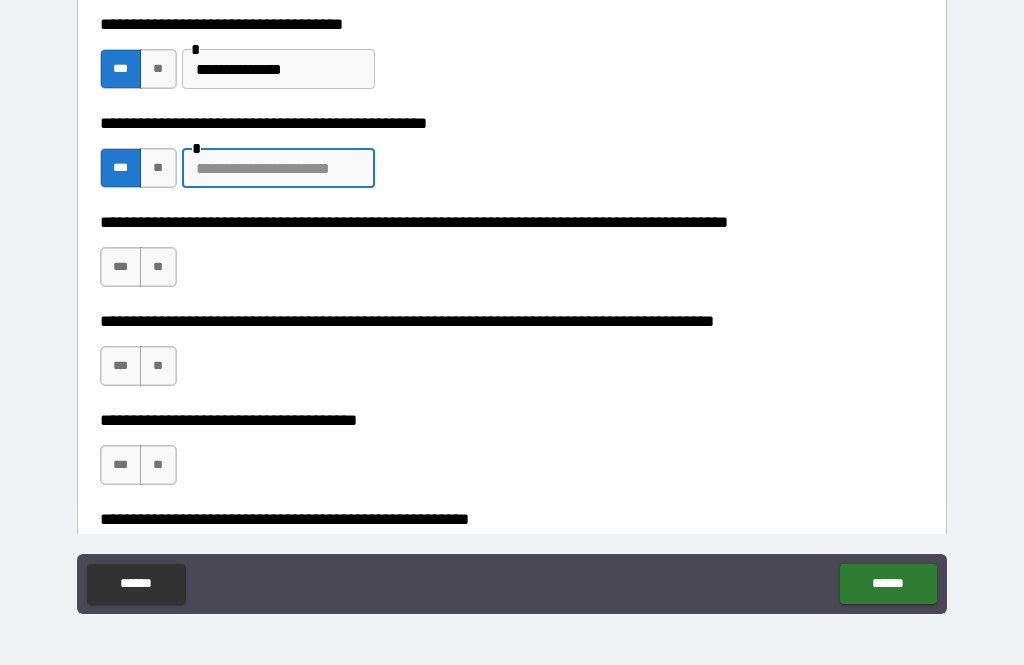 click at bounding box center [278, 168] 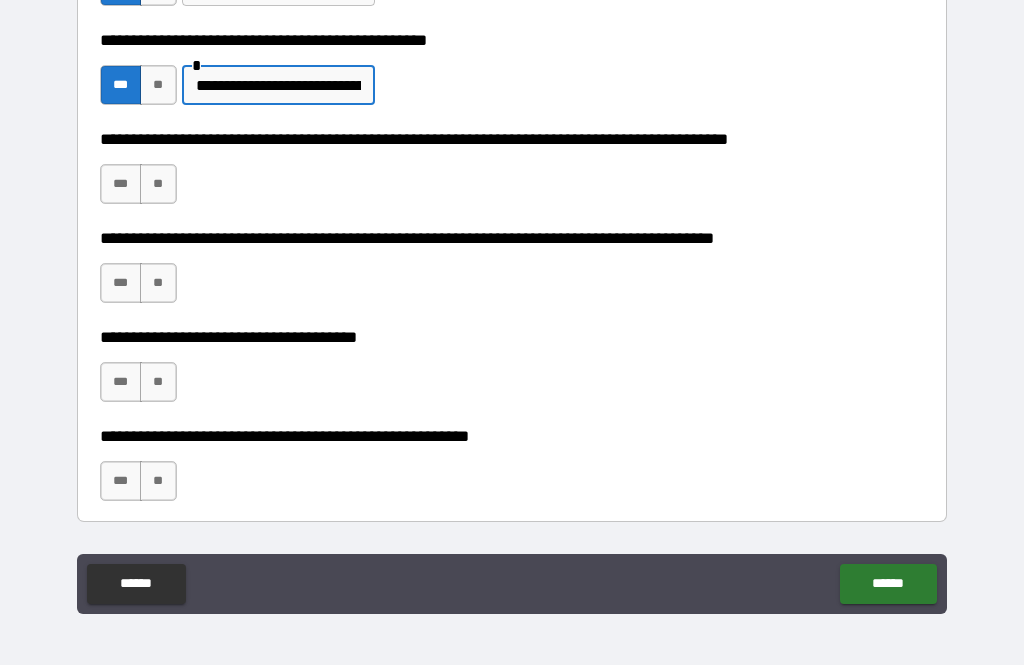 scroll, scrollTop: 821, scrollLeft: 0, axis: vertical 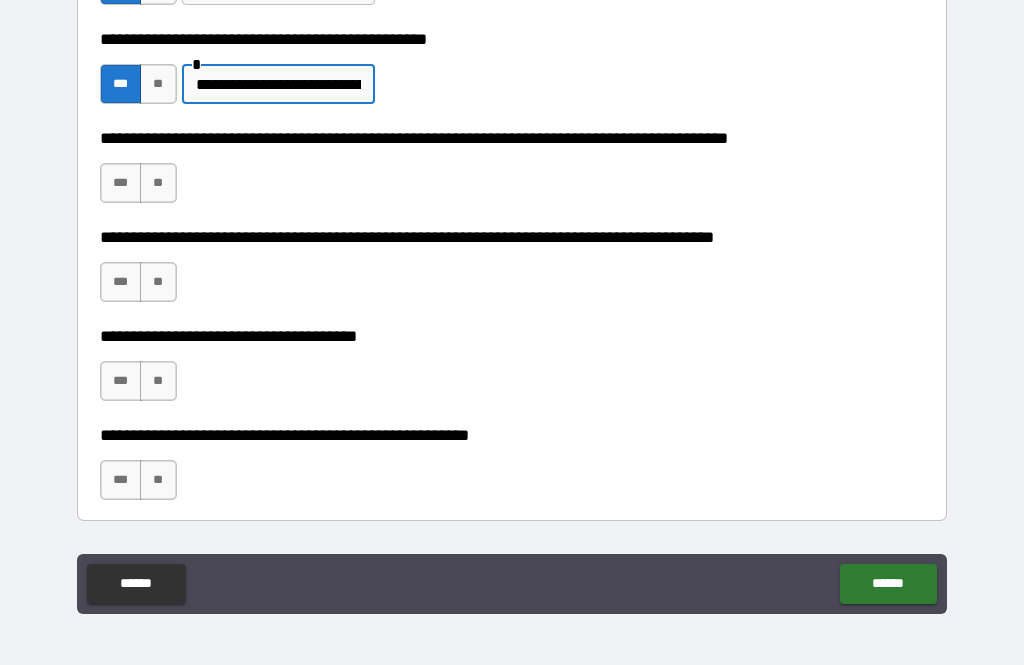 type on "**********" 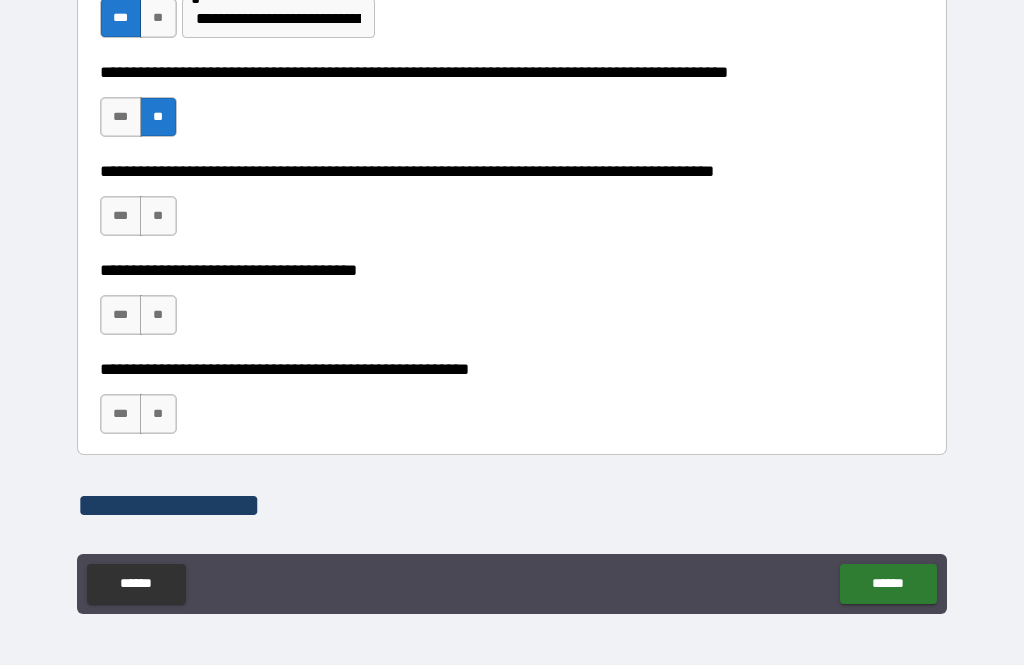 scroll, scrollTop: 894, scrollLeft: 0, axis: vertical 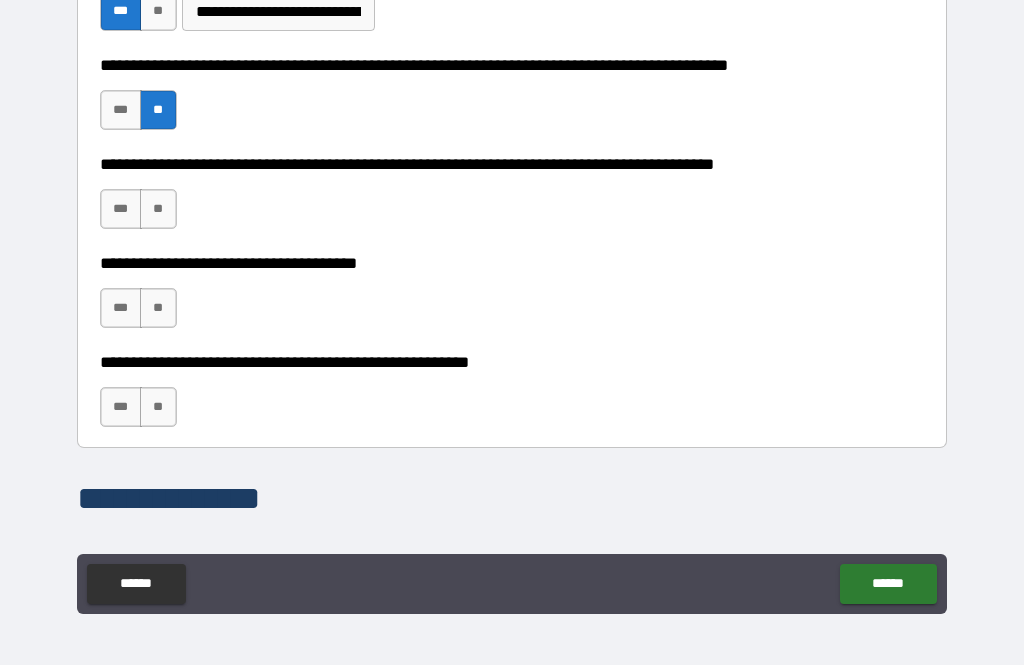 click on "***" at bounding box center [121, 209] 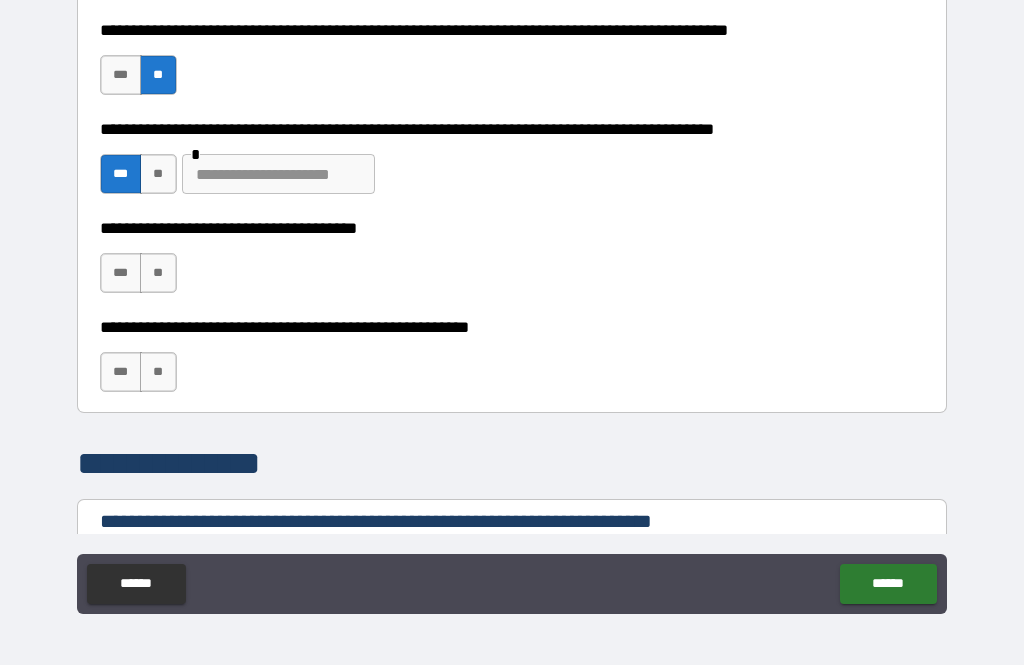 scroll, scrollTop: 928, scrollLeft: 0, axis: vertical 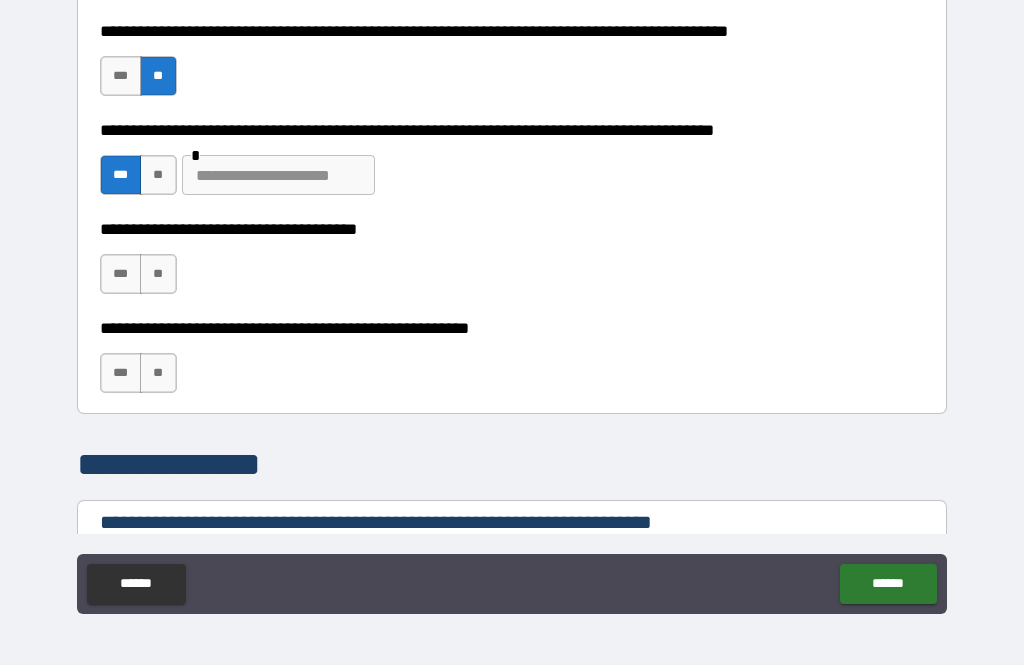 click on "**" at bounding box center (158, 274) 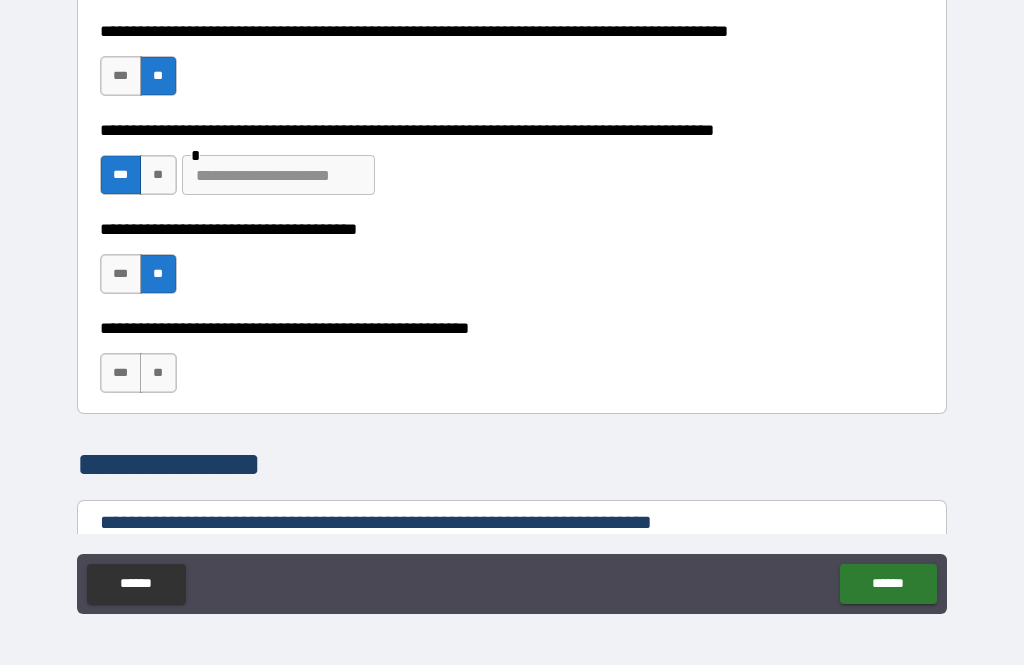click on "***" at bounding box center (121, 274) 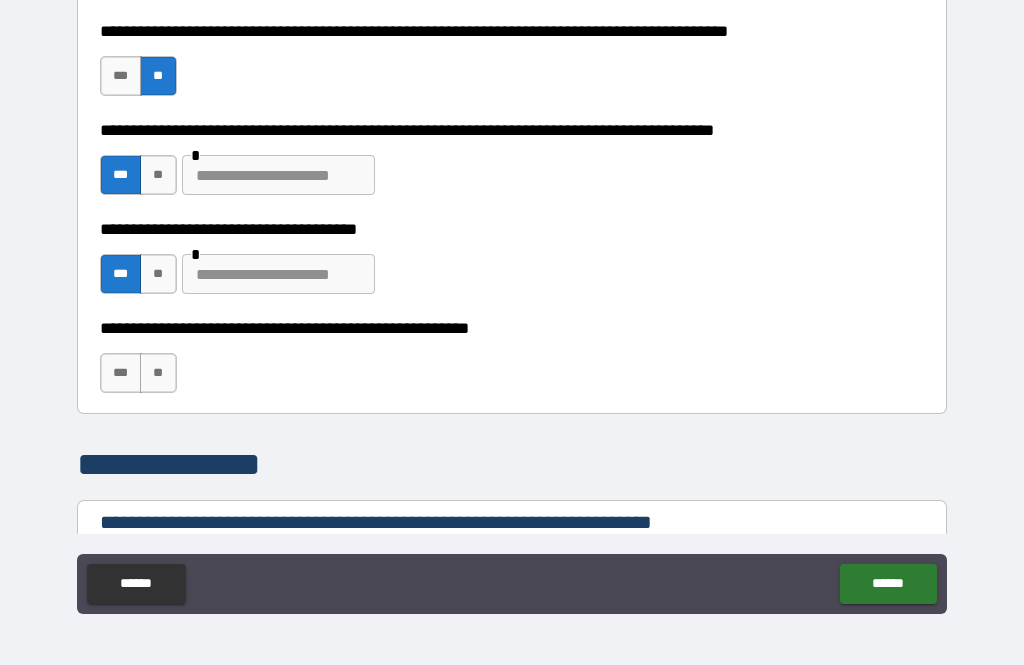 click at bounding box center (278, 274) 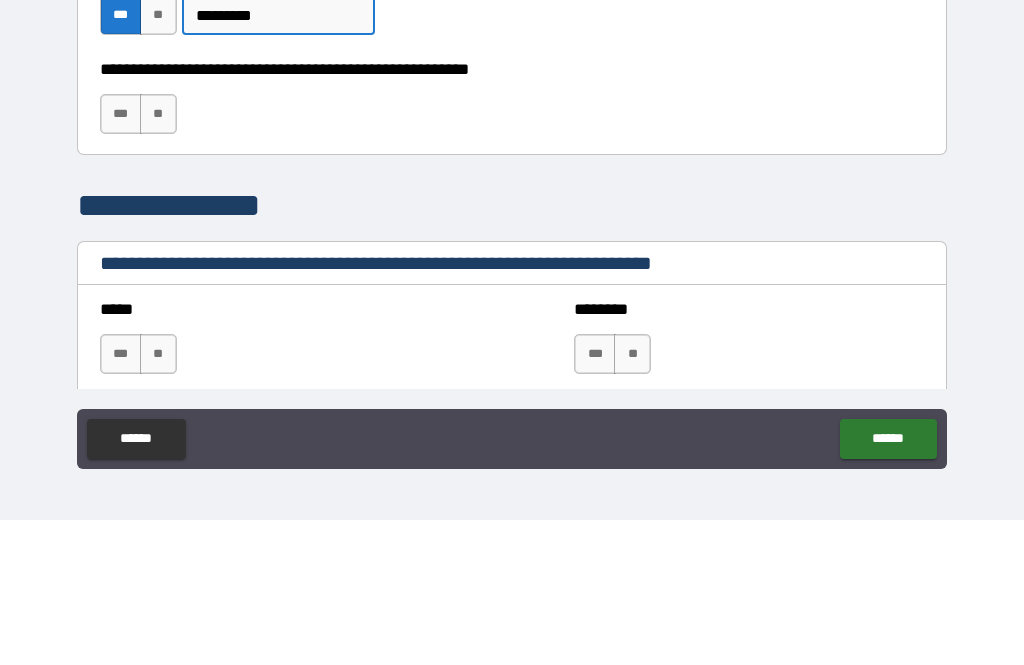 scroll, scrollTop: 1043, scrollLeft: 0, axis: vertical 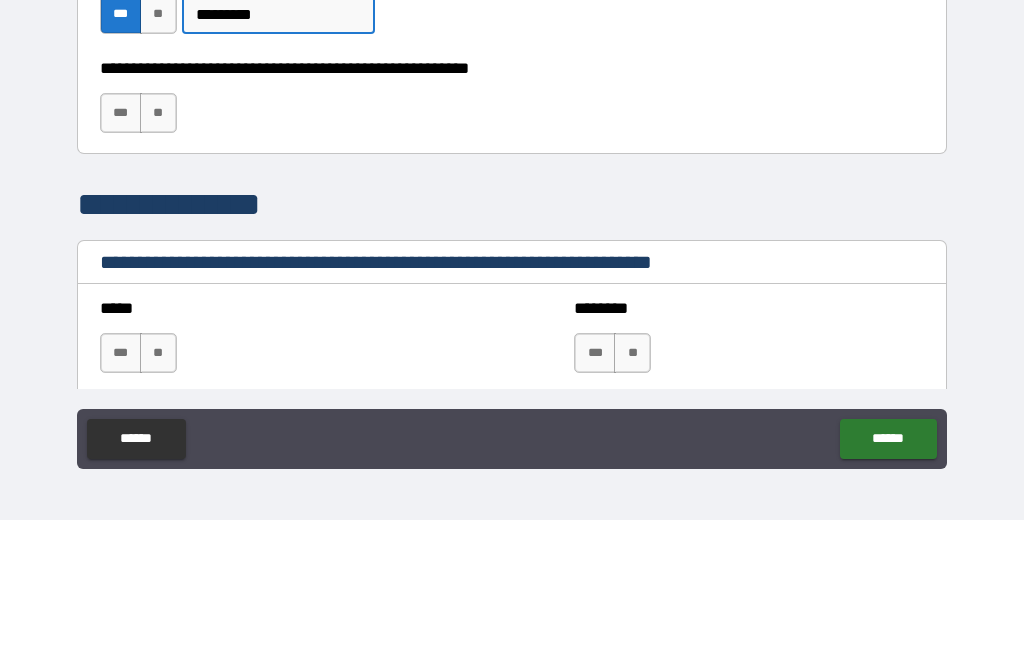 type on "*********" 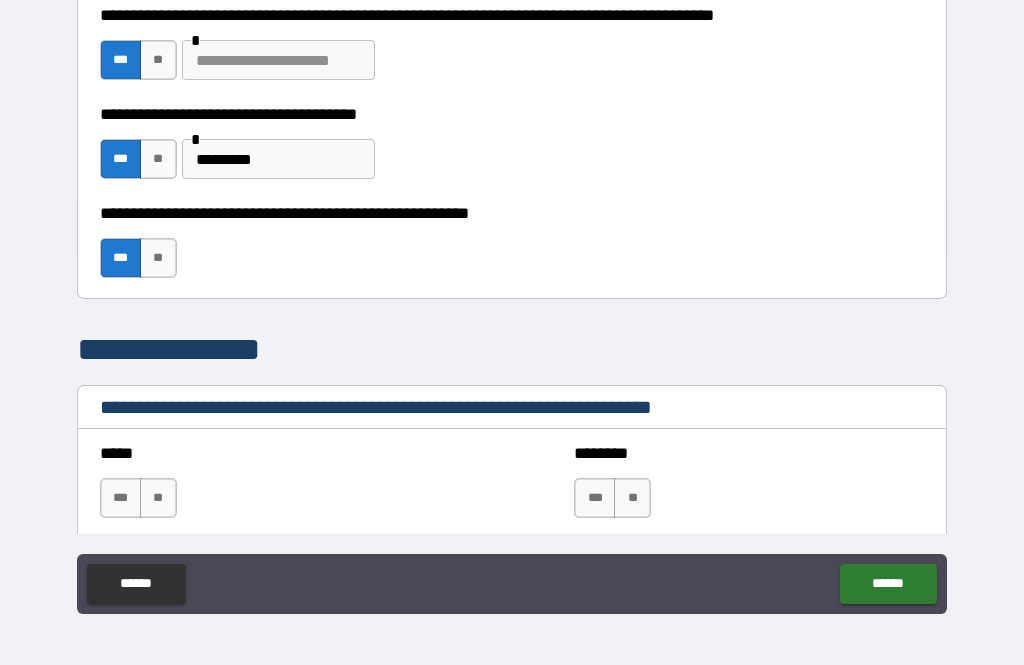 click at bounding box center (278, 60) 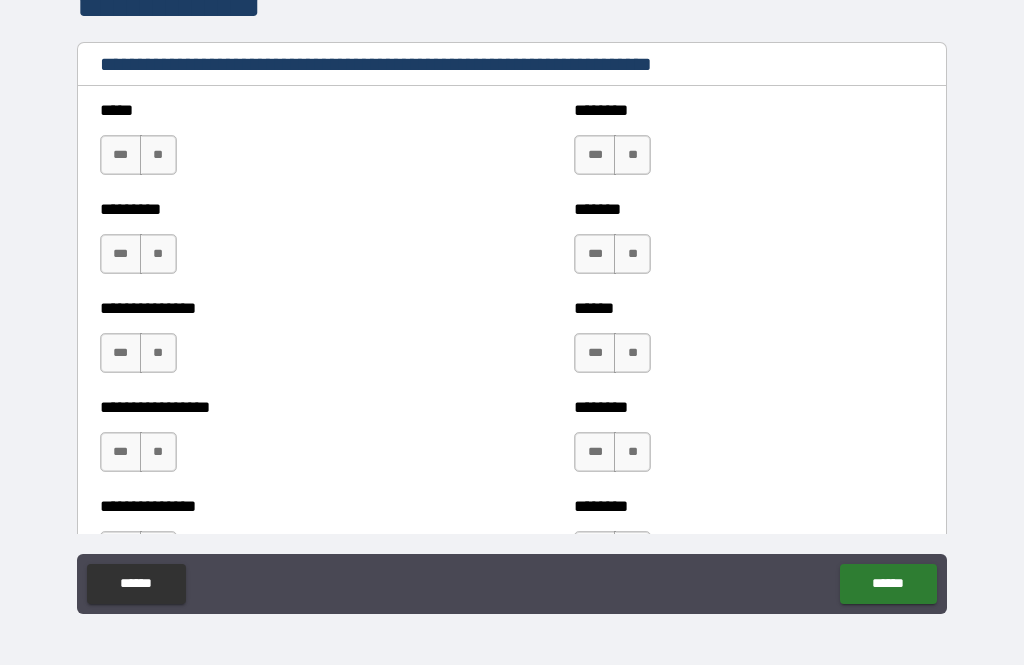 scroll, scrollTop: 1387, scrollLeft: 0, axis: vertical 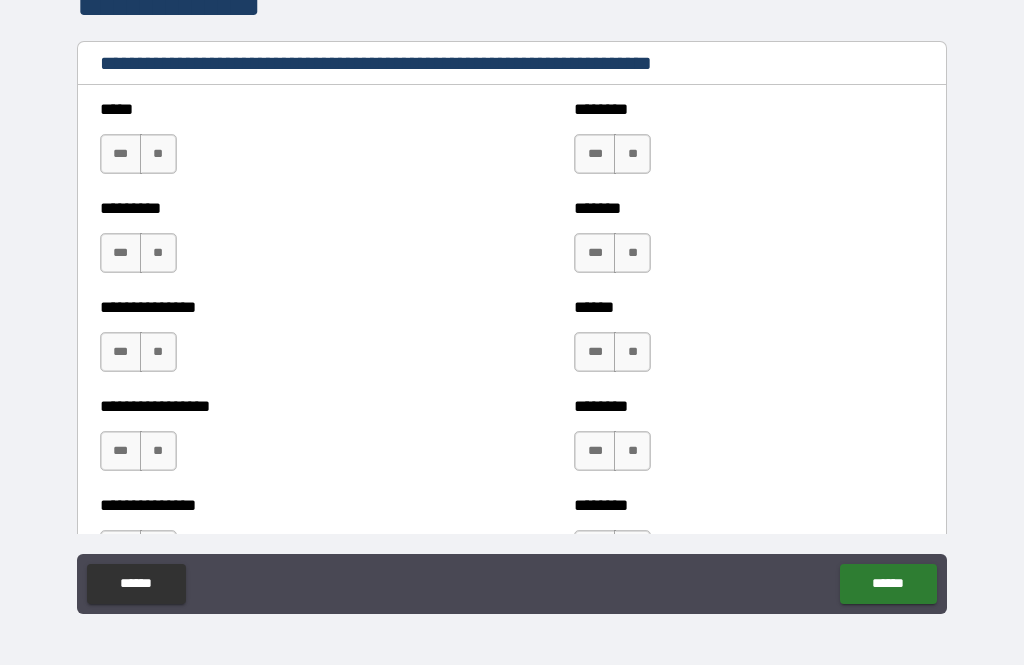 type on "**********" 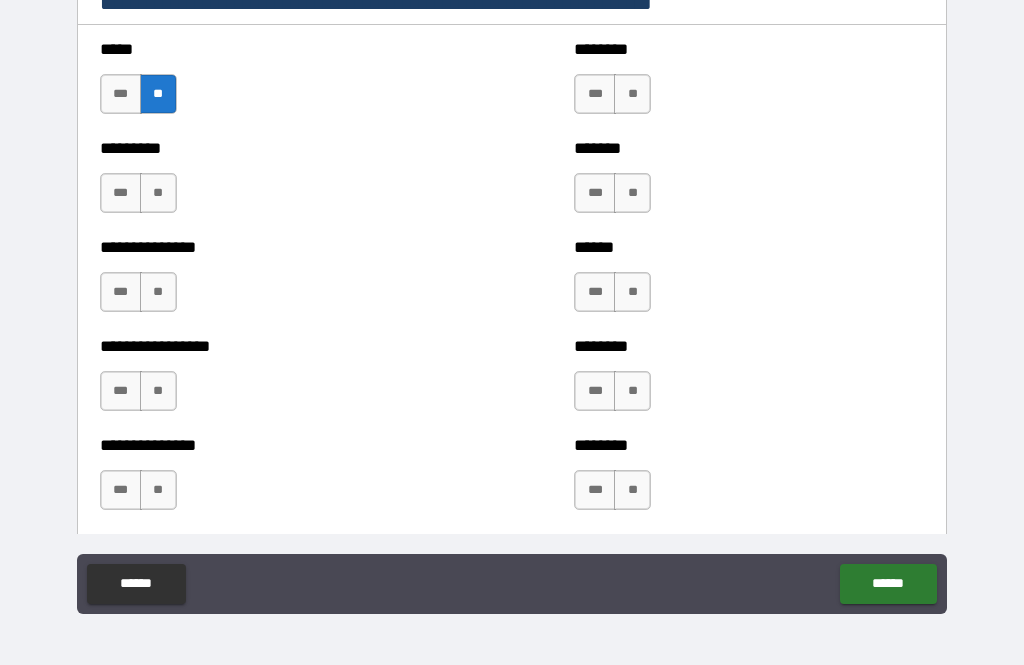 scroll, scrollTop: 1439, scrollLeft: 0, axis: vertical 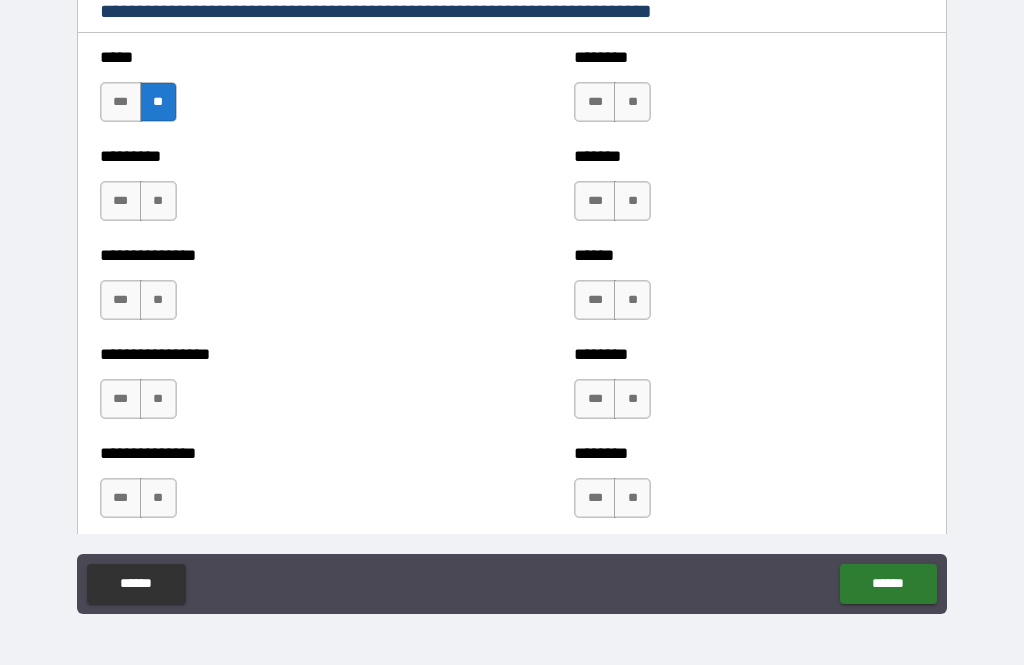 click on "**" at bounding box center [158, 201] 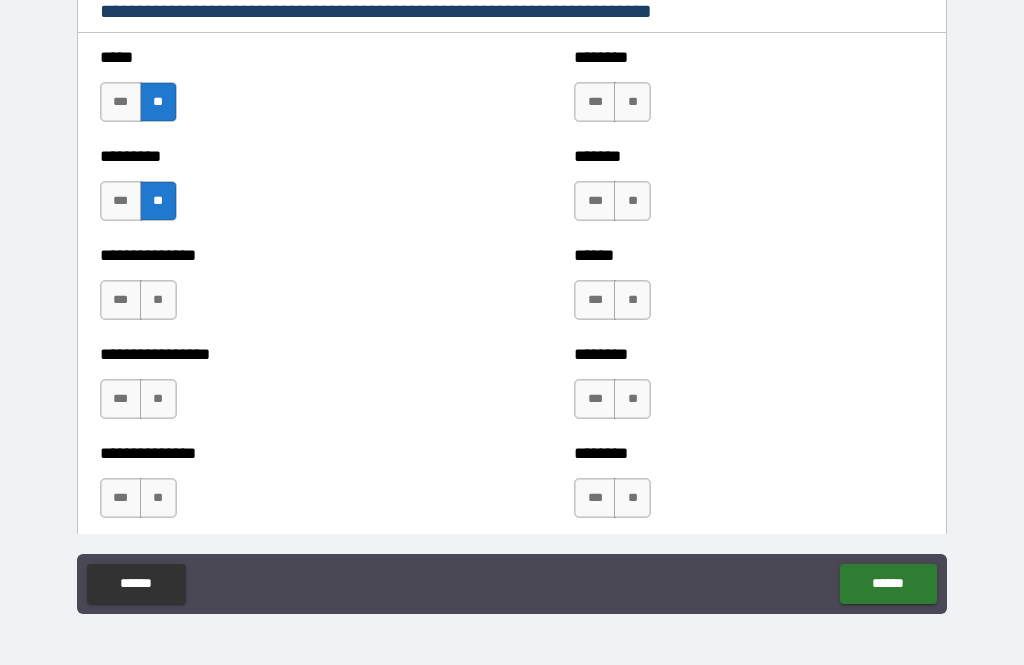click on "**" at bounding box center [158, 300] 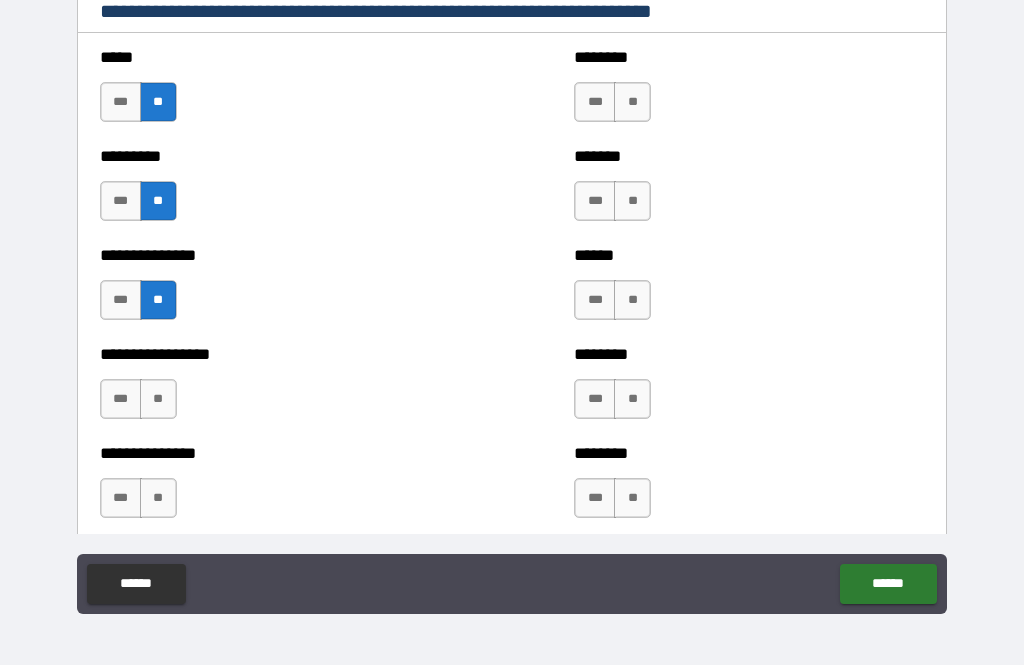 click on "**" at bounding box center (158, 399) 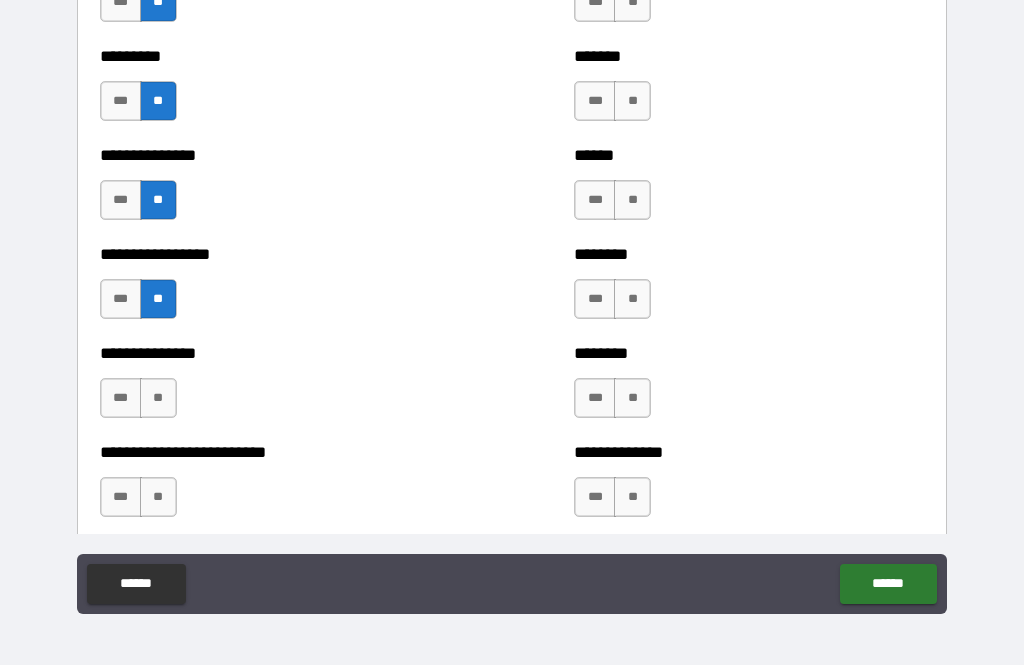 scroll, scrollTop: 1535, scrollLeft: 0, axis: vertical 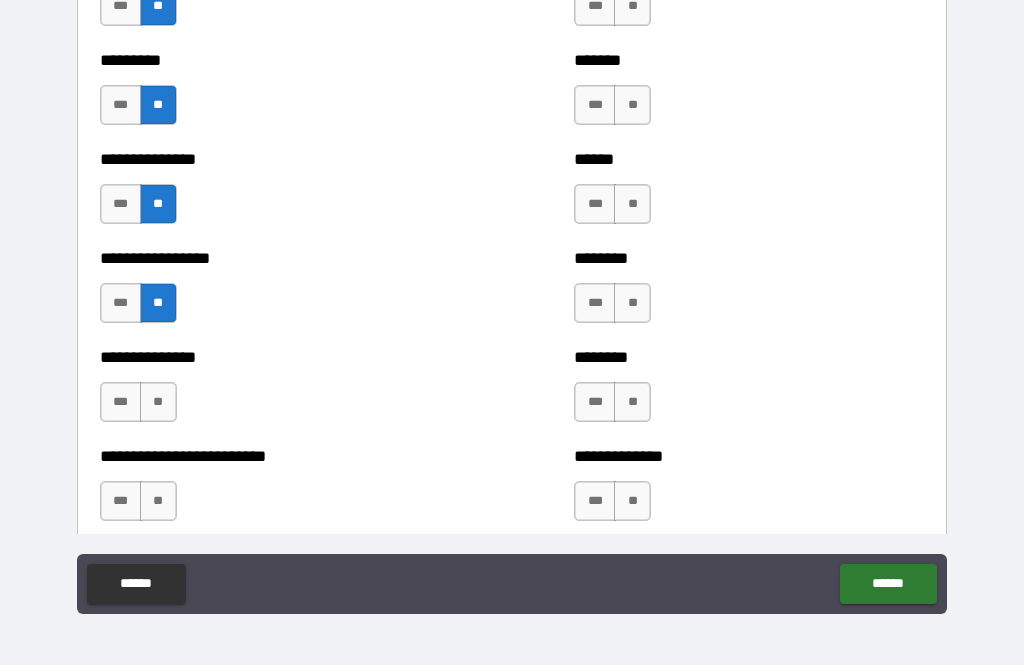 click on "***" at bounding box center [121, 402] 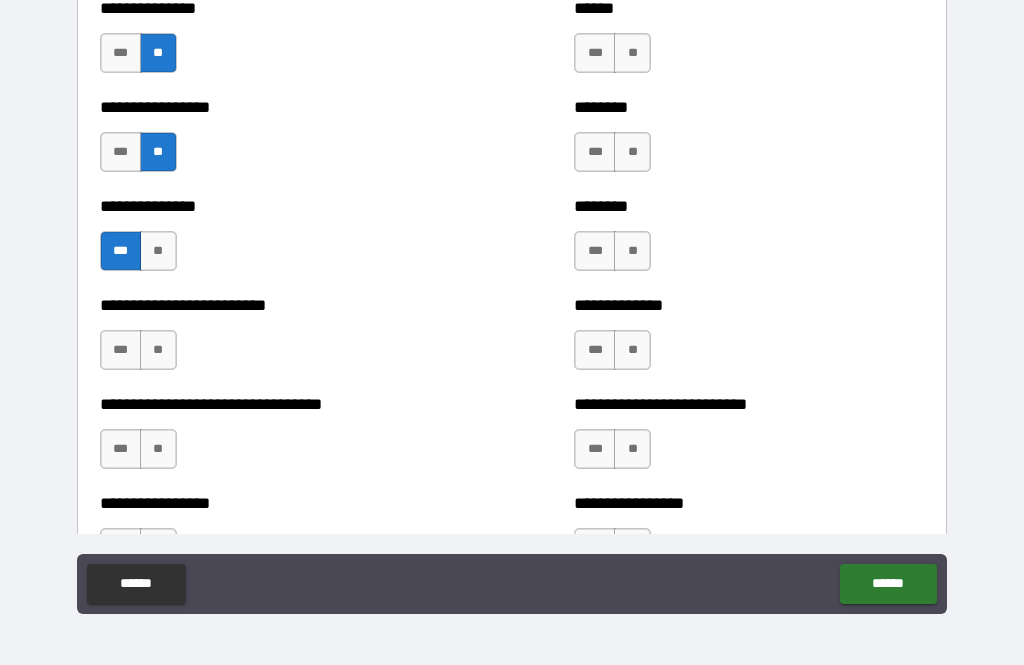 scroll, scrollTop: 1687, scrollLeft: 0, axis: vertical 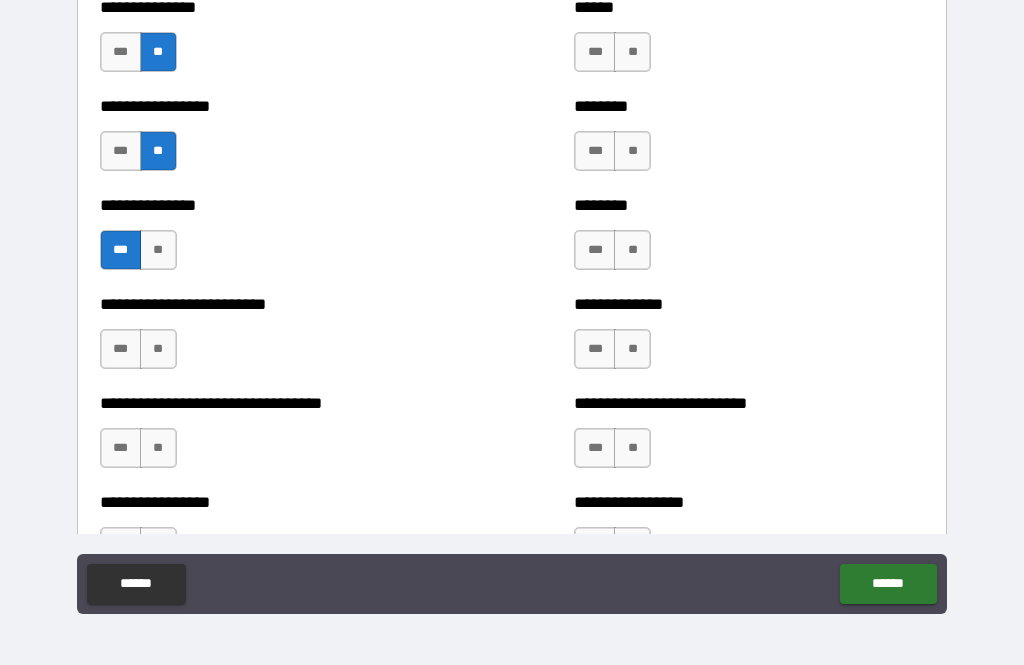 click on "**" at bounding box center [158, 349] 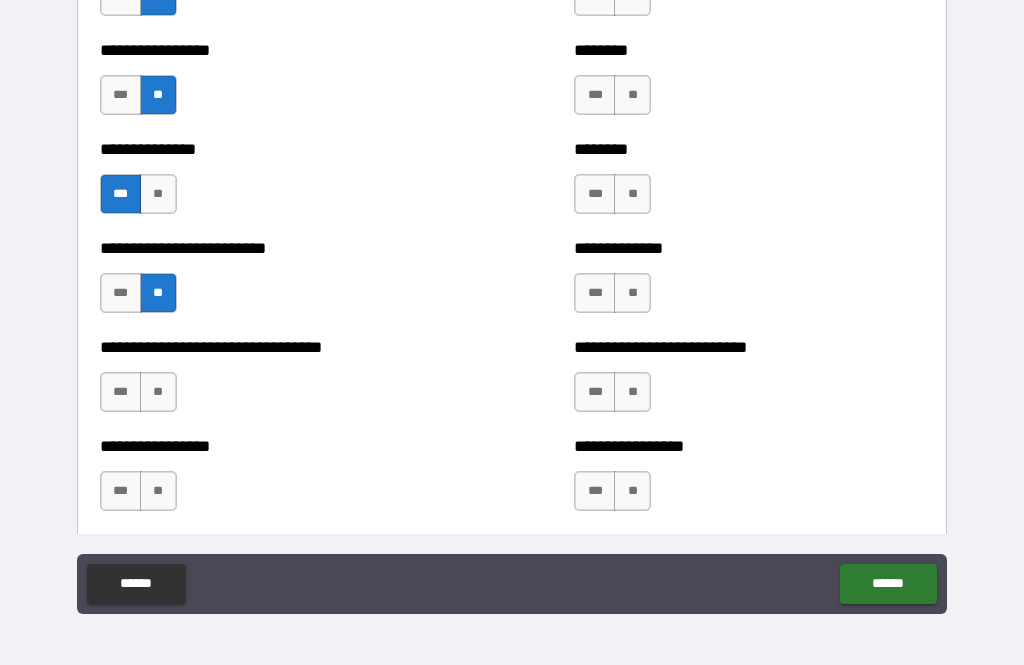 scroll, scrollTop: 1752, scrollLeft: 0, axis: vertical 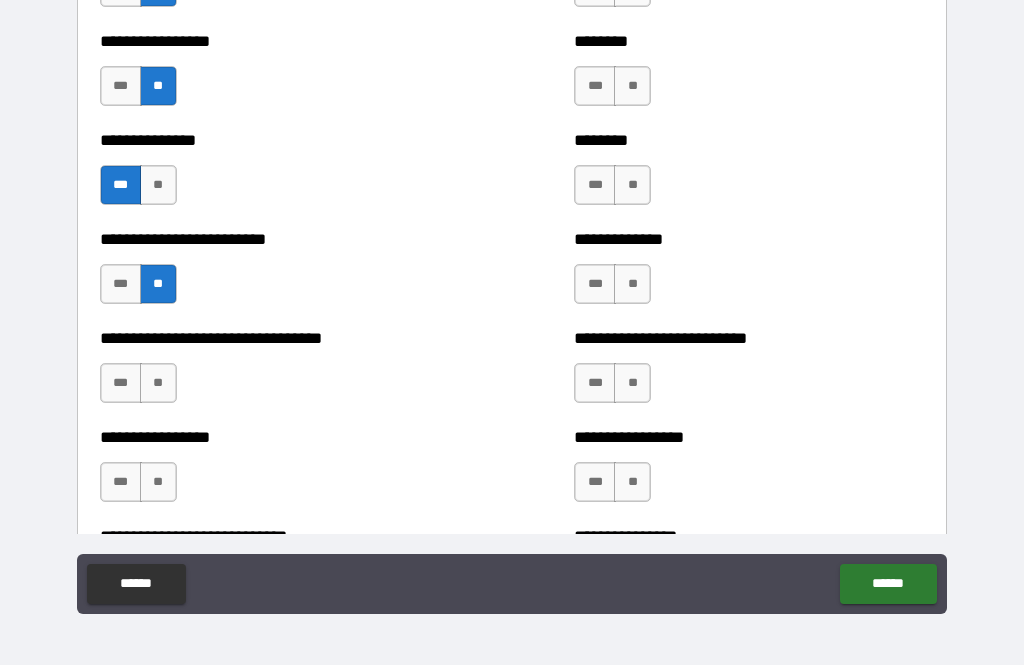 click on "**" at bounding box center (158, 383) 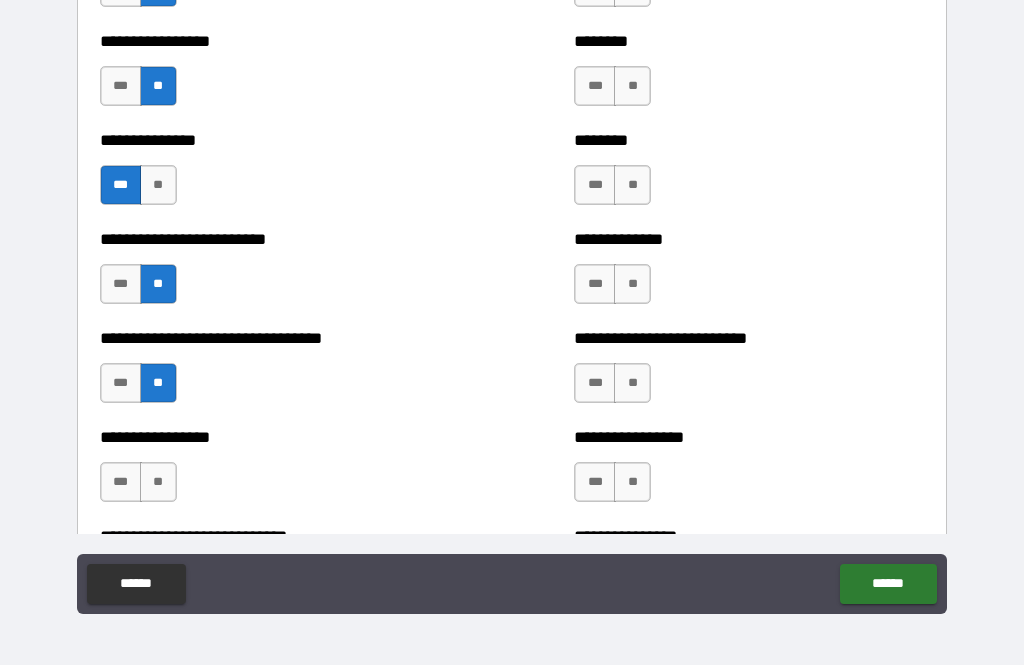 click on "**" at bounding box center (158, 482) 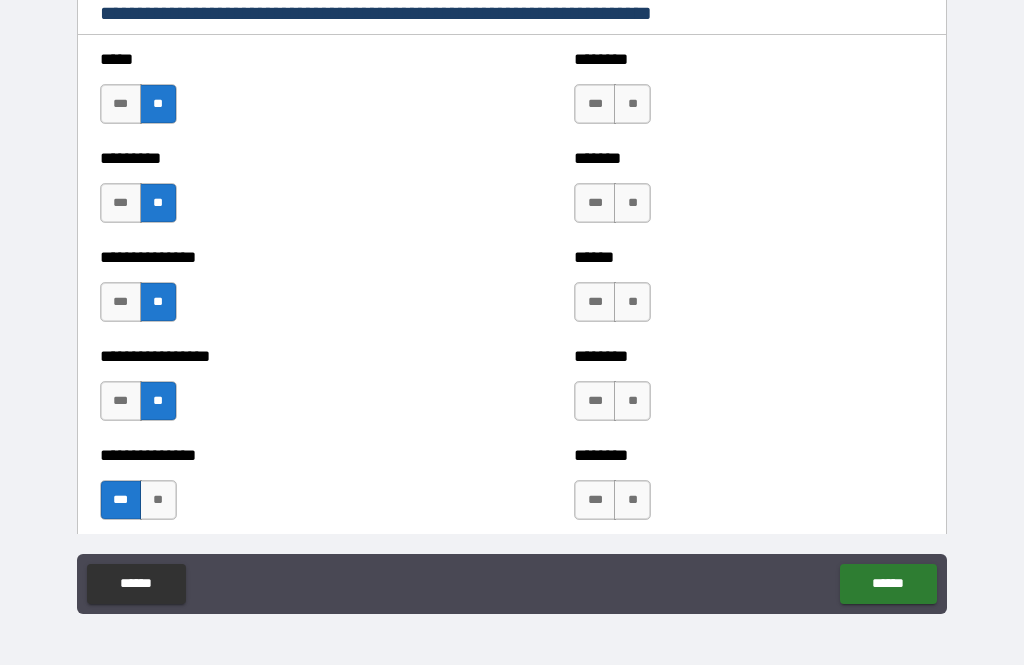 scroll, scrollTop: 1440, scrollLeft: 0, axis: vertical 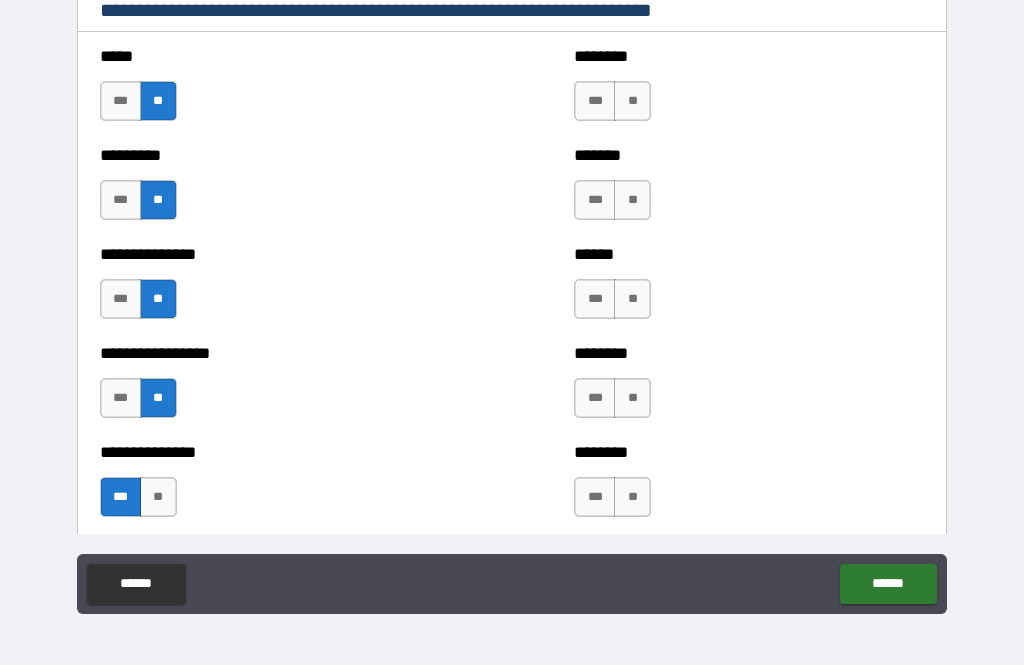 click on "**" at bounding box center [632, 101] 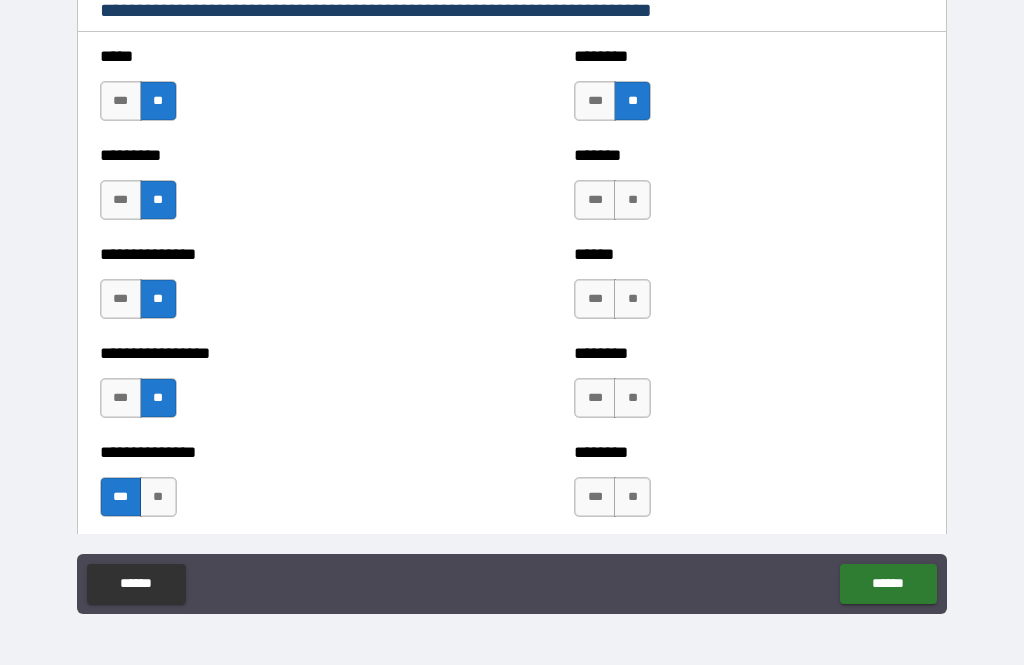 click on "**" at bounding box center (632, 200) 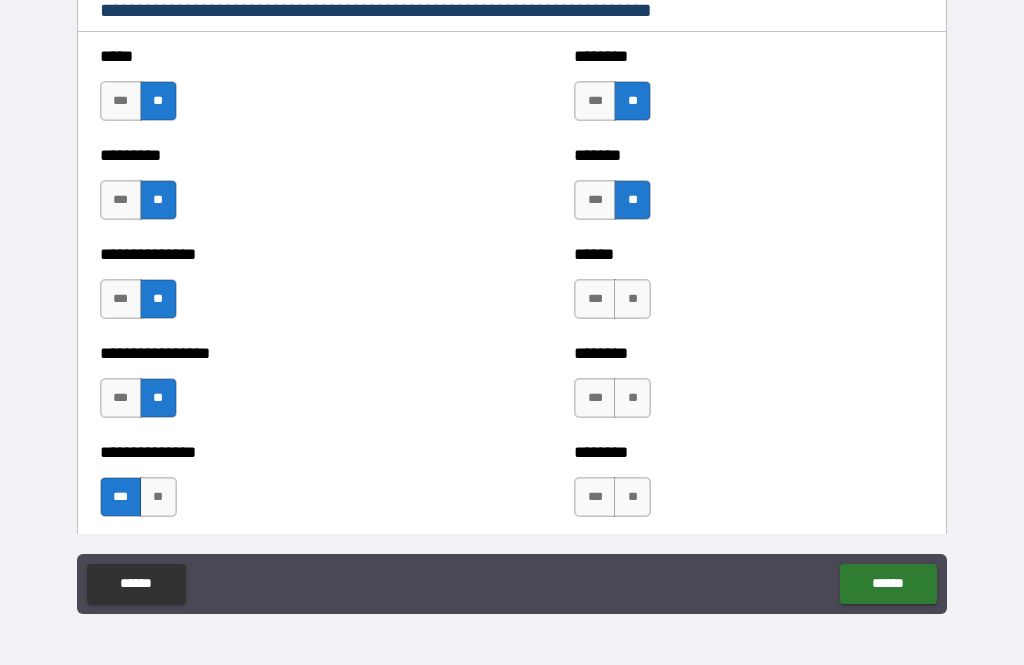 click on "**" at bounding box center (632, 299) 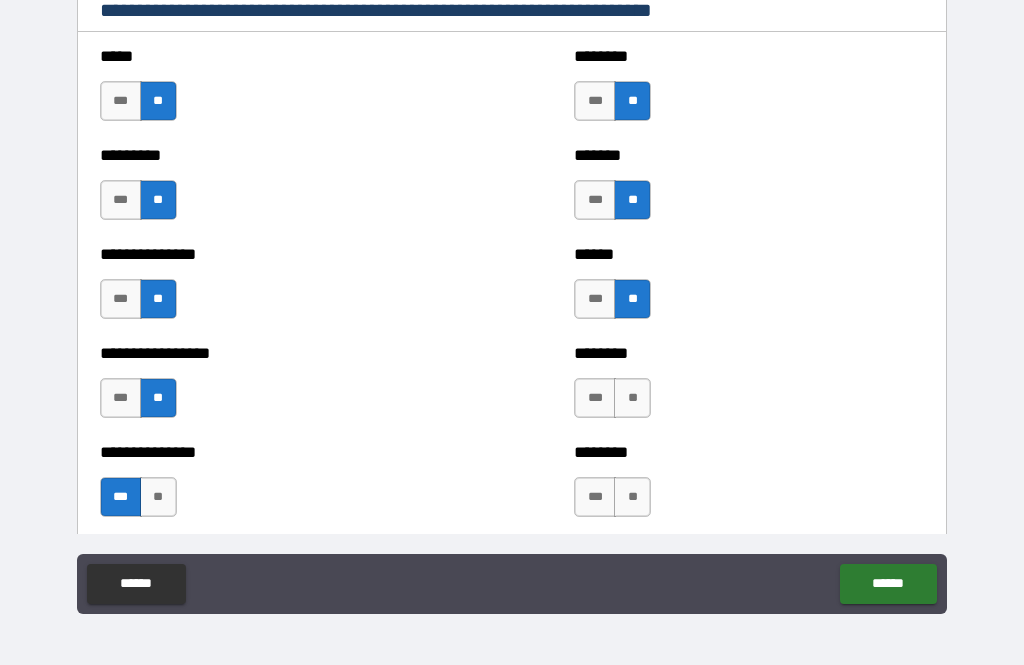 click on "**" at bounding box center [632, 398] 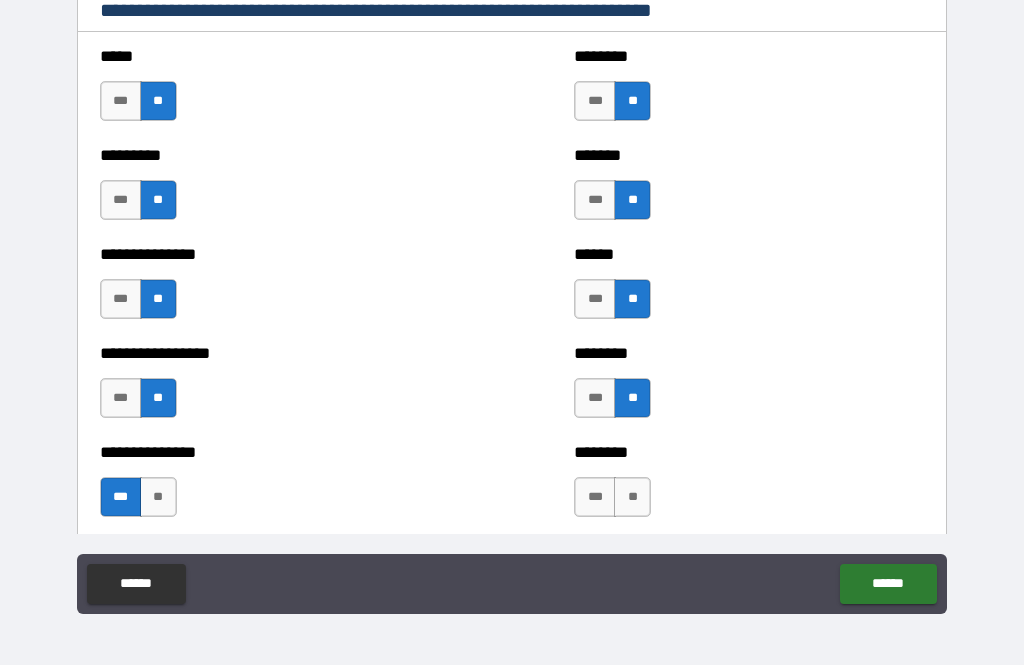 click on "**" at bounding box center [632, 497] 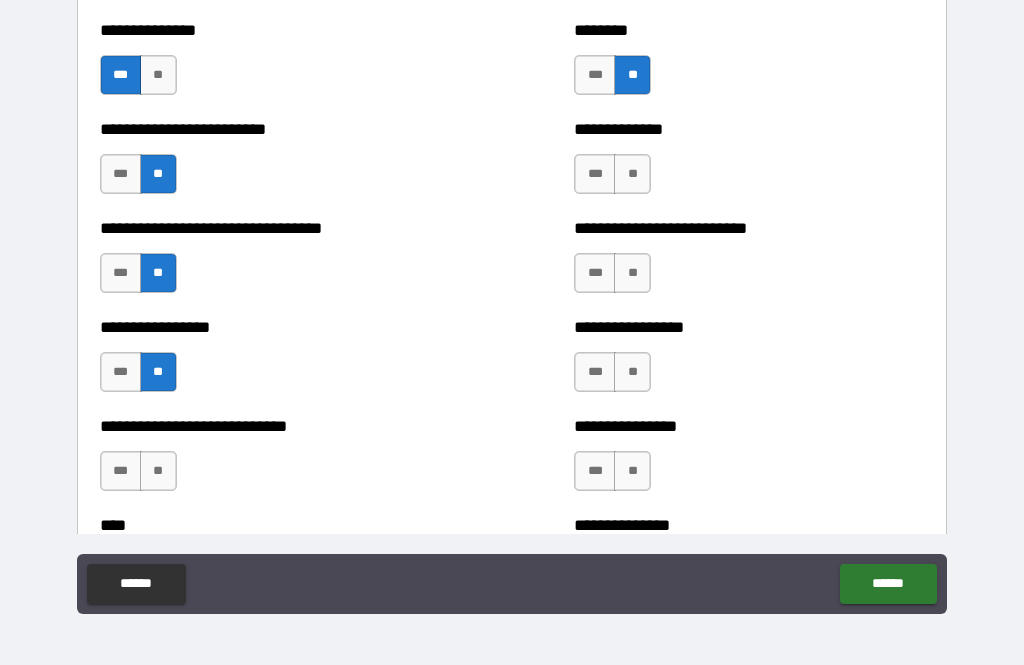 scroll, scrollTop: 1879, scrollLeft: 0, axis: vertical 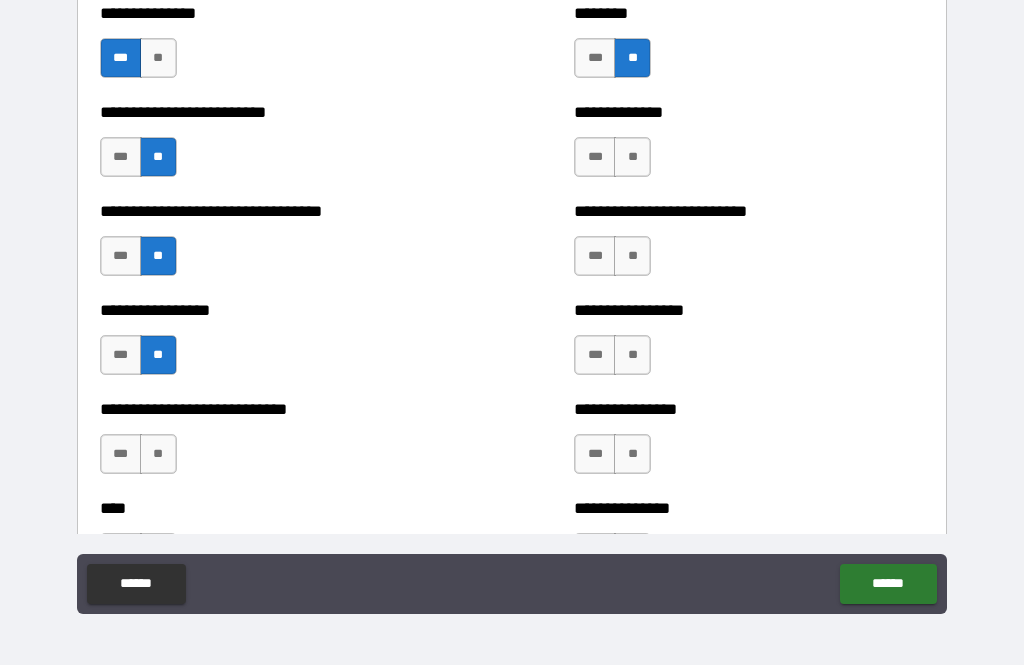click on "**" at bounding box center (632, 157) 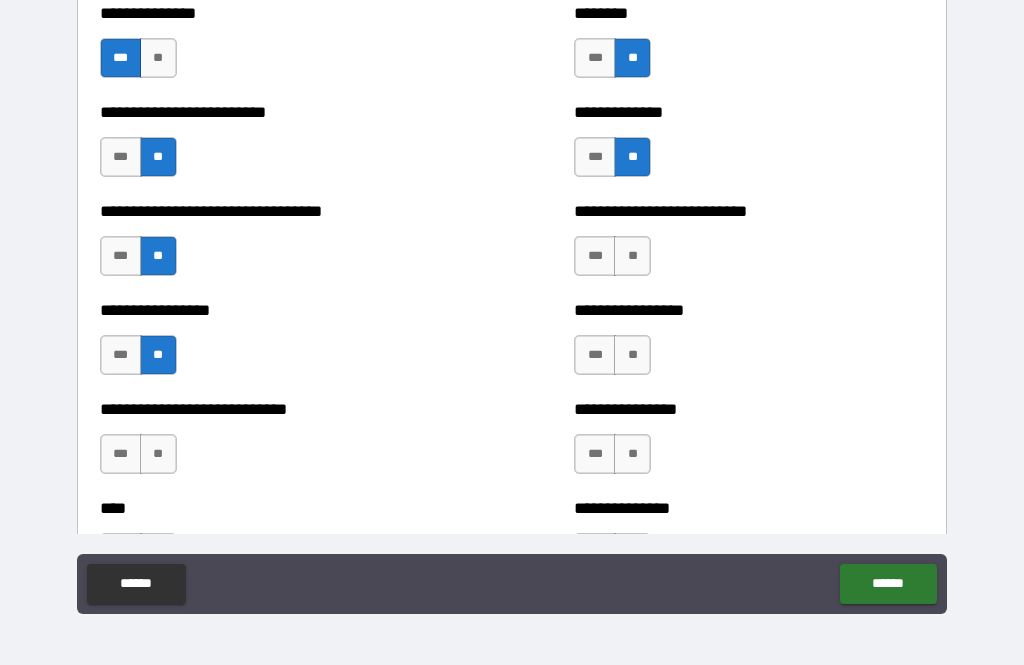 click on "**" at bounding box center (632, 256) 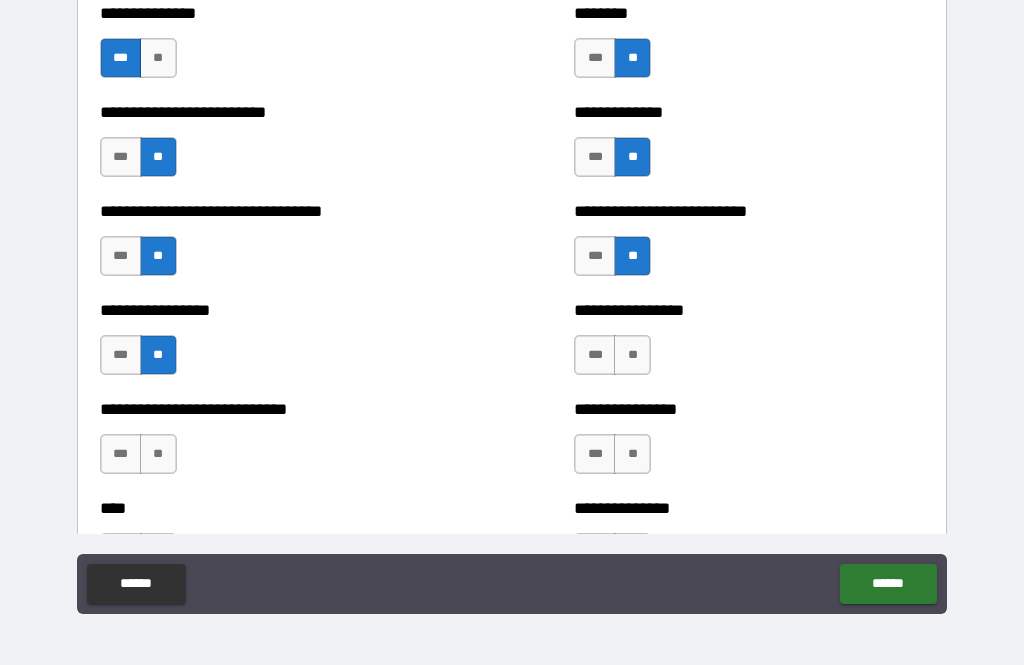 click on "**" at bounding box center [632, 355] 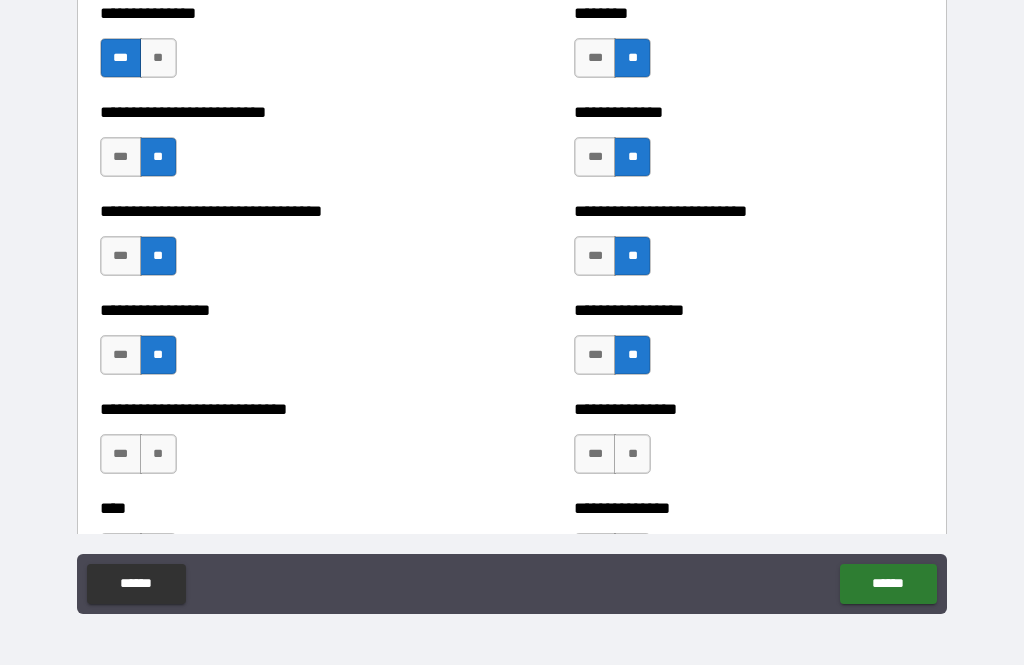 click on "**" at bounding box center [632, 454] 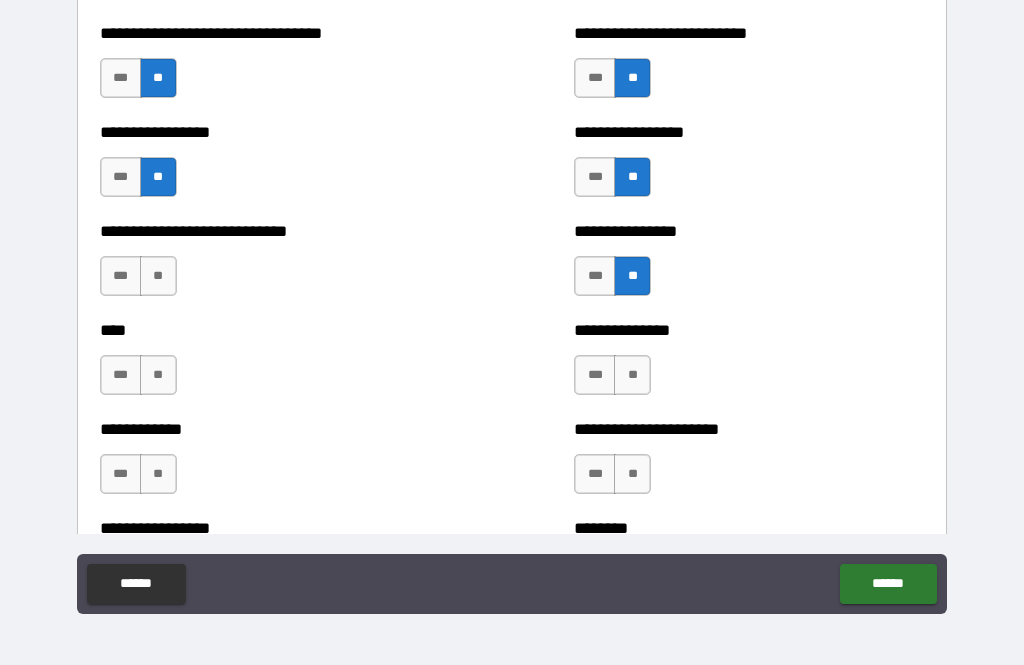 scroll, scrollTop: 2074, scrollLeft: 0, axis: vertical 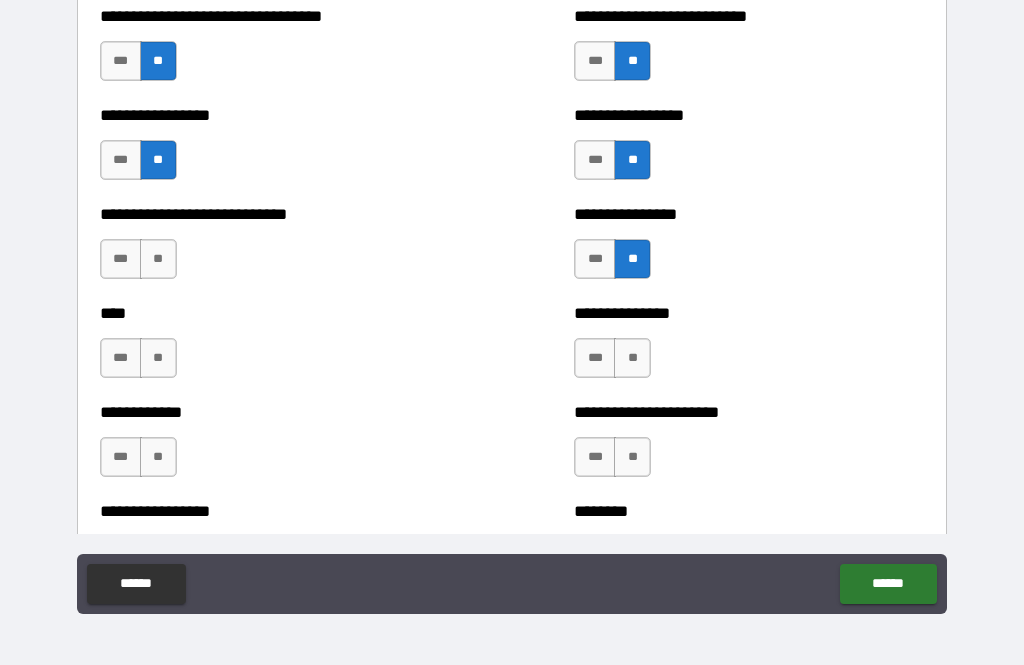click on "**" at bounding box center (632, 358) 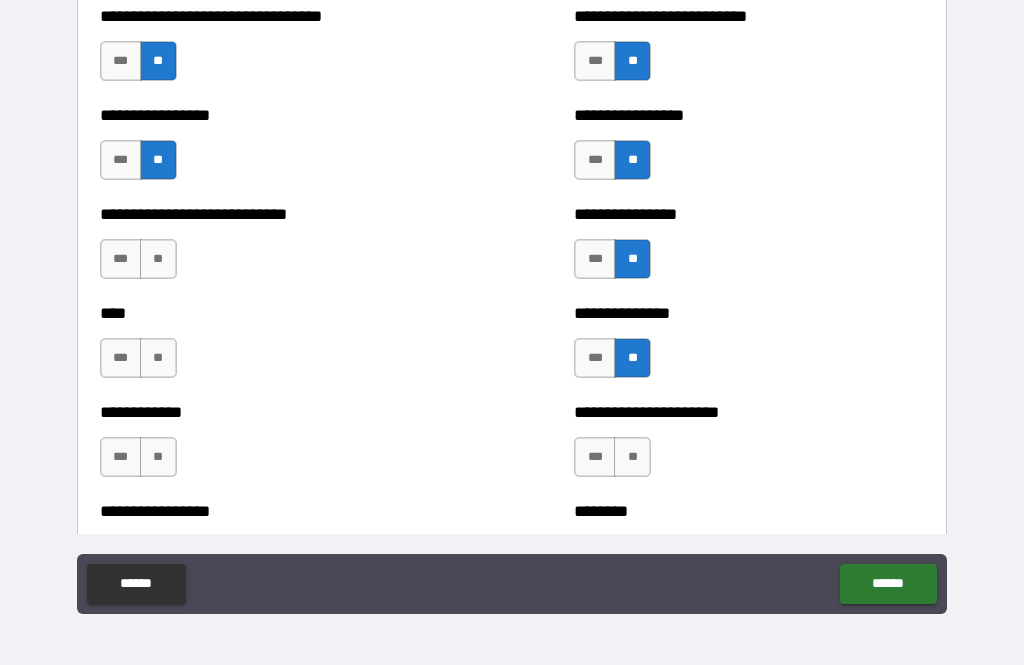click on "**" at bounding box center (632, 457) 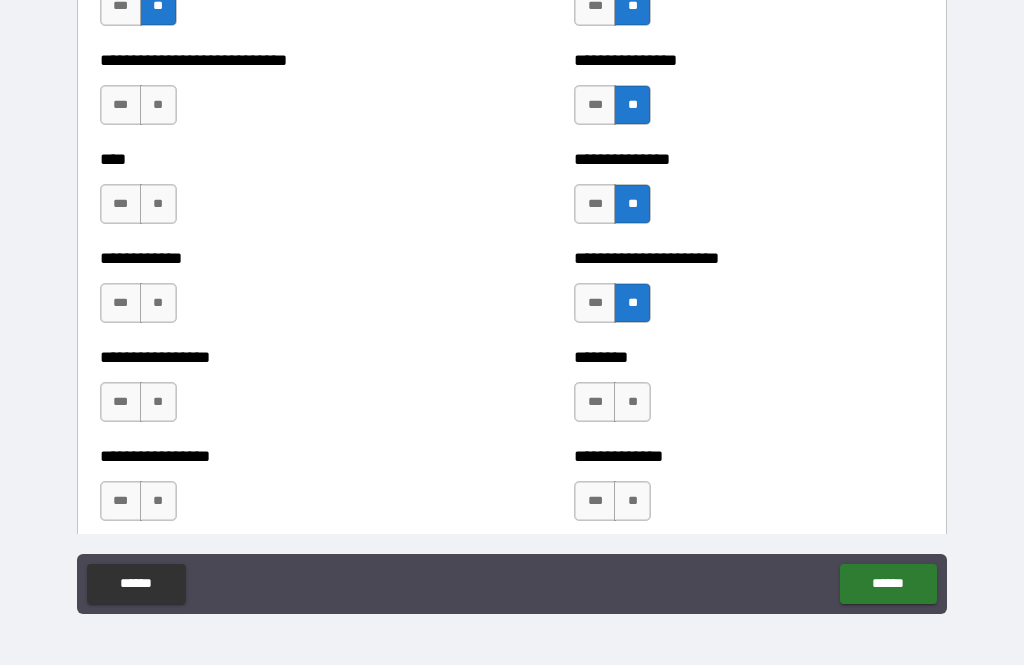 click on "**" at bounding box center (632, 402) 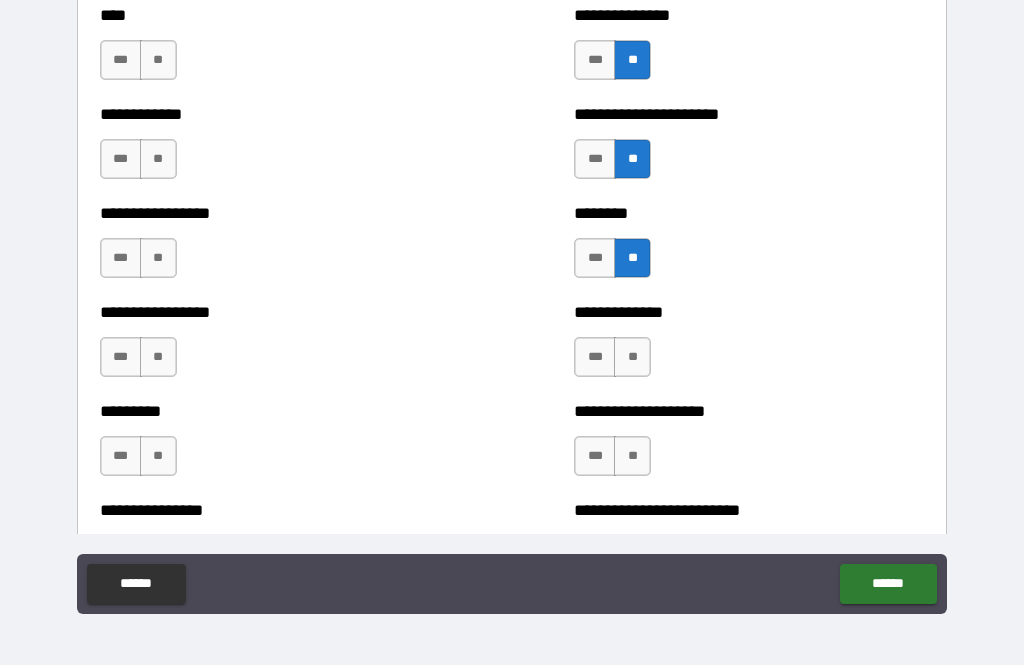 click on "**" at bounding box center [632, 357] 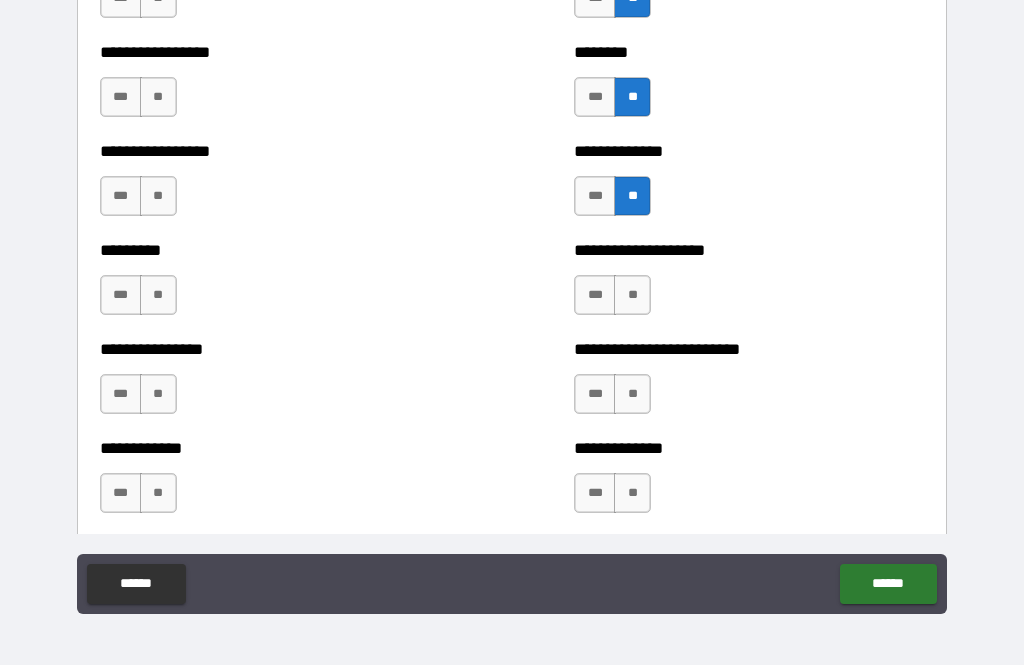 scroll, scrollTop: 2534, scrollLeft: 0, axis: vertical 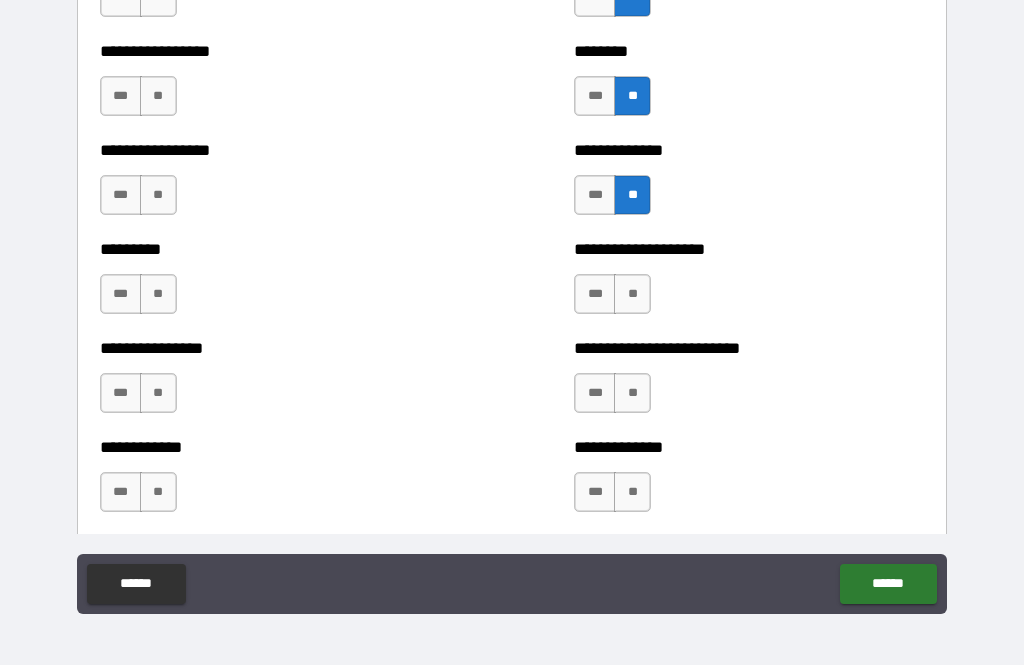click on "**" at bounding box center [632, 294] 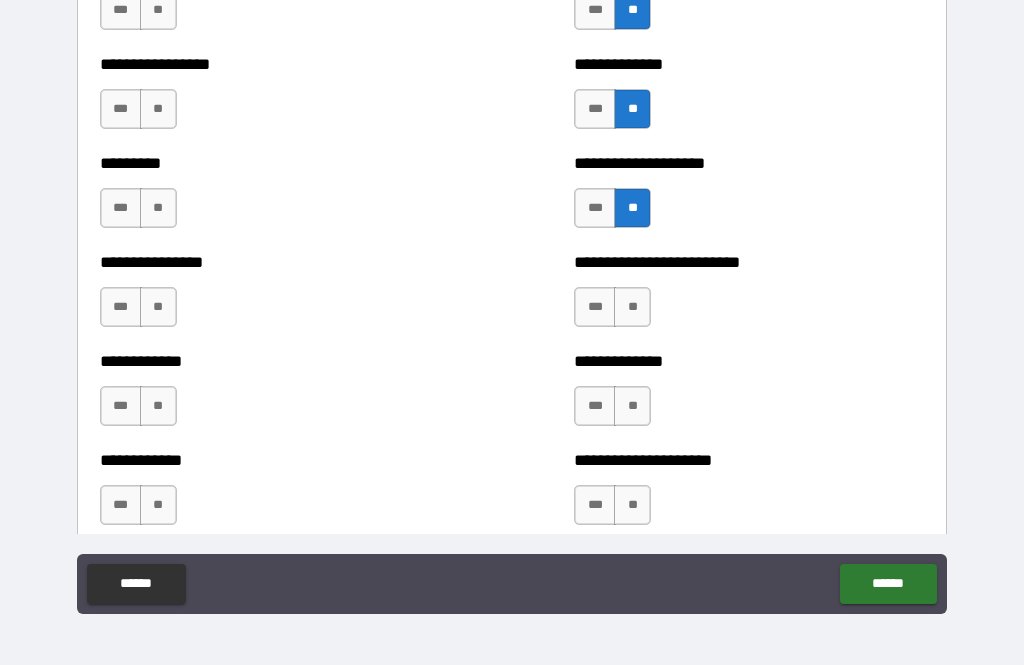 scroll, scrollTop: 2620, scrollLeft: 0, axis: vertical 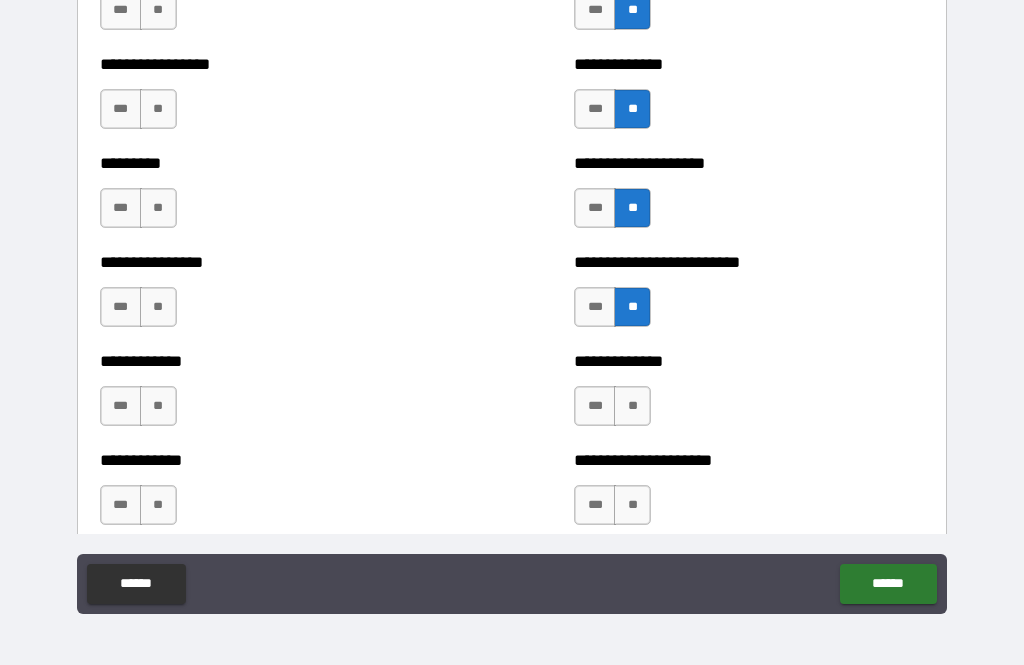 click on "**" at bounding box center (632, 406) 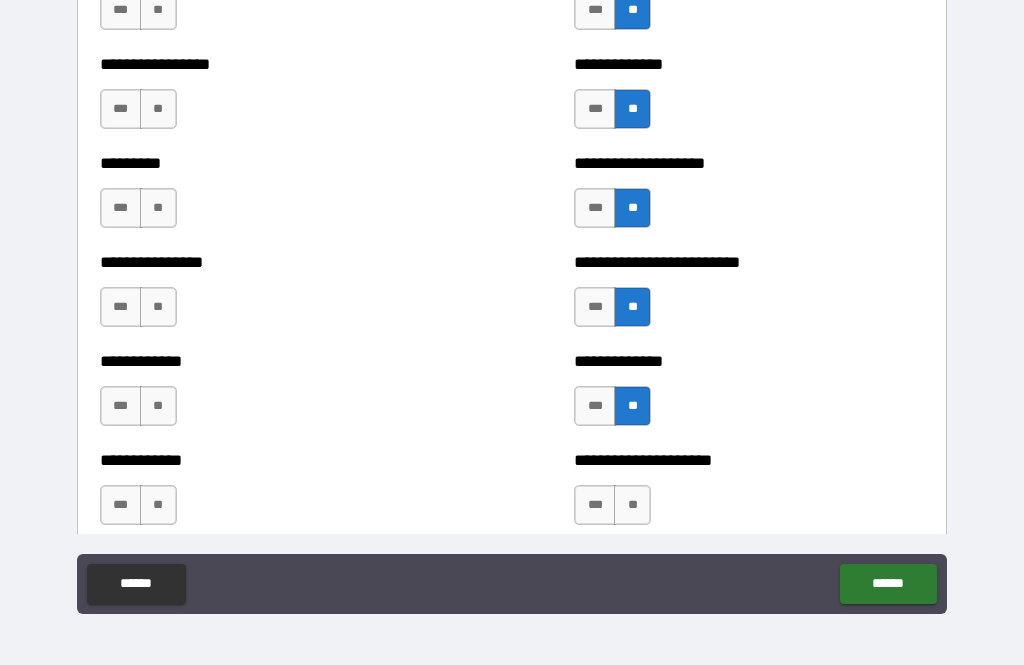 click on "**" at bounding box center [632, 505] 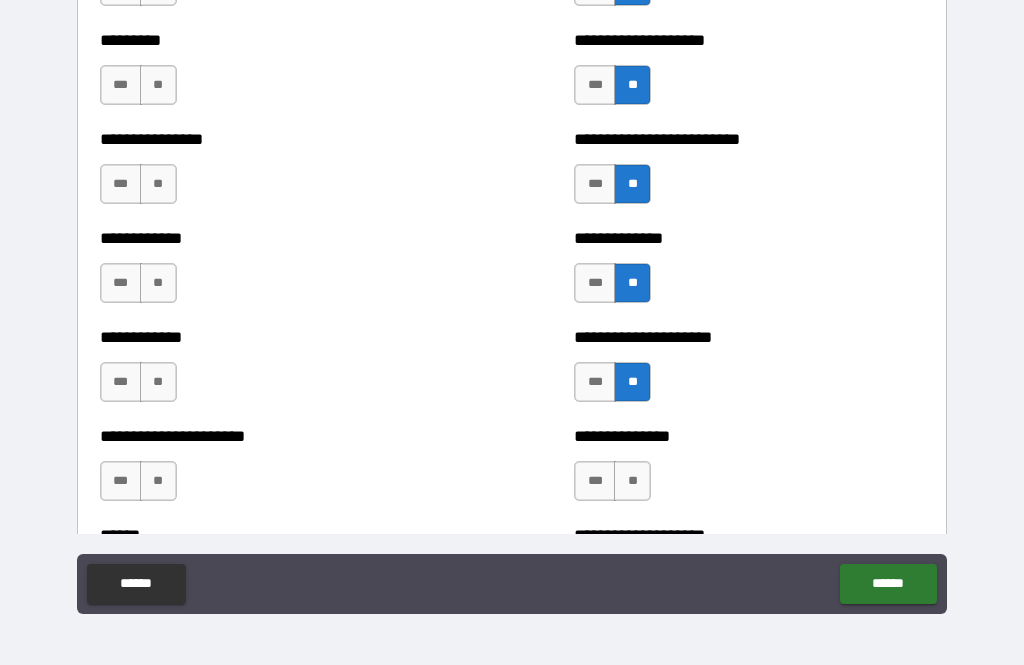 click on "**" at bounding box center (632, 481) 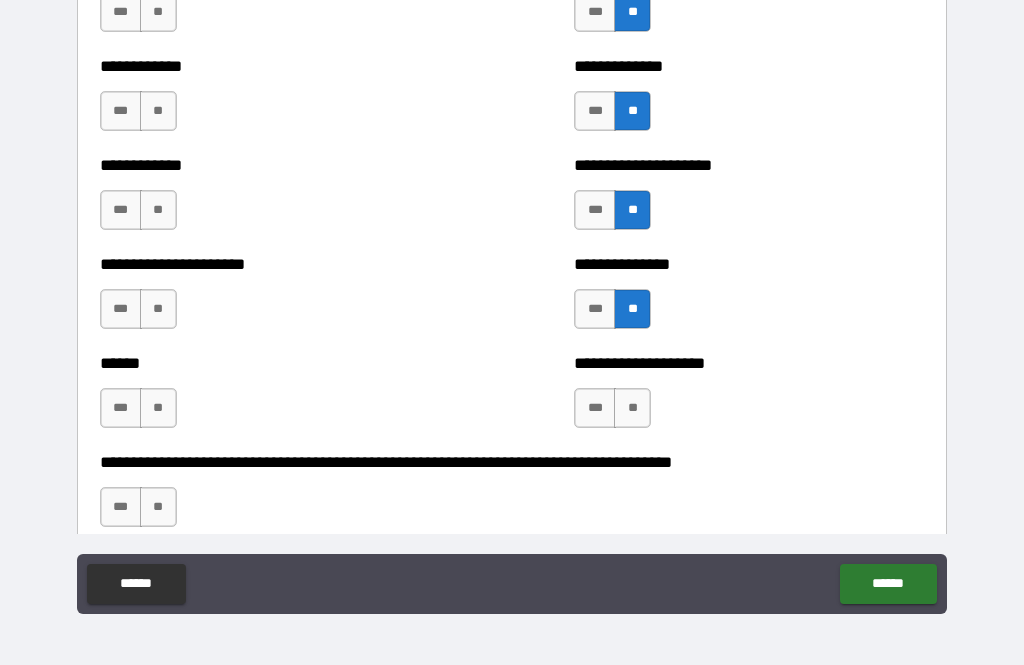 scroll, scrollTop: 2914, scrollLeft: 0, axis: vertical 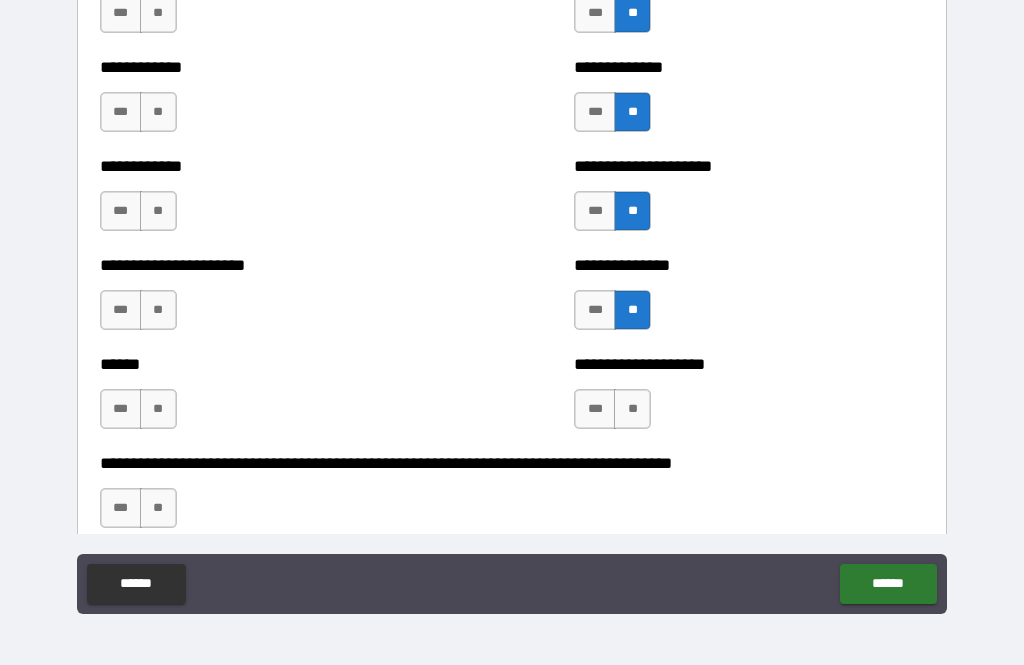 click on "**" at bounding box center [632, 409] 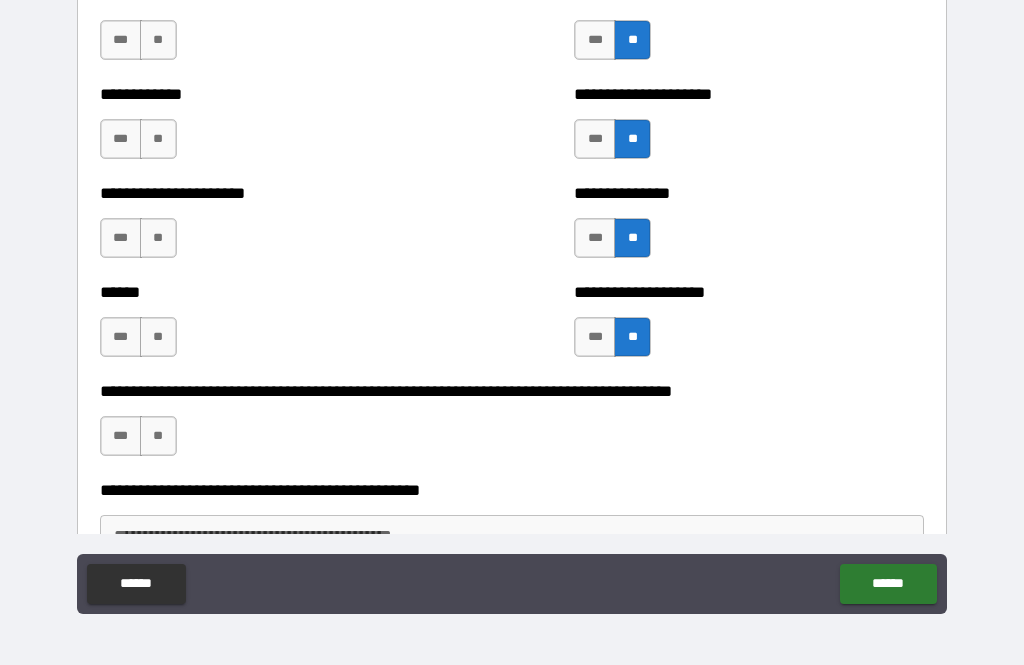 scroll, scrollTop: 2989, scrollLeft: 0, axis: vertical 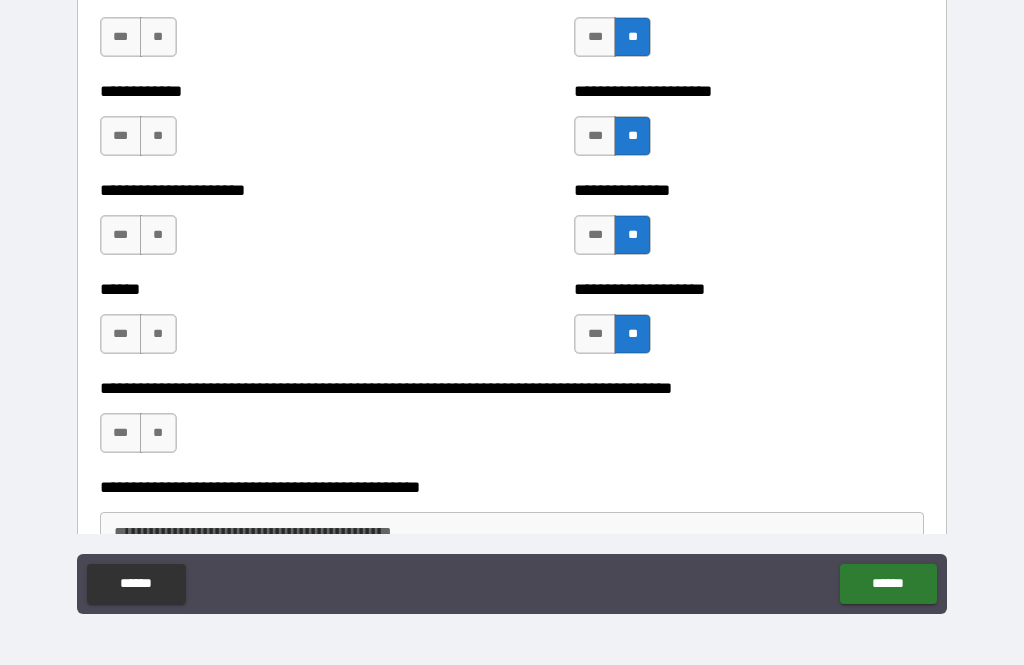 click on "**" at bounding box center (158, 334) 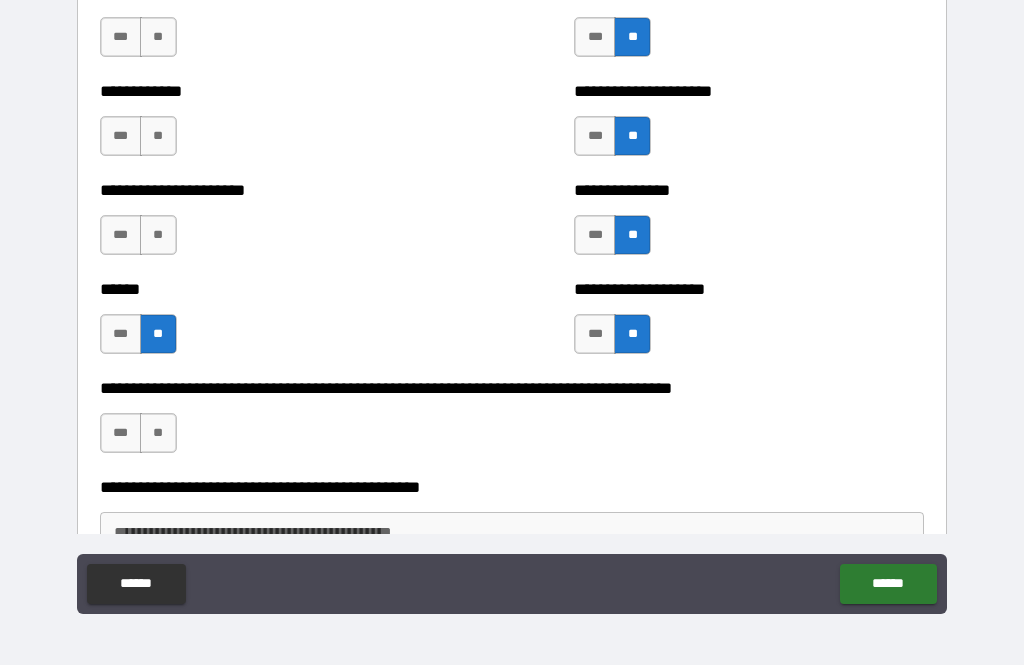 click on "**" at bounding box center (158, 235) 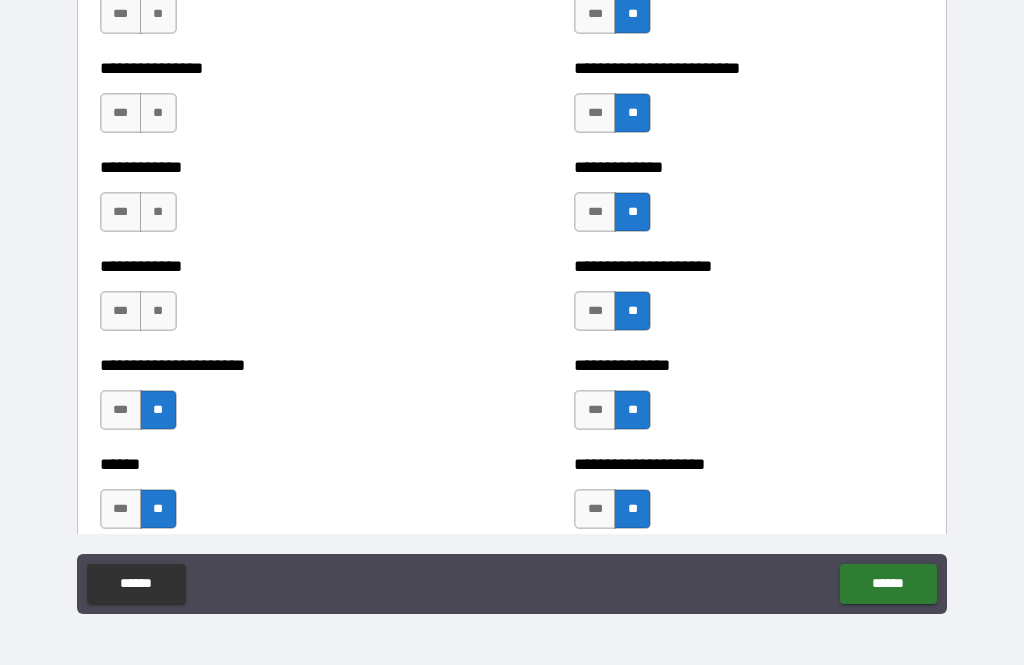 scroll, scrollTop: 2812, scrollLeft: 0, axis: vertical 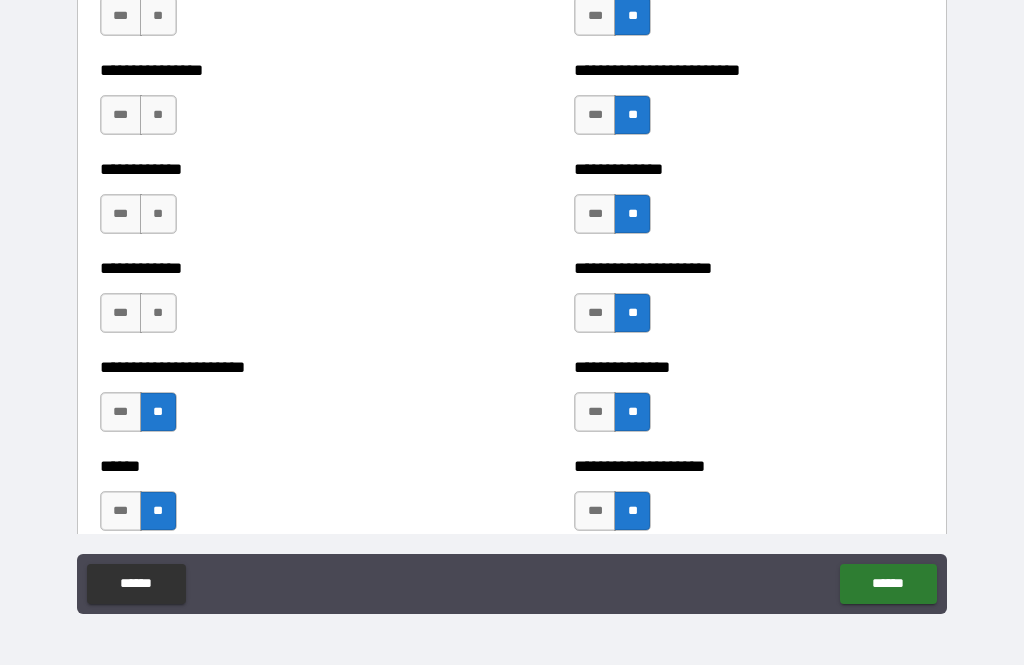 click on "**" at bounding box center [158, 313] 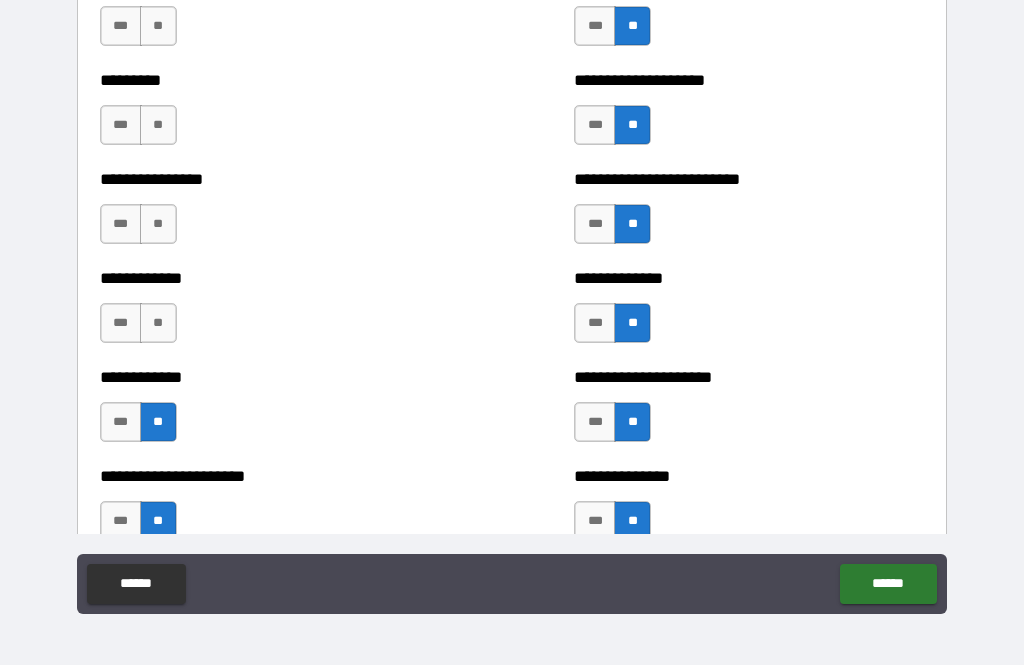 scroll, scrollTop: 2694, scrollLeft: 0, axis: vertical 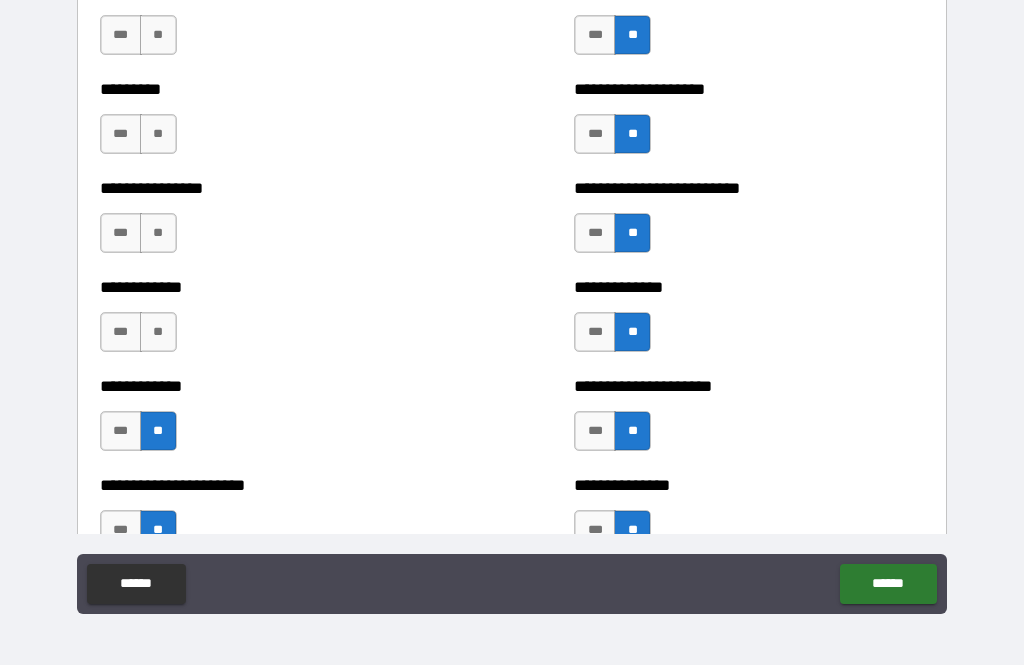 click on "**" at bounding box center (158, 332) 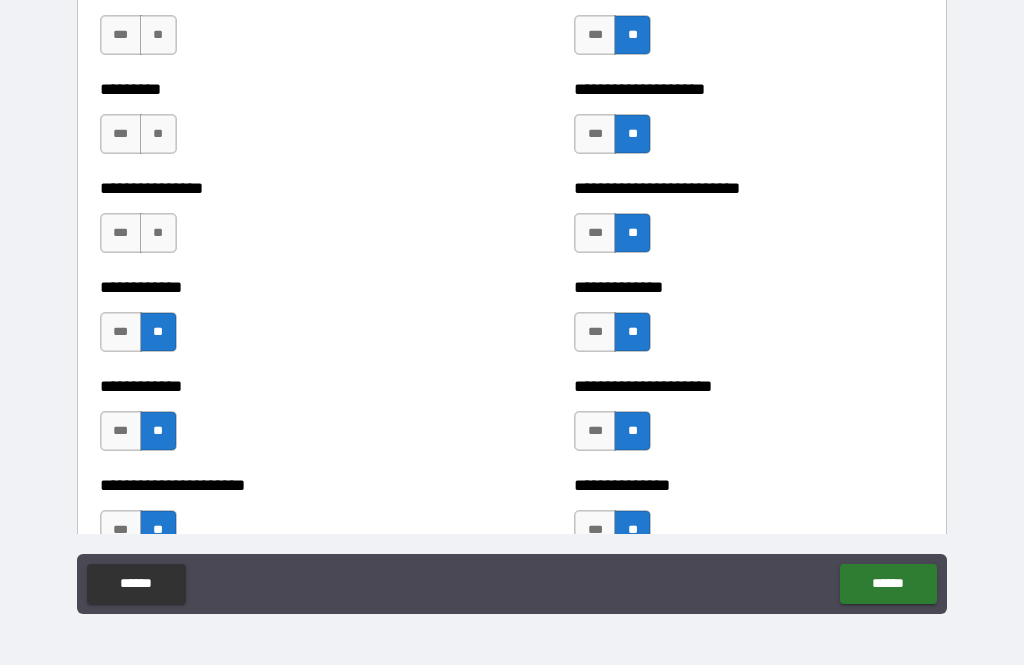 click on "**" at bounding box center (158, 233) 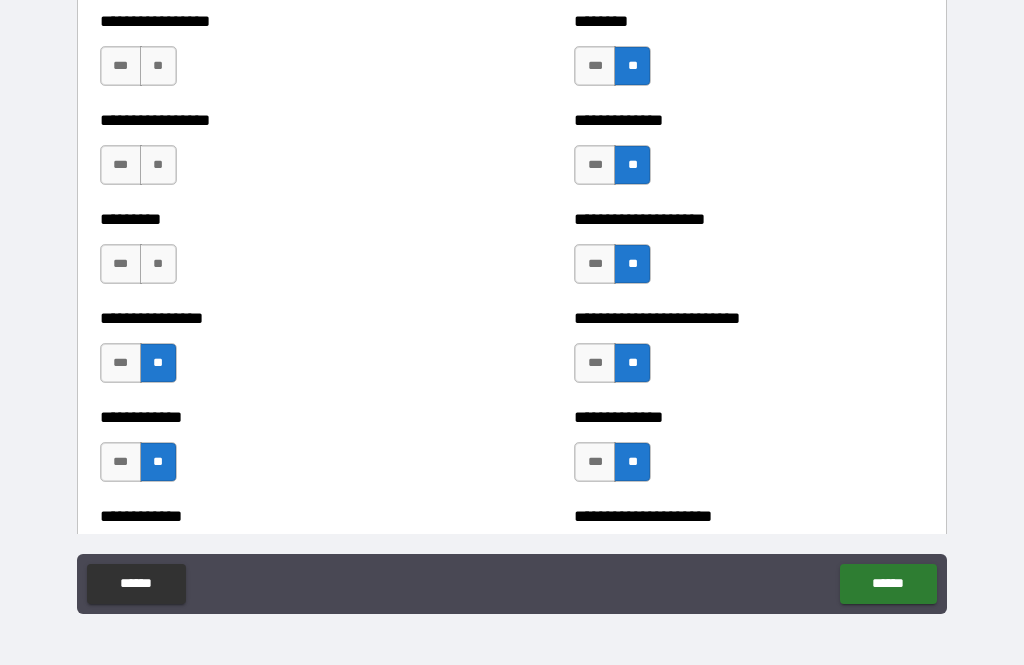 scroll, scrollTop: 2560, scrollLeft: 0, axis: vertical 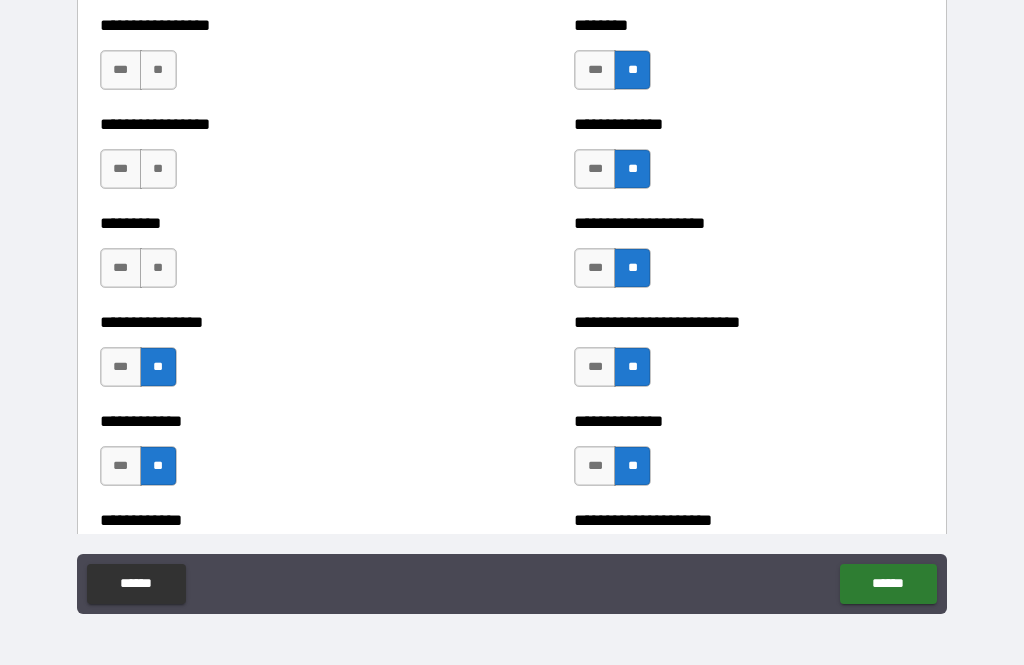 click on "**" at bounding box center [158, 268] 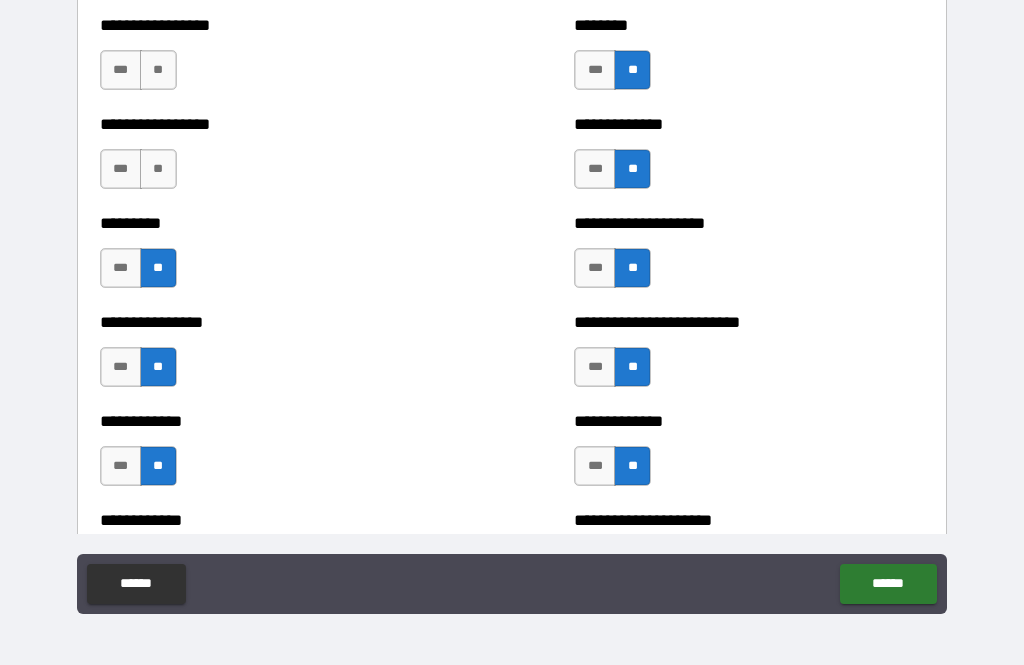 click on "**" at bounding box center (158, 169) 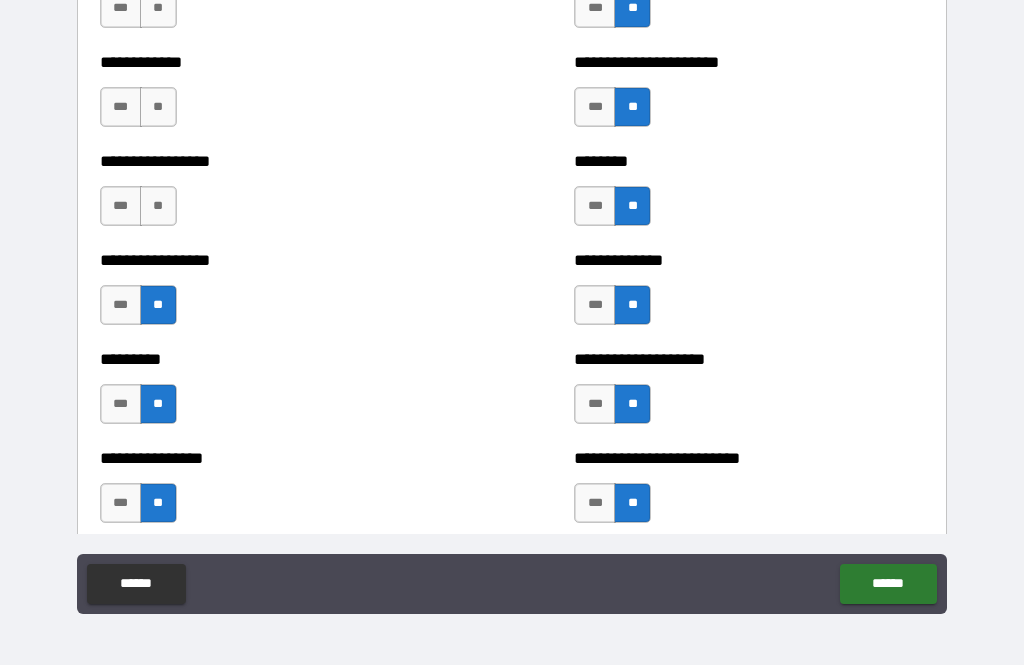 scroll, scrollTop: 2421, scrollLeft: 0, axis: vertical 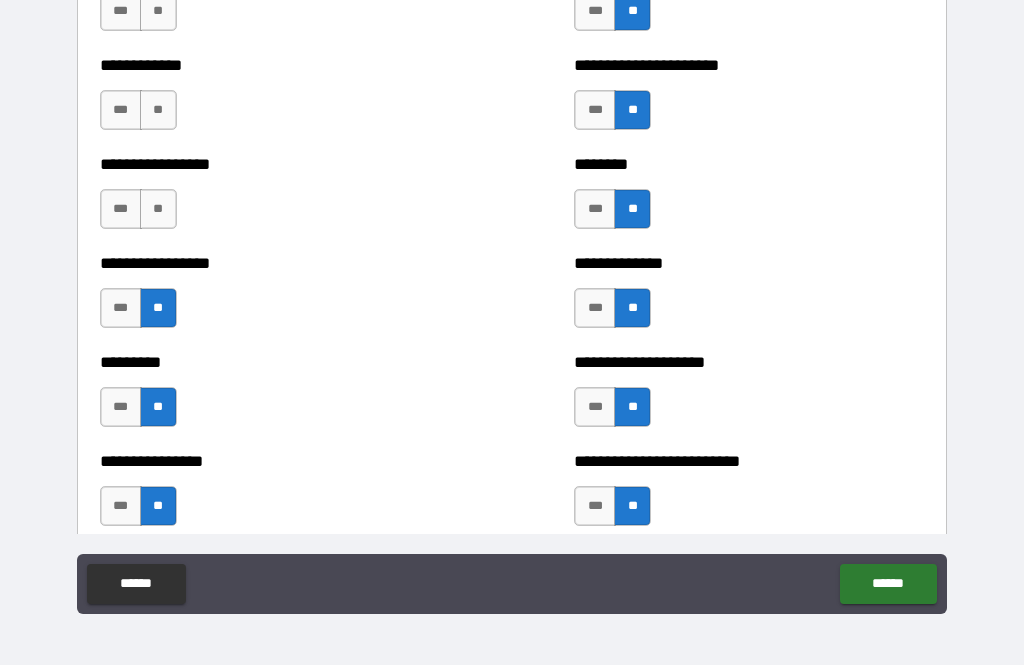 click on "**" at bounding box center [158, 209] 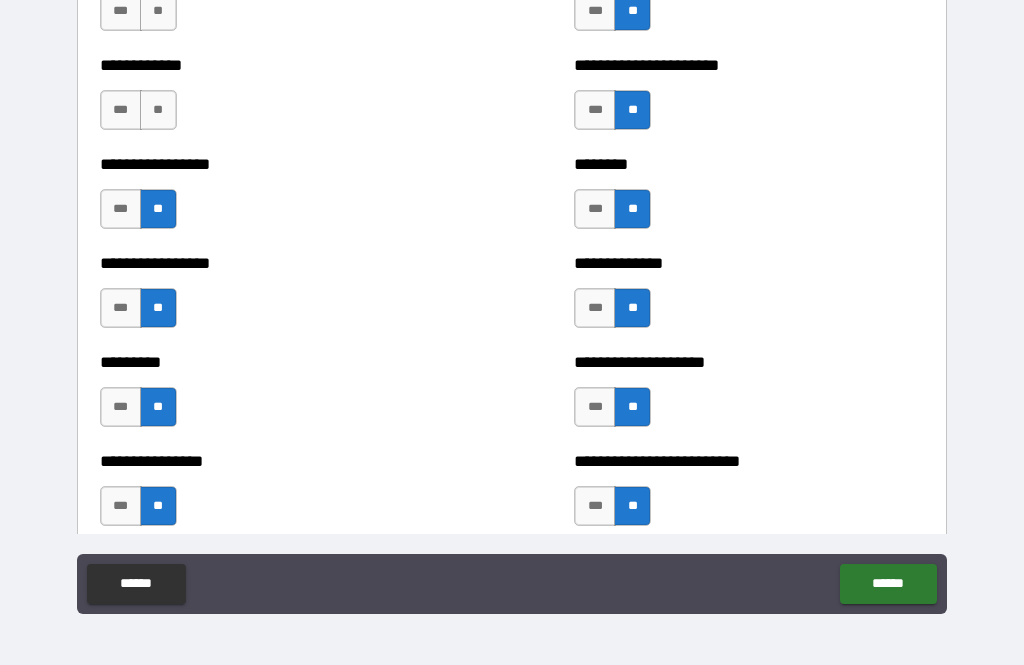 scroll, scrollTop: 2299, scrollLeft: 0, axis: vertical 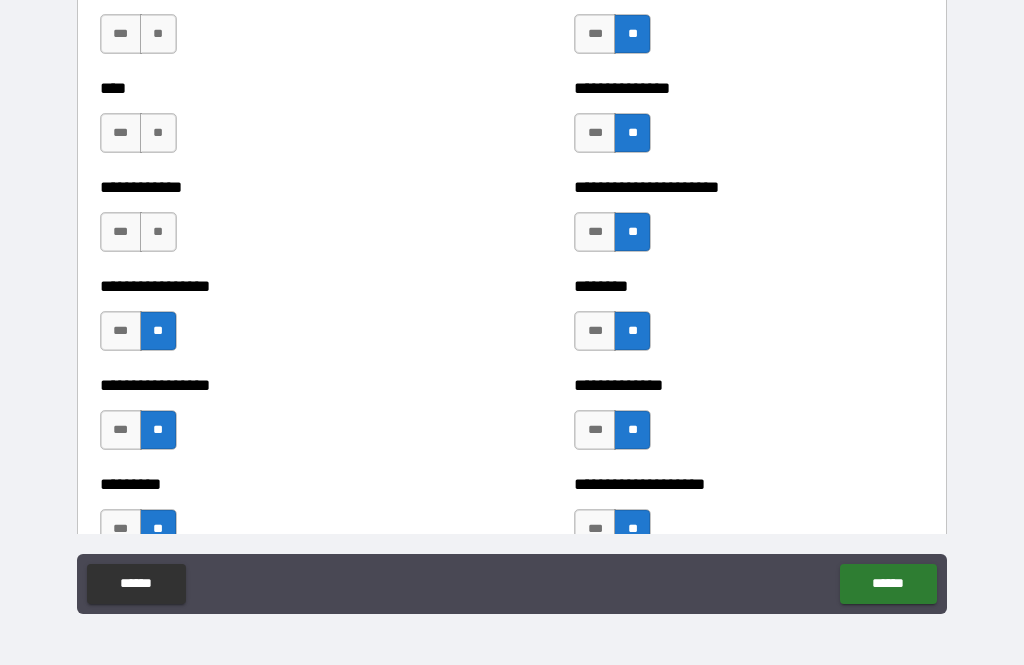 click on "**" at bounding box center (158, 232) 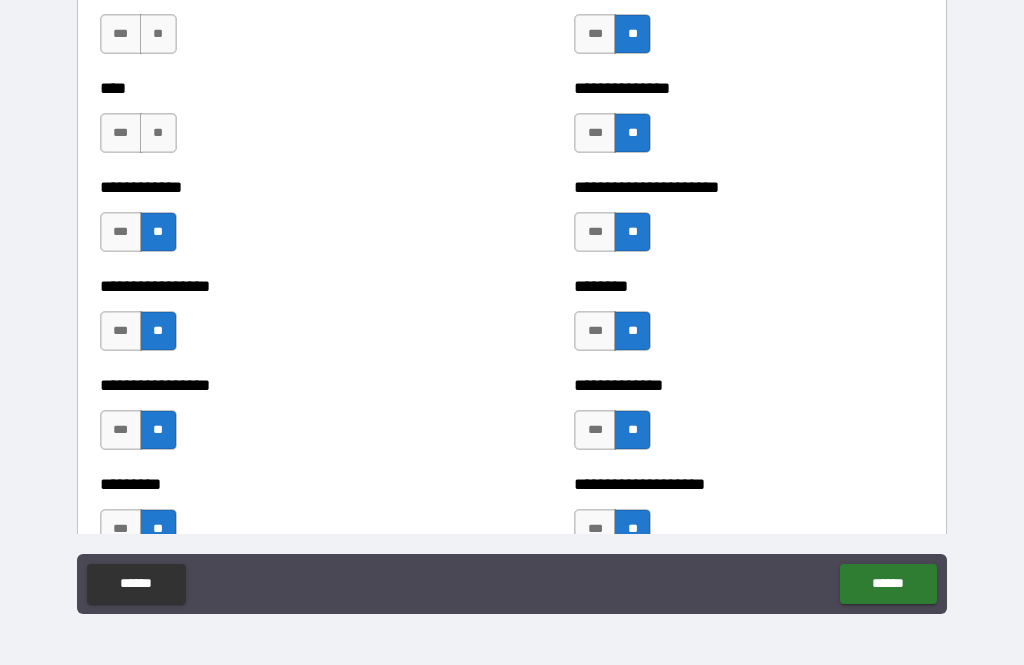 click on "**" at bounding box center [158, 133] 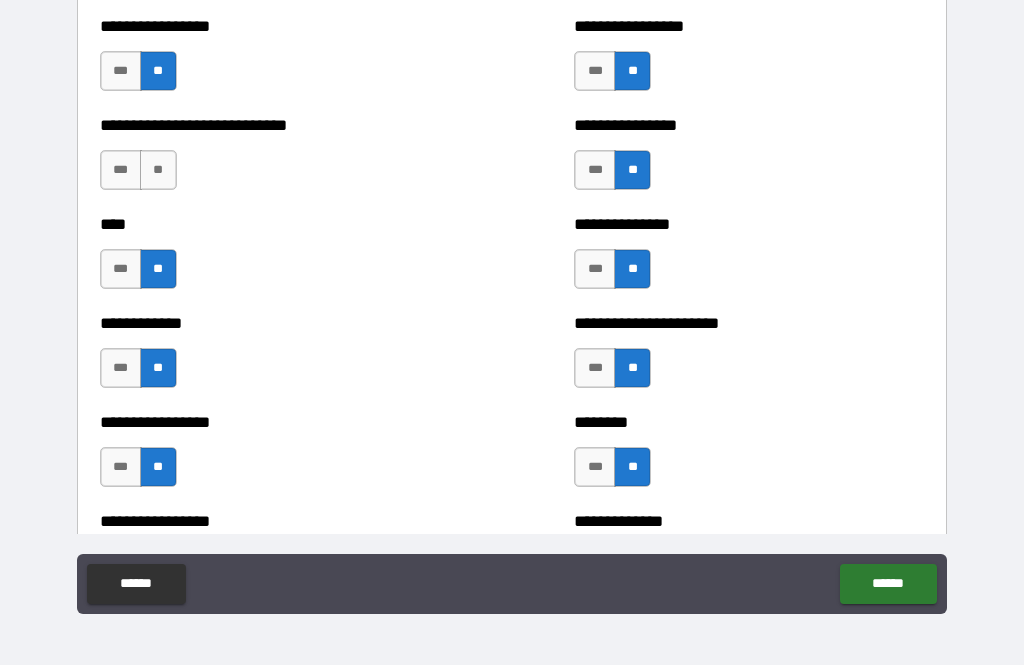 scroll, scrollTop: 2117, scrollLeft: 0, axis: vertical 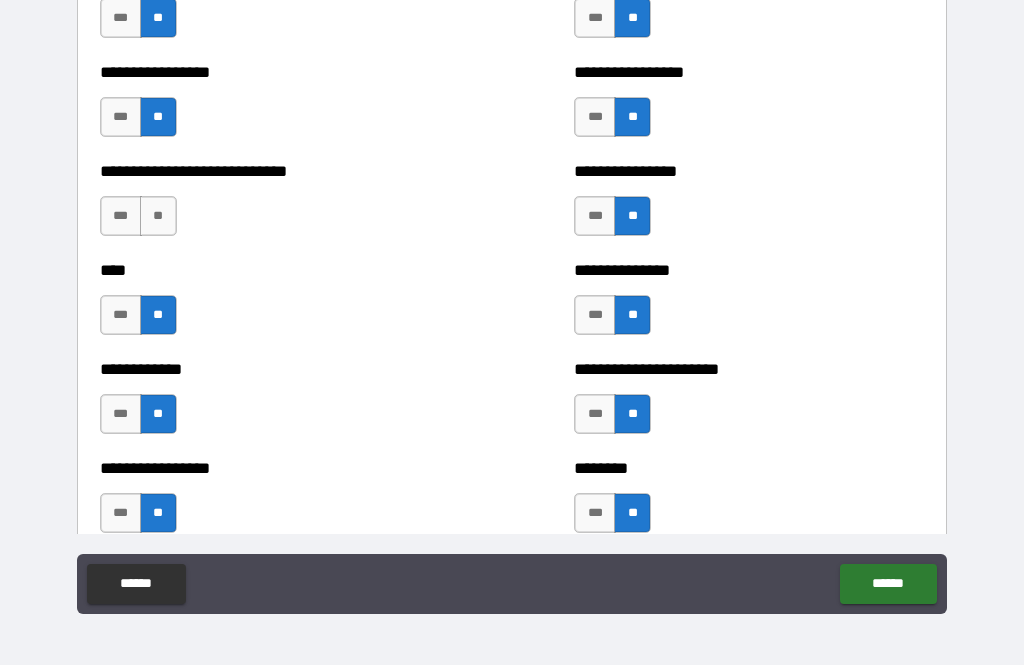 click on "**" at bounding box center (158, 216) 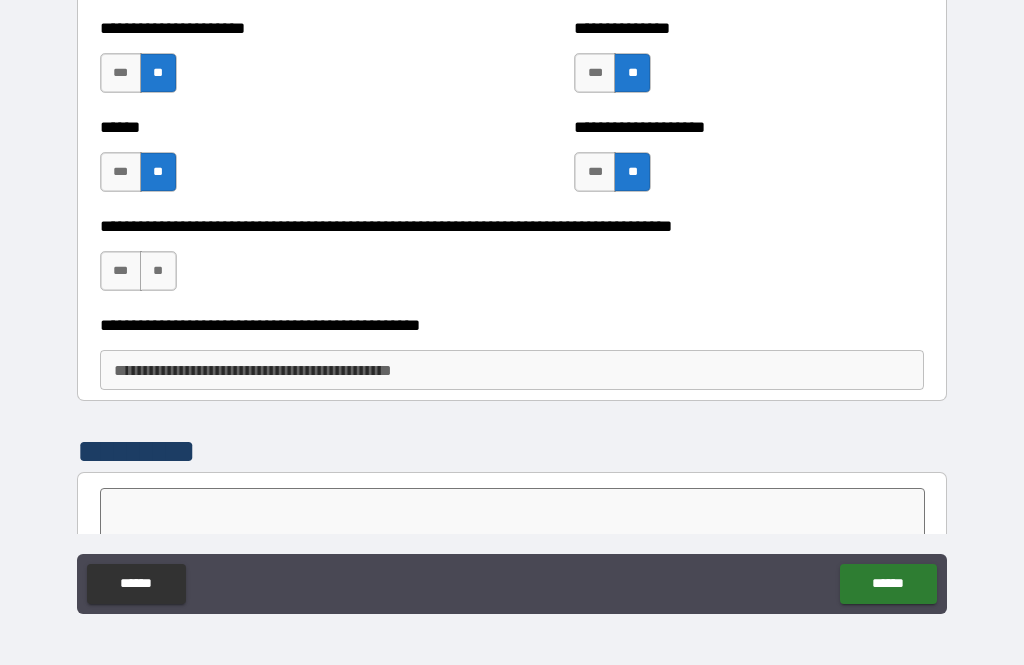 scroll, scrollTop: 3224, scrollLeft: 0, axis: vertical 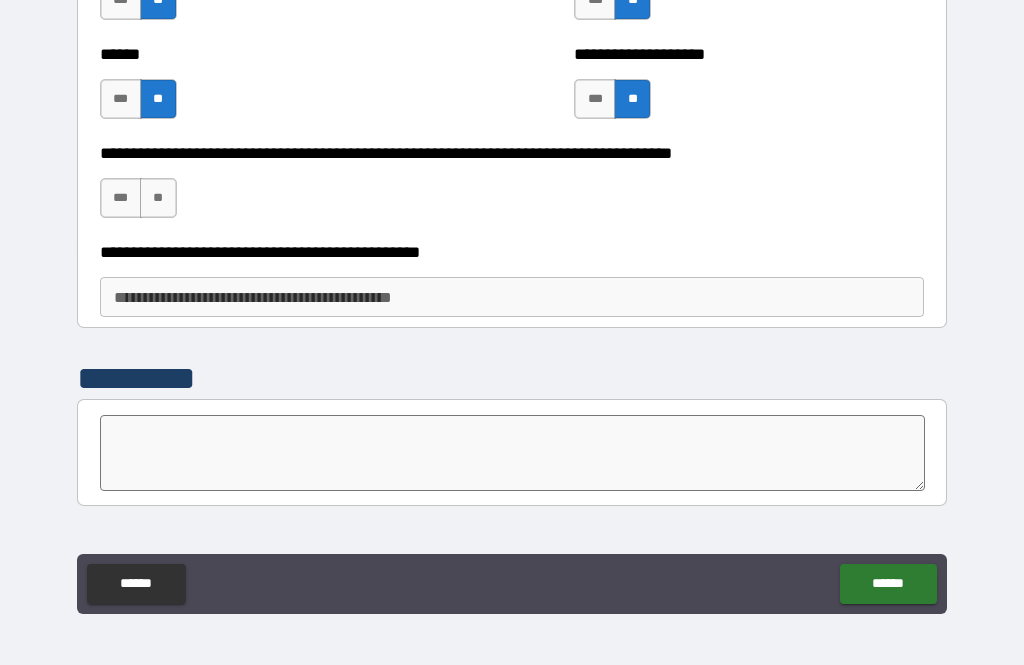 click on "***" at bounding box center (121, 198) 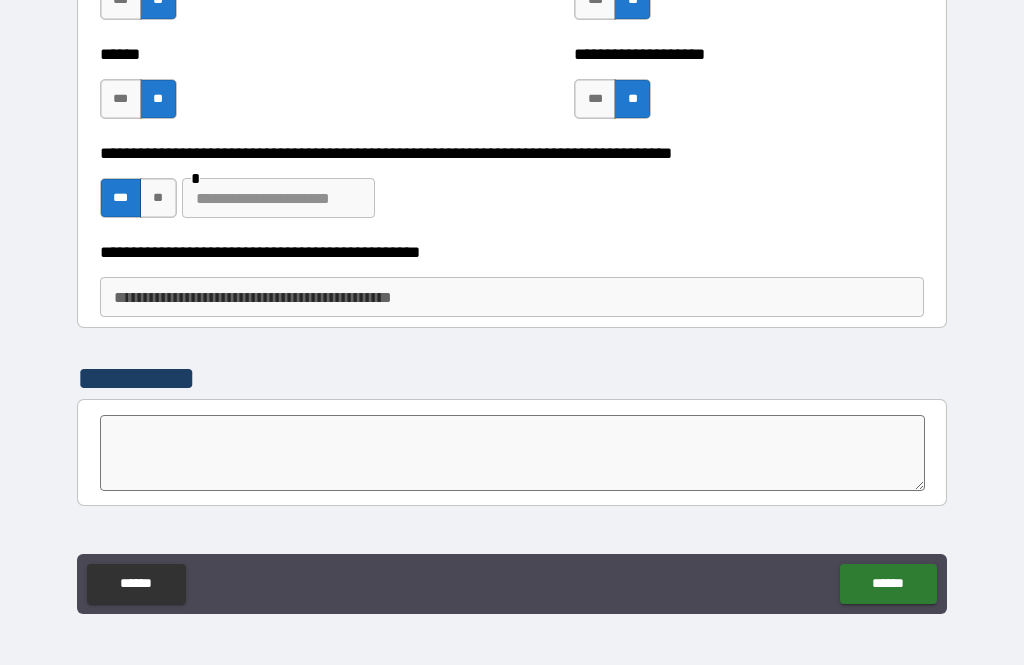 click on "**********" at bounding box center [512, 297] 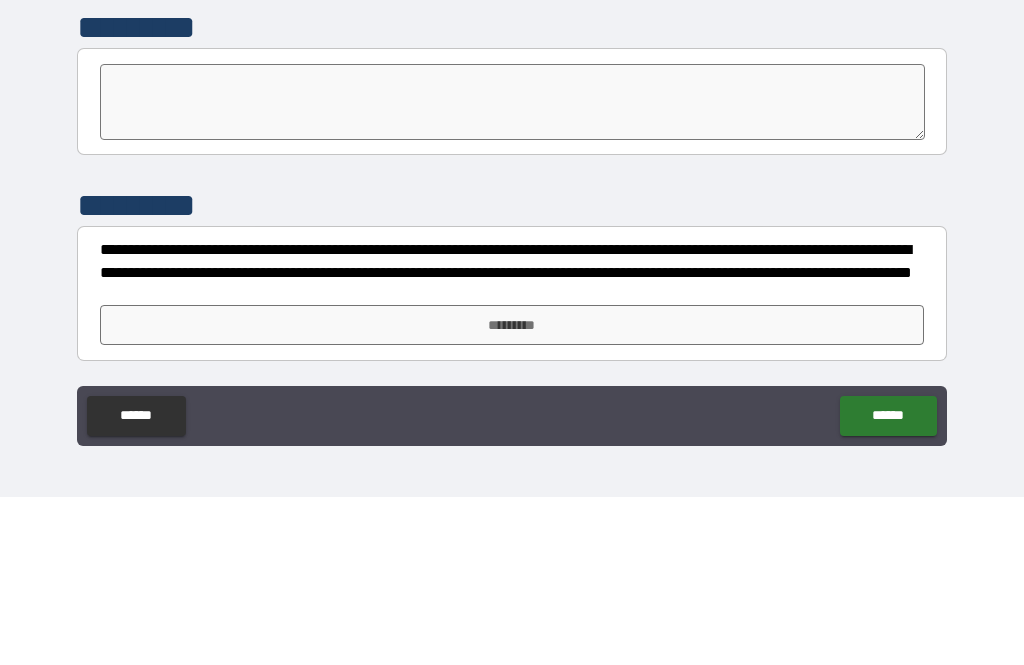 scroll, scrollTop: 3407, scrollLeft: 0, axis: vertical 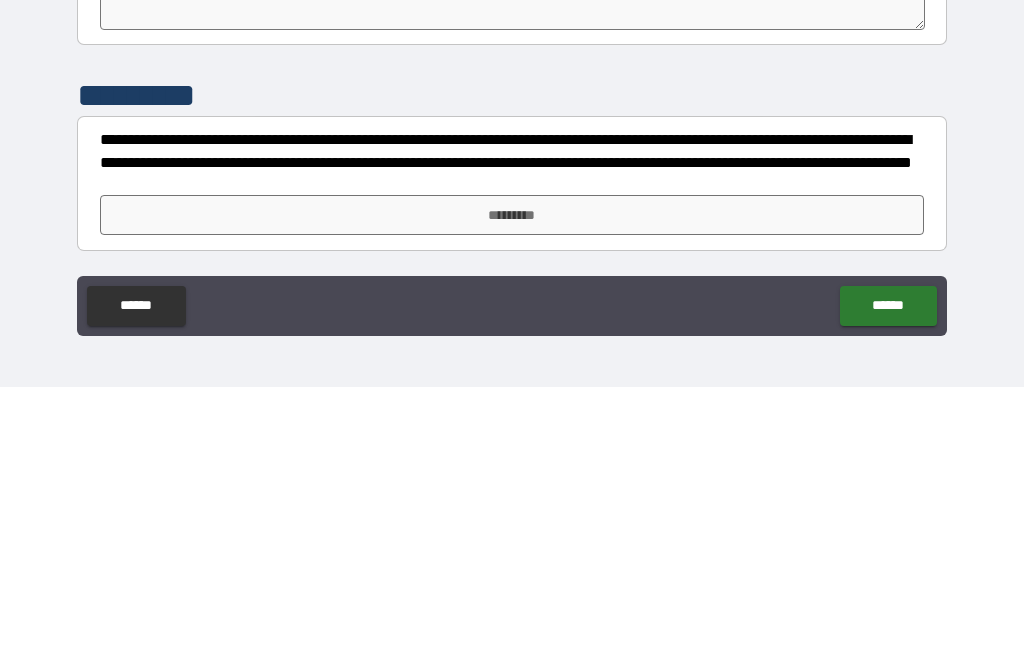 click on "*********" at bounding box center (512, 493) 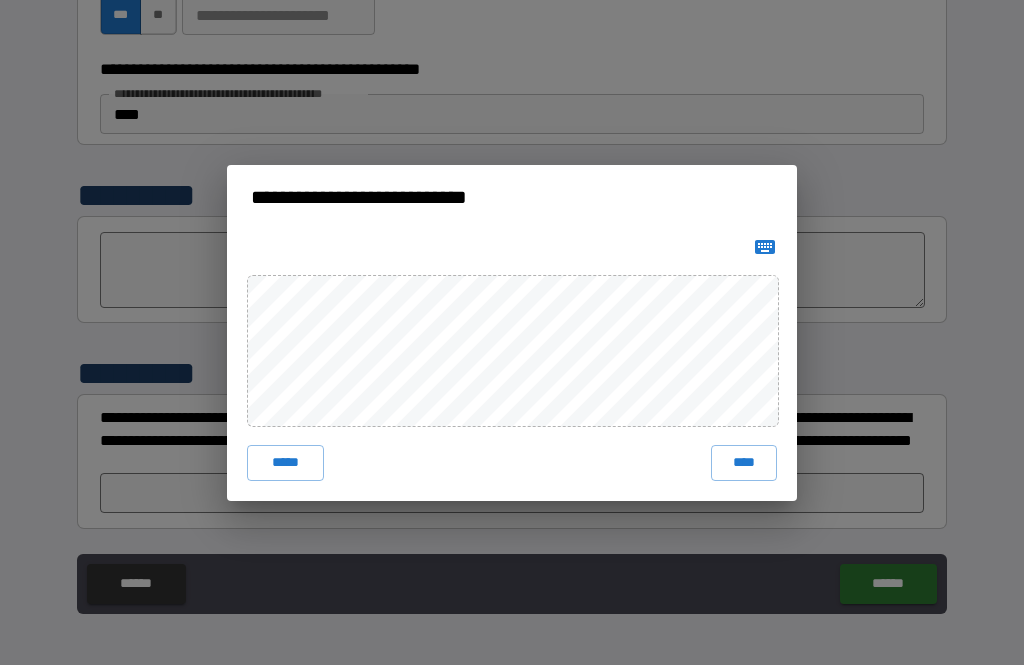 click on "****" at bounding box center [744, 463] 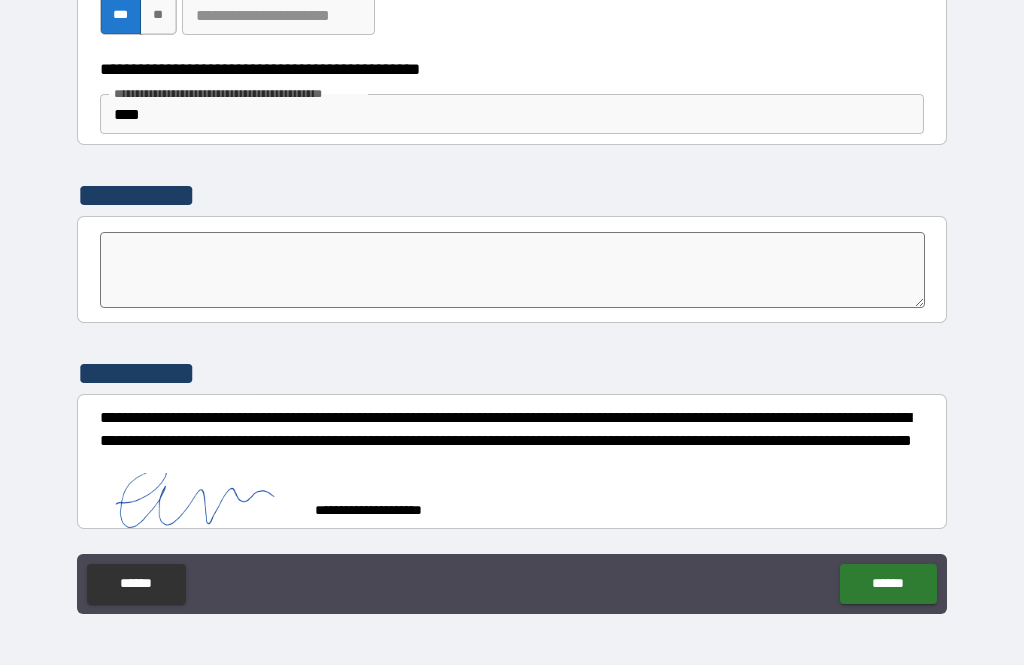 scroll, scrollTop: 3397, scrollLeft: 0, axis: vertical 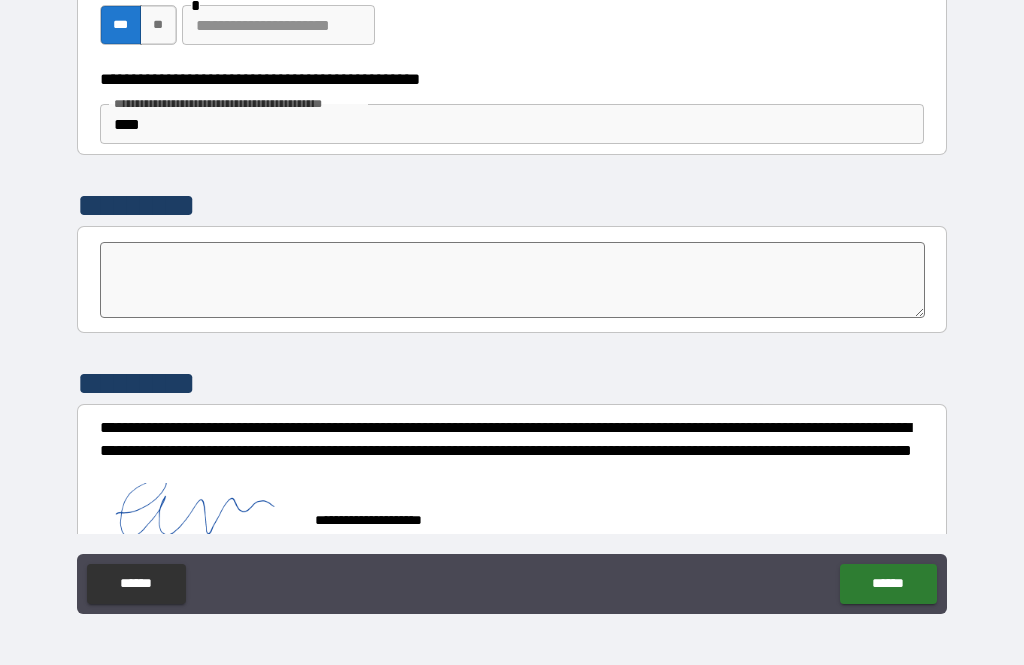 click on "******" at bounding box center [888, 584] 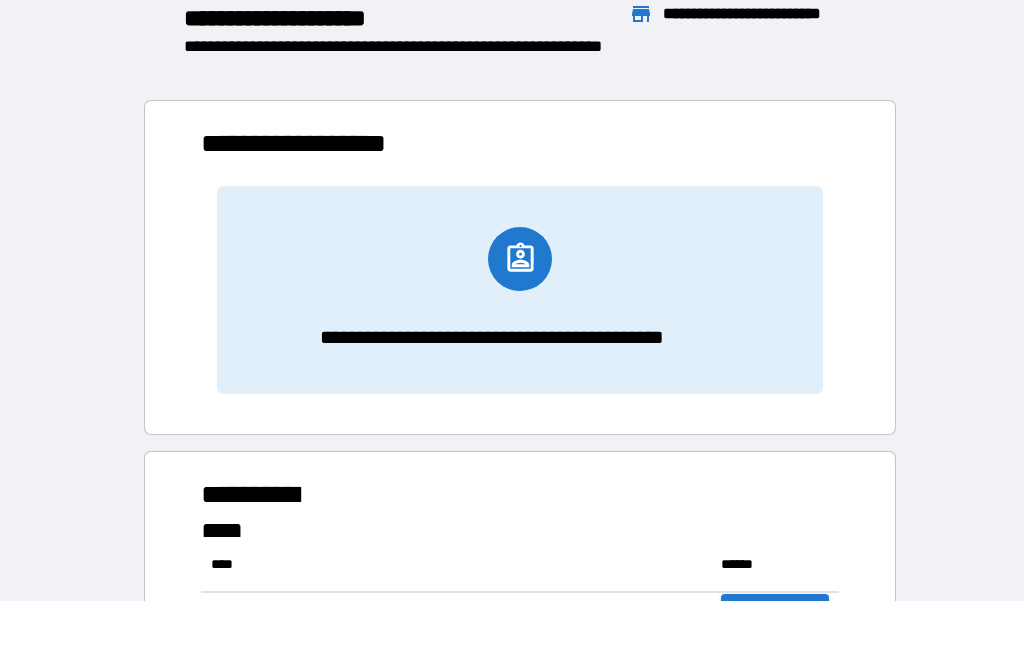 scroll, scrollTop: 111, scrollLeft: 638, axis: both 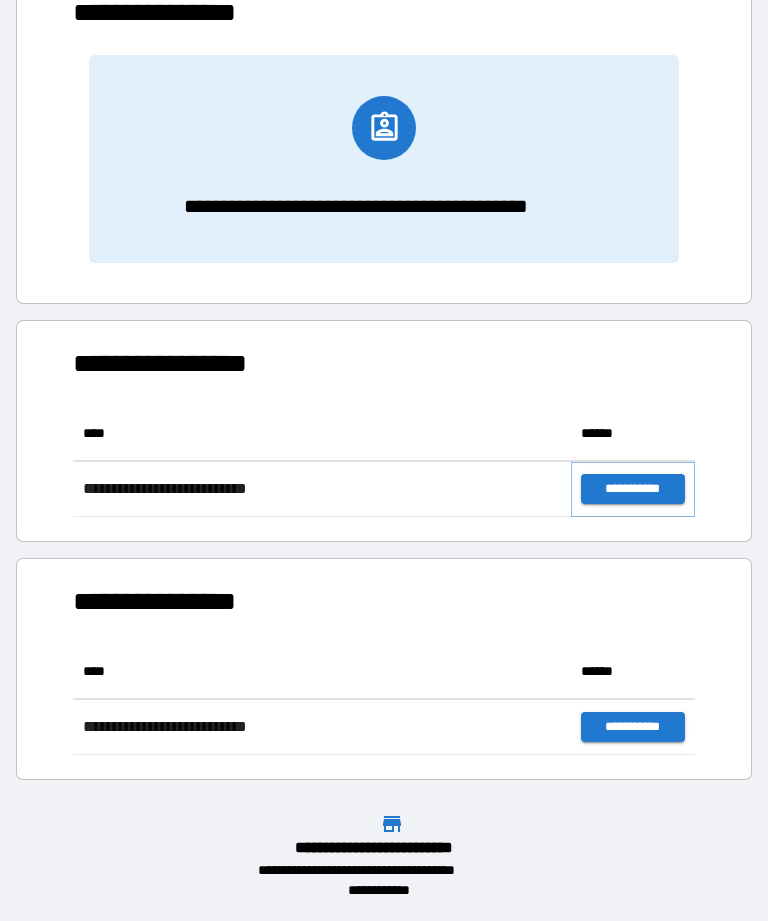 click on "**********" at bounding box center (633, 489) 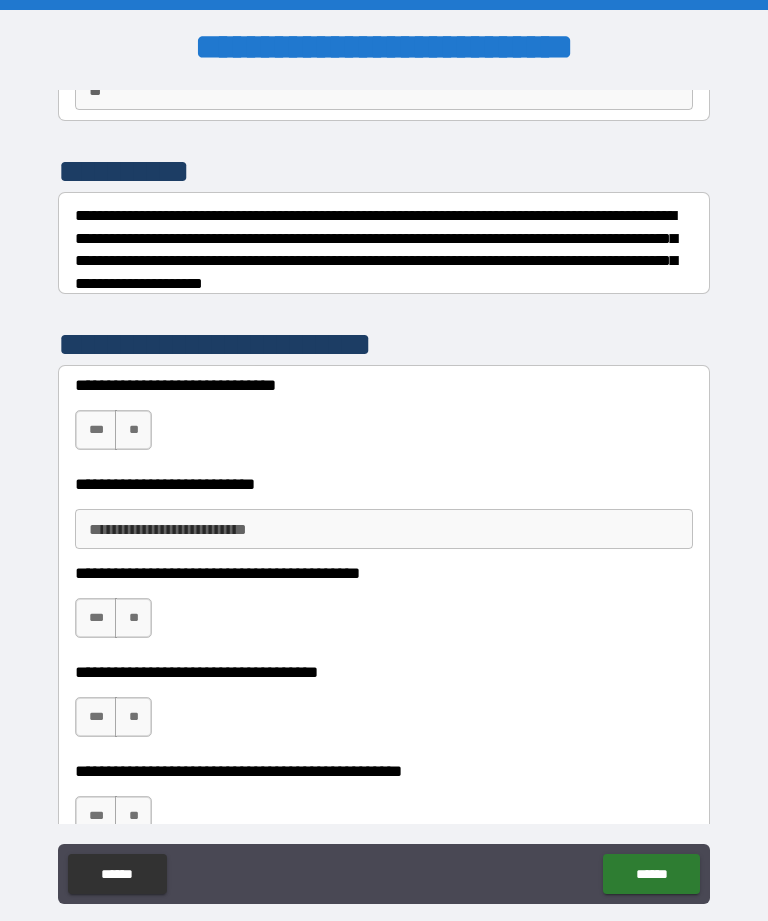 scroll, scrollTop: 214, scrollLeft: 0, axis: vertical 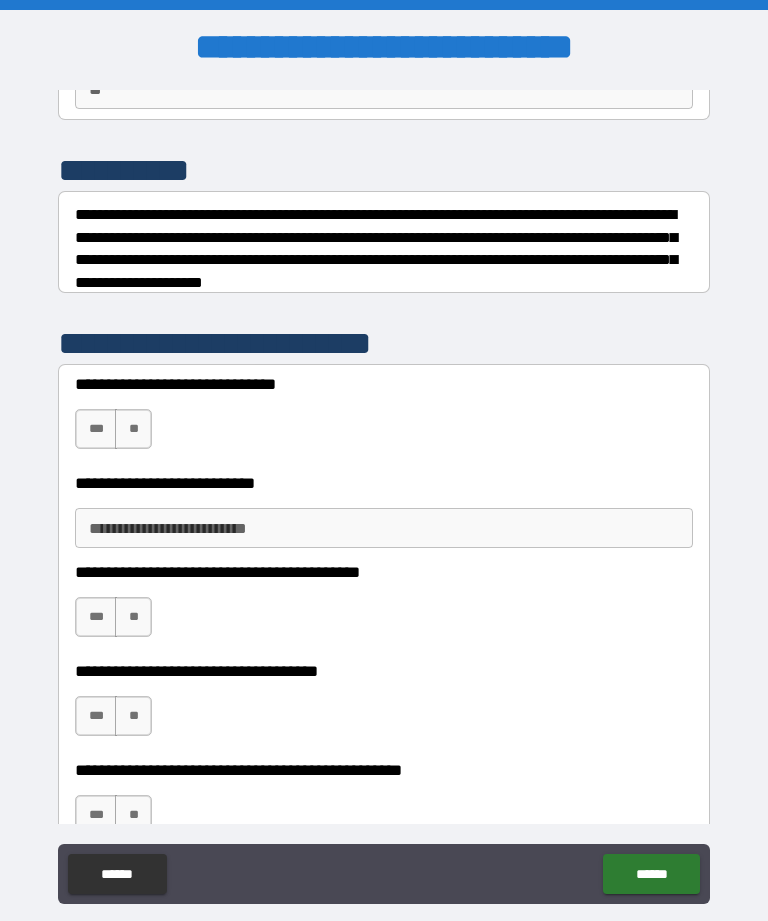 click on "***" at bounding box center [96, 429] 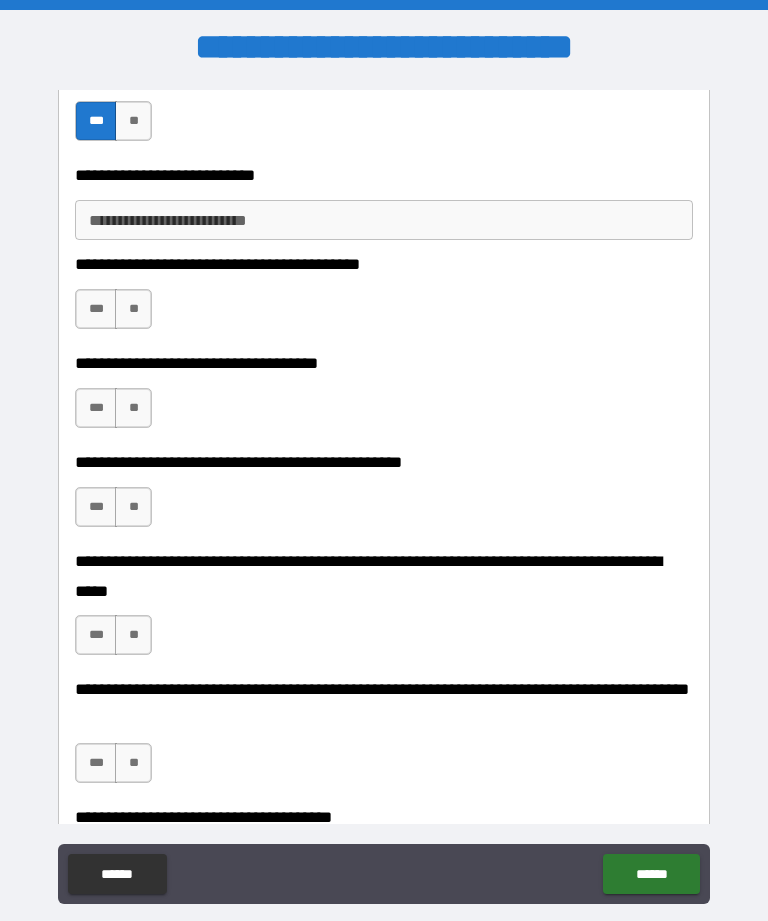 scroll, scrollTop: 524, scrollLeft: 0, axis: vertical 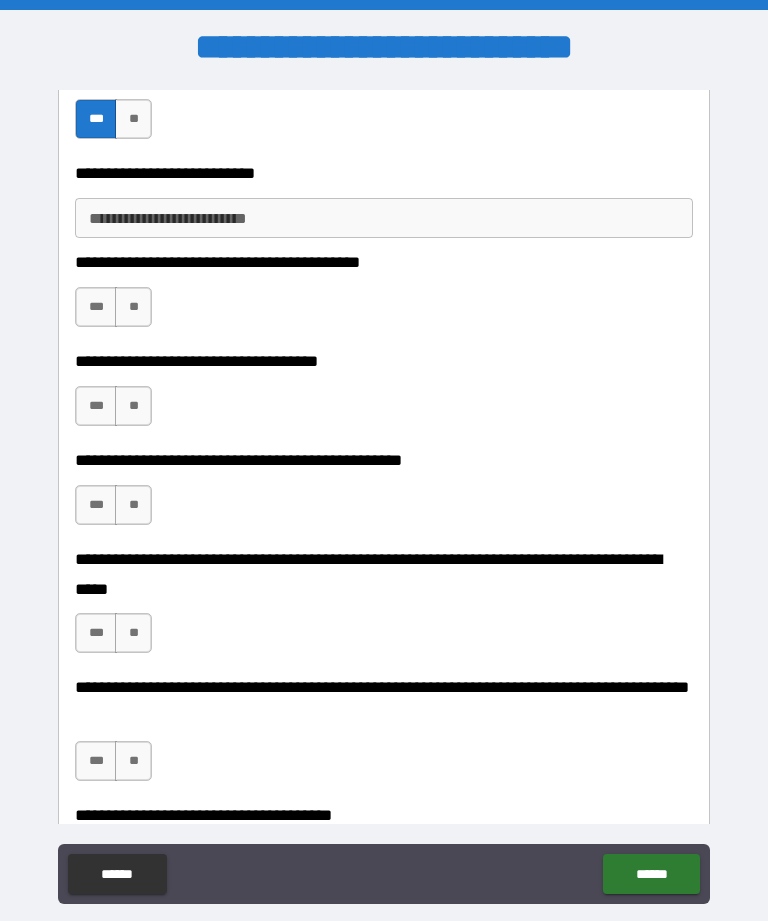 click on "***" at bounding box center (96, 406) 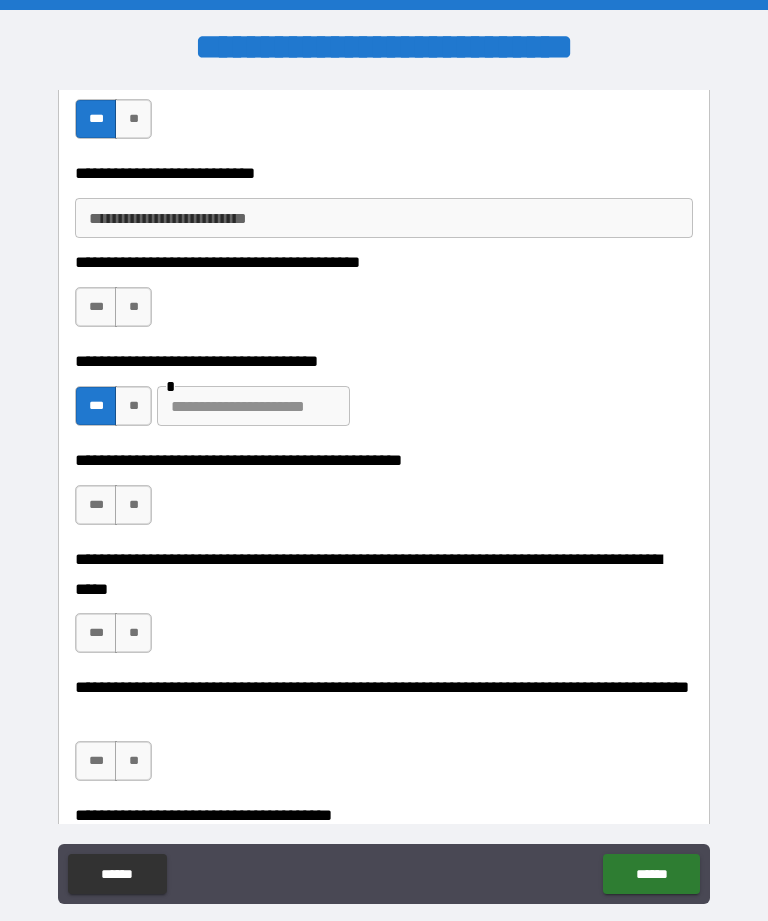 click at bounding box center [253, 406] 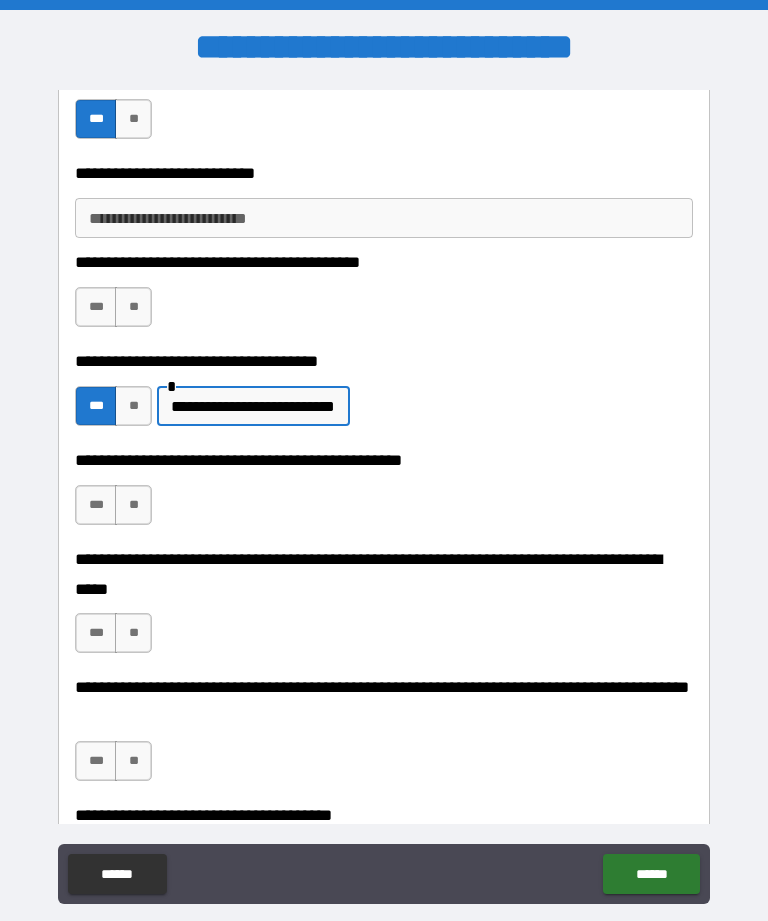 type on "**********" 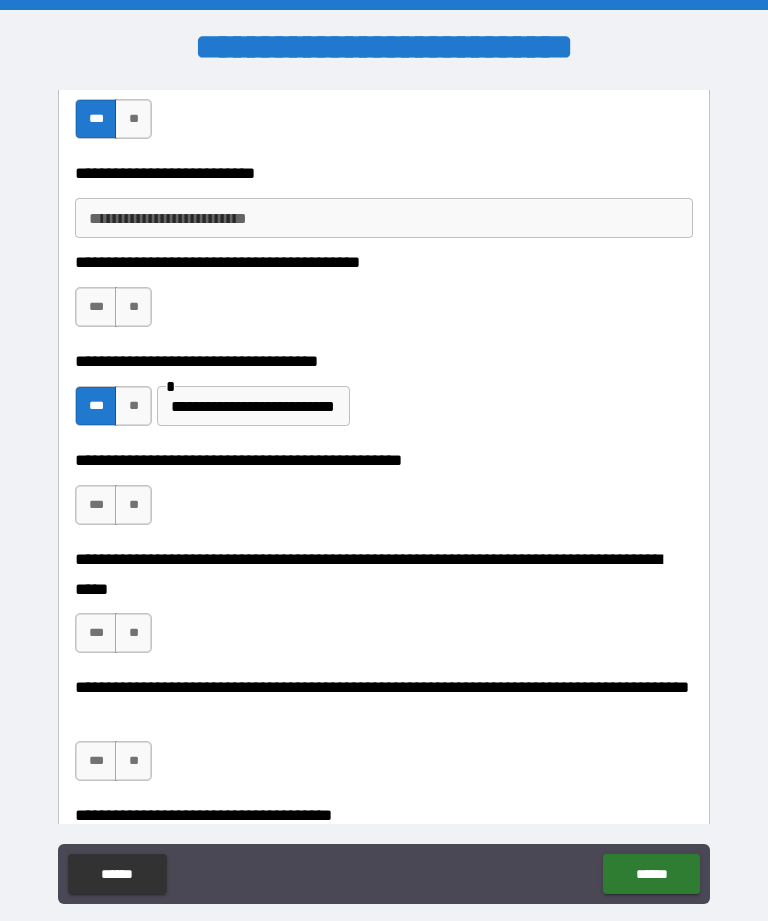 click on "**" at bounding box center [133, 307] 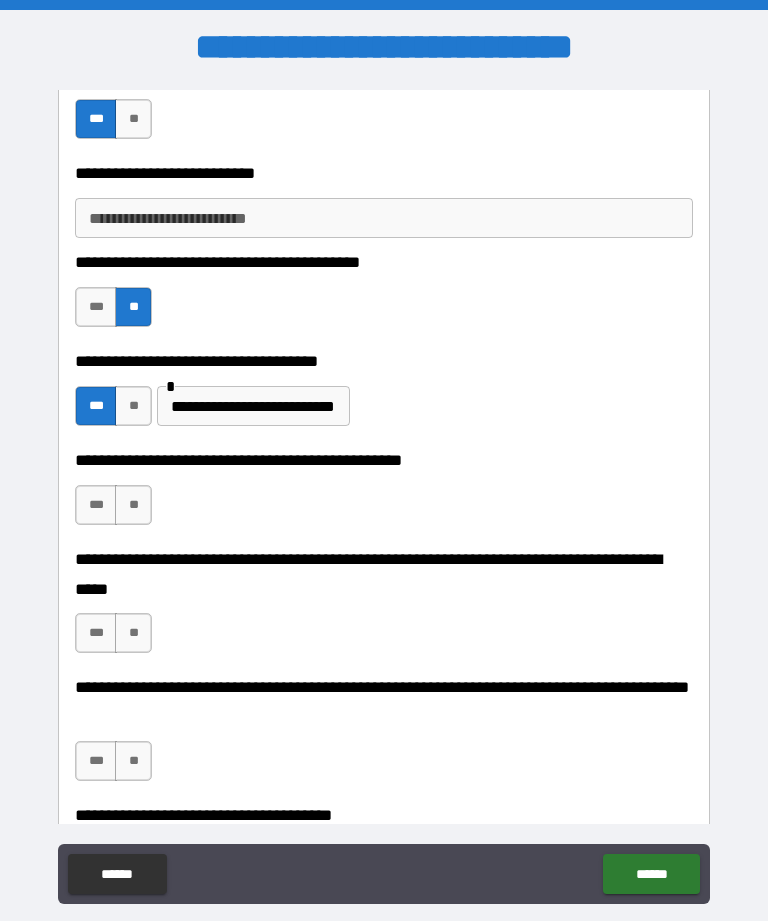 click on "***" at bounding box center [96, 505] 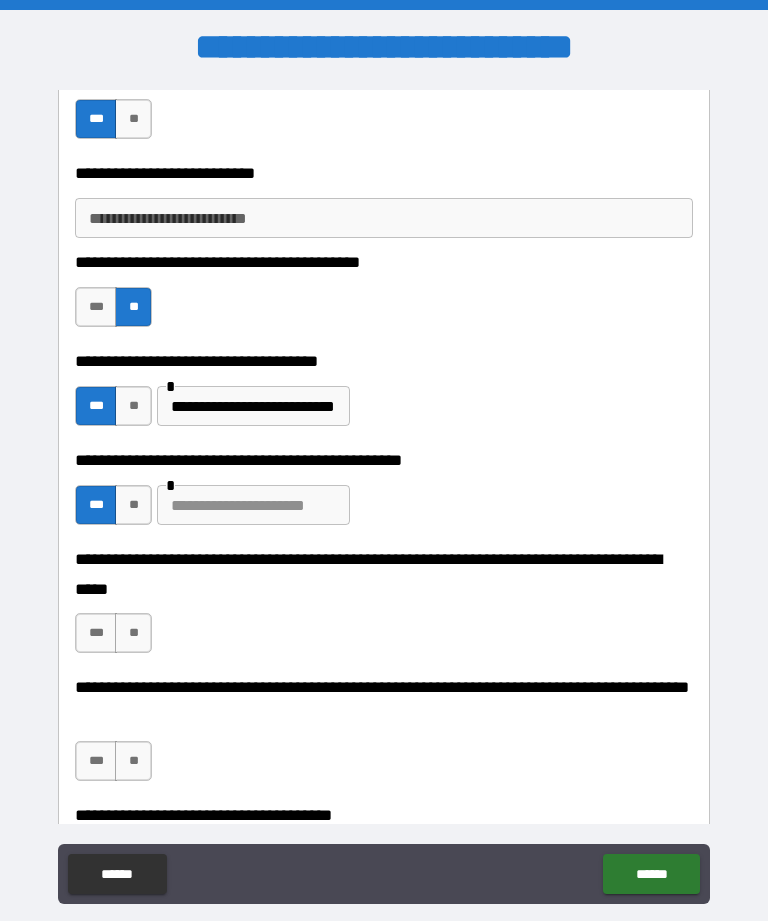 click at bounding box center (253, 505) 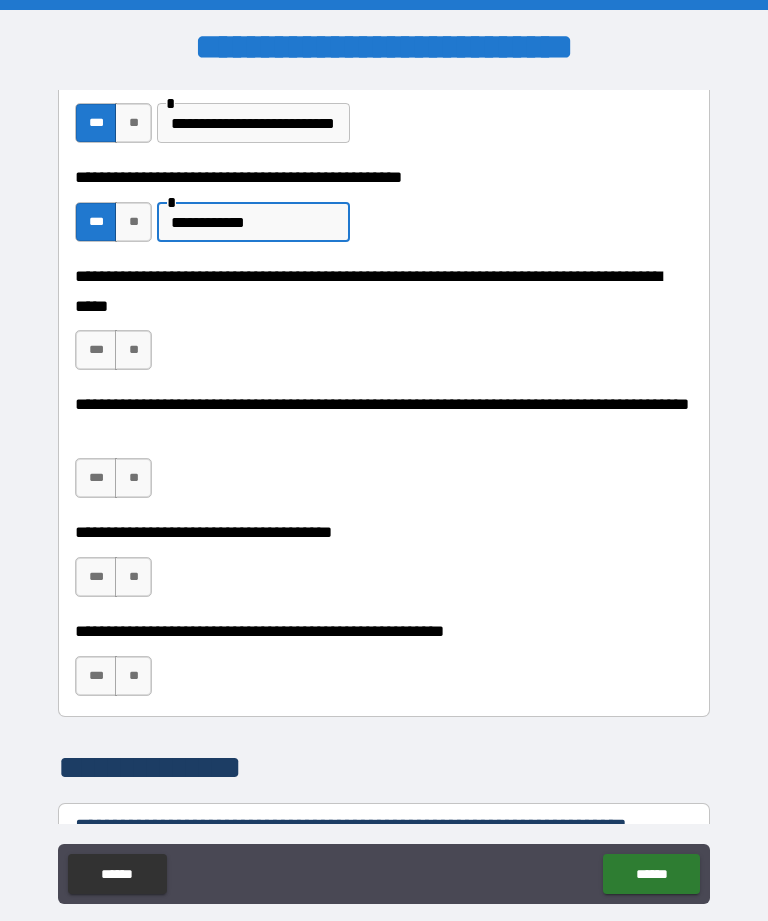 scroll, scrollTop: 812, scrollLeft: 0, axis: vertical 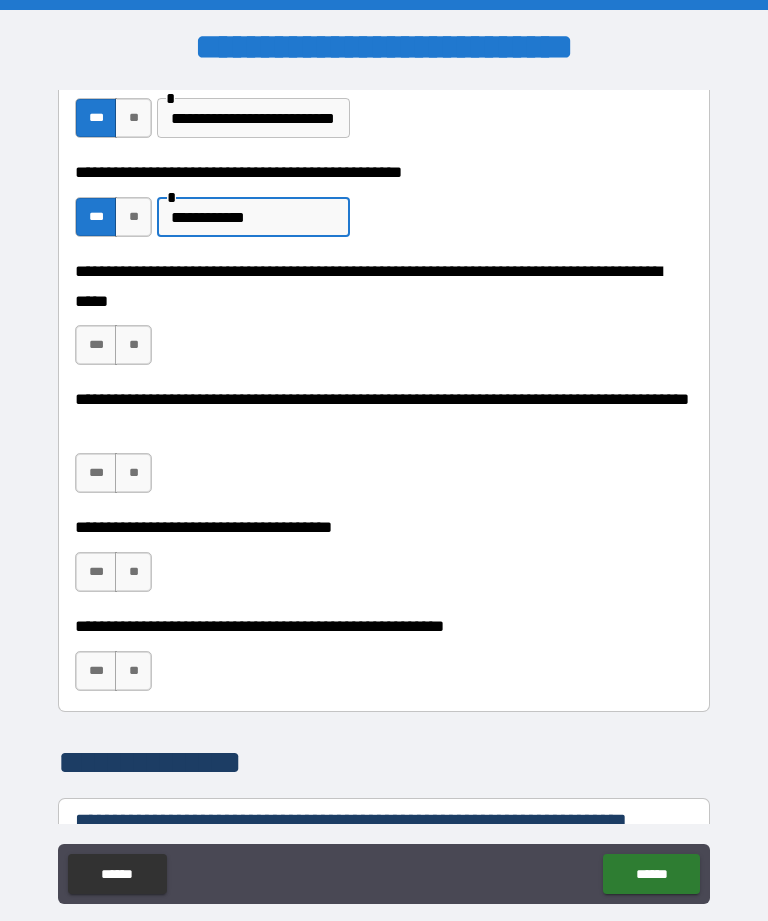 click on "**" at bounding box center (133, 345) 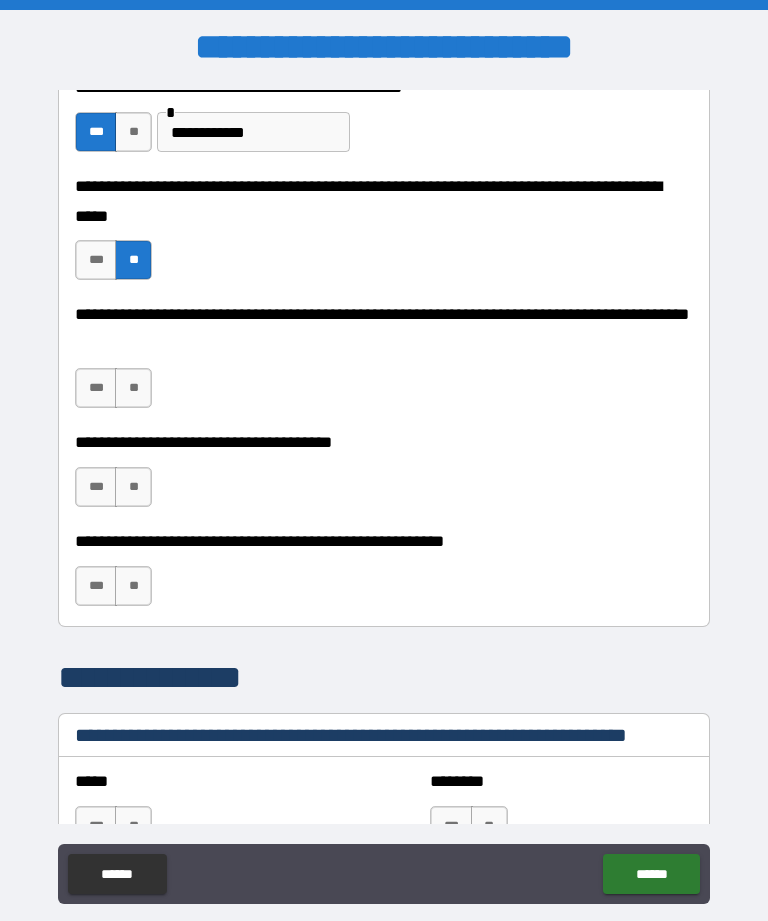 scroll, scrollTop: 897, scrollLeft: 0, axis: vertical 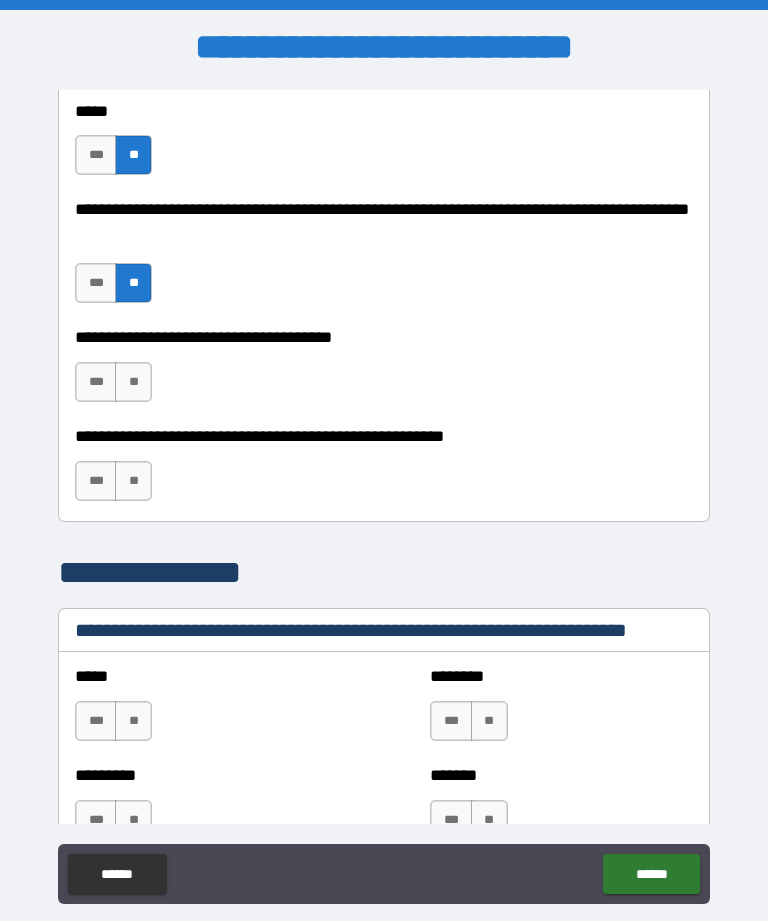 click on "**" at bounding box center (133, 382) 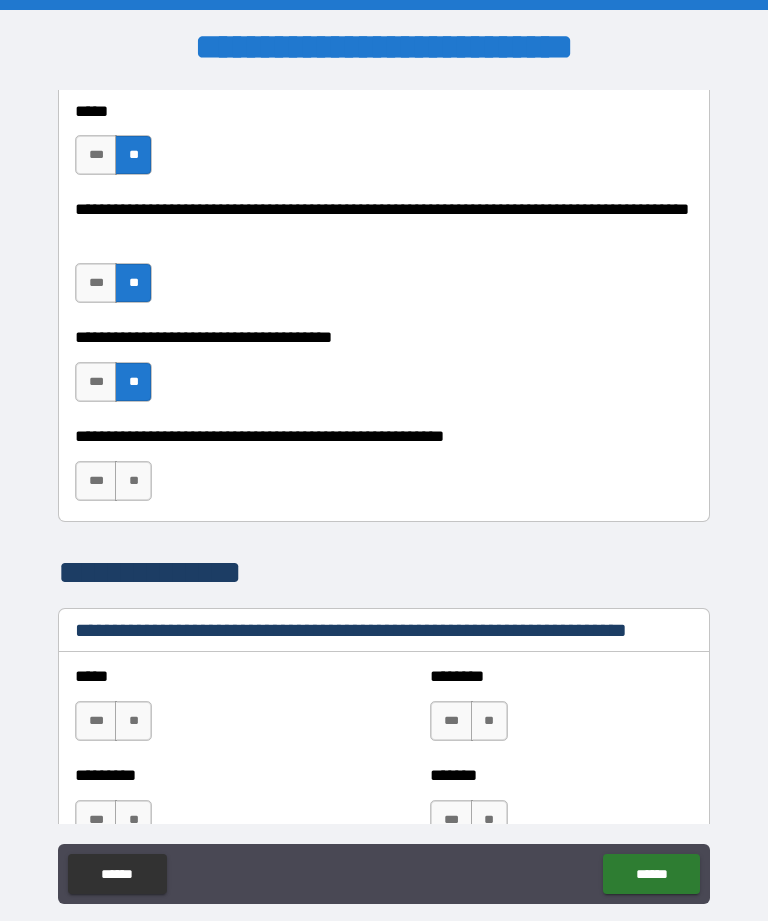 click on "***" at bounding box center [96, 481] 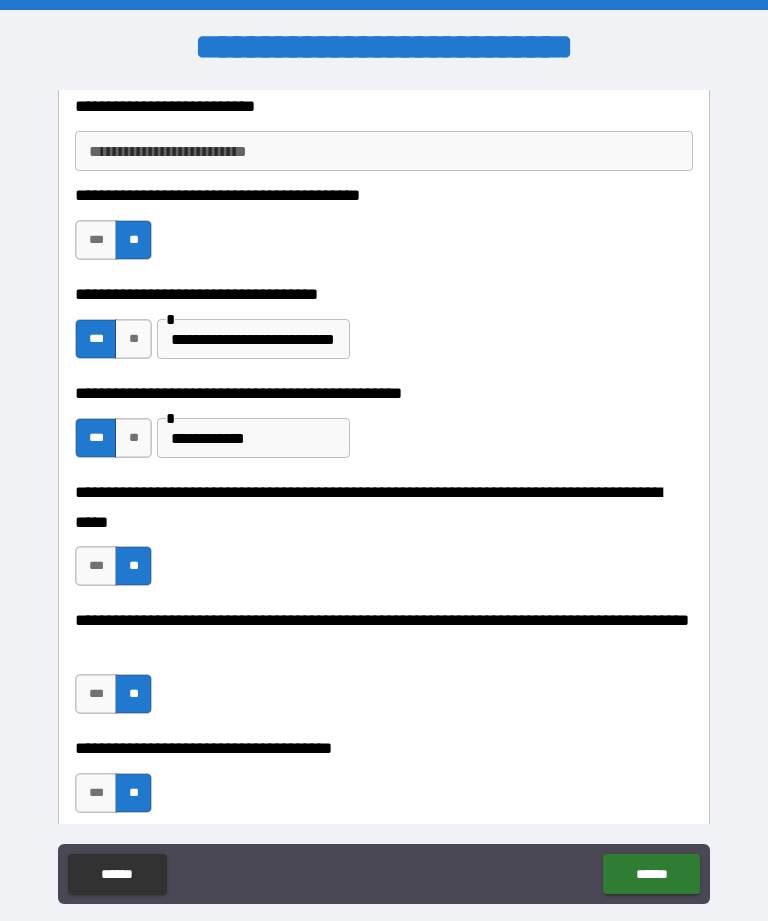 scroll, scrollTop: 546, scrollLeft: 0, axis: vertical 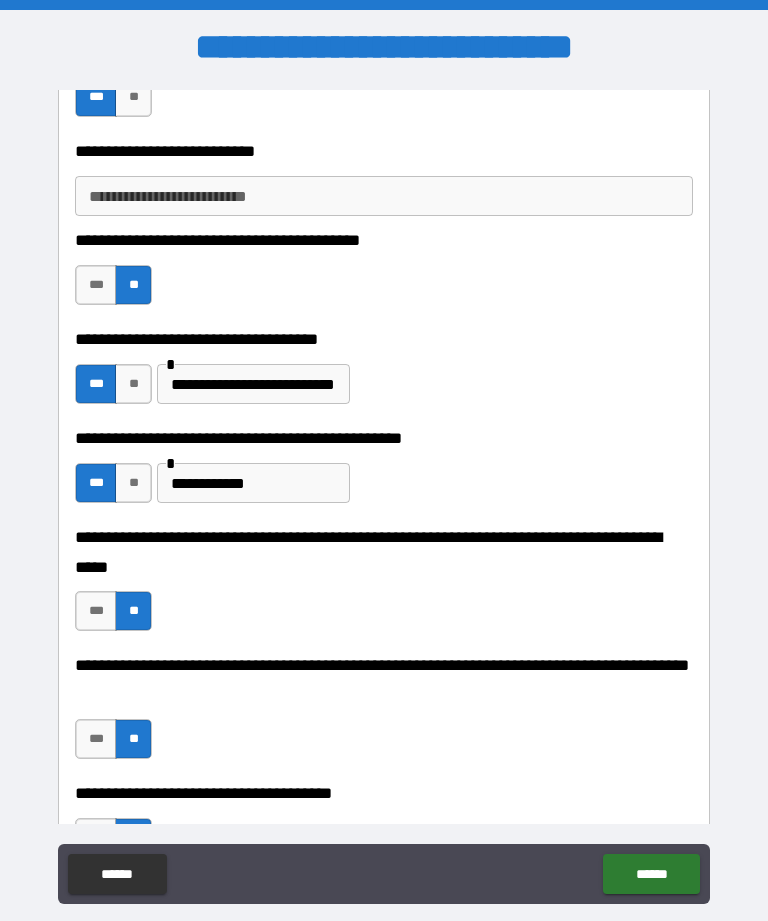 click on "**********" at bounding box center (253, 483) 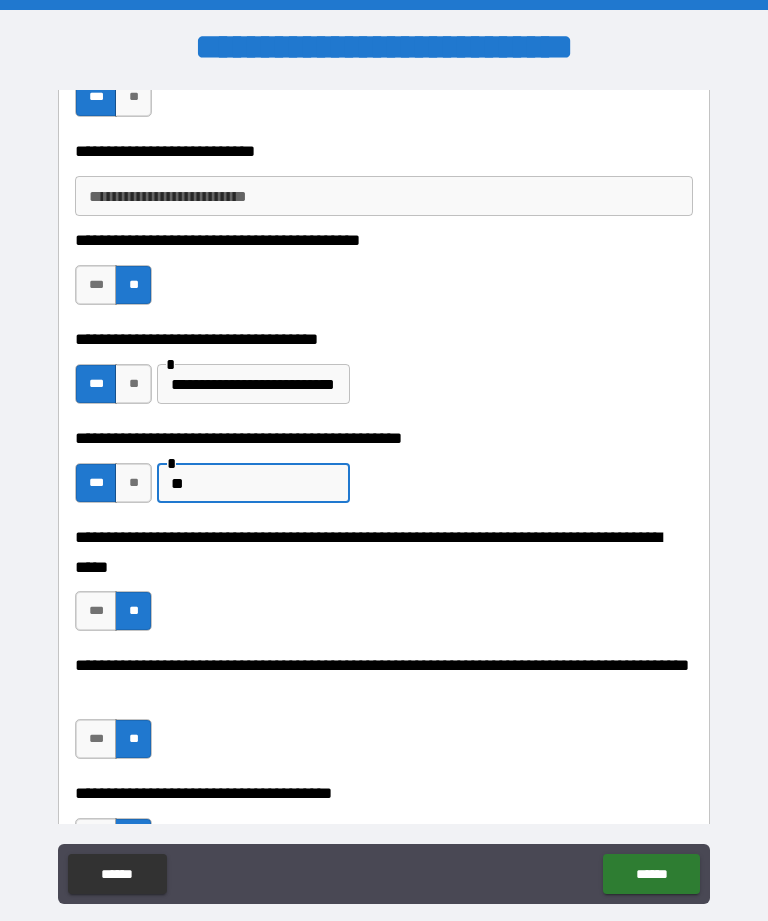 type on "*" 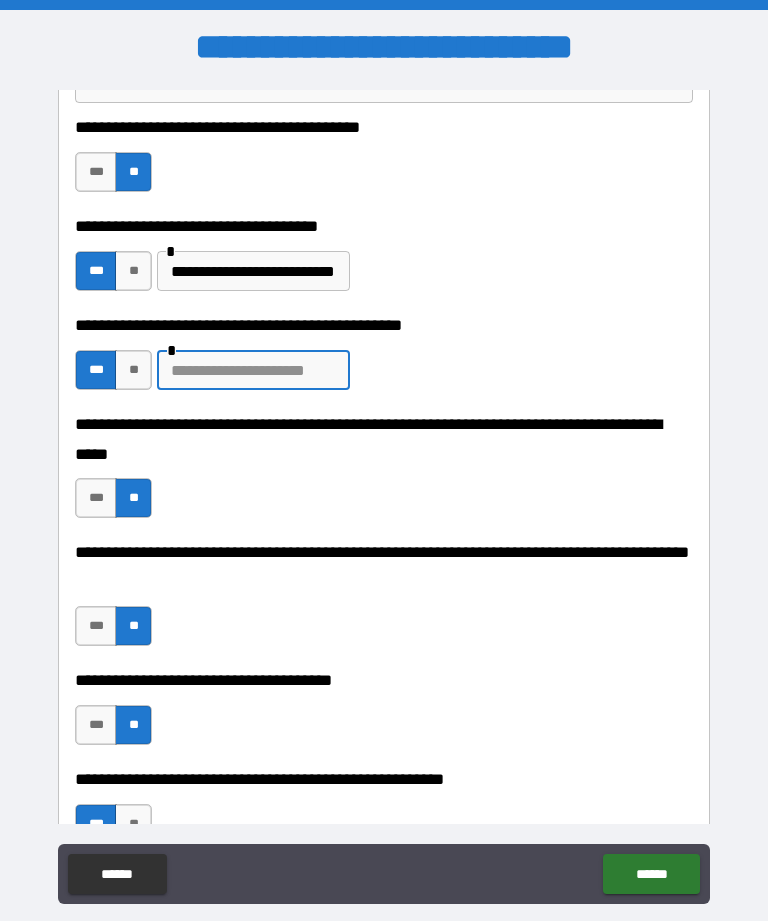 scroll, scrollTop: 665, scrollLeft: 0, axis: vertical 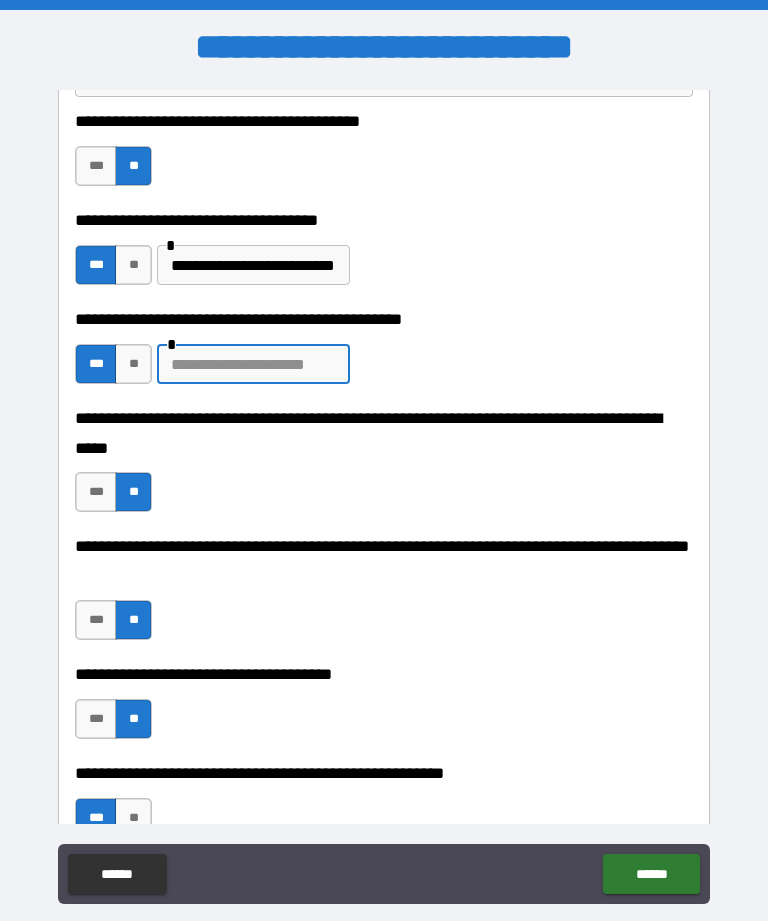 click at bounding box center (253, 364) 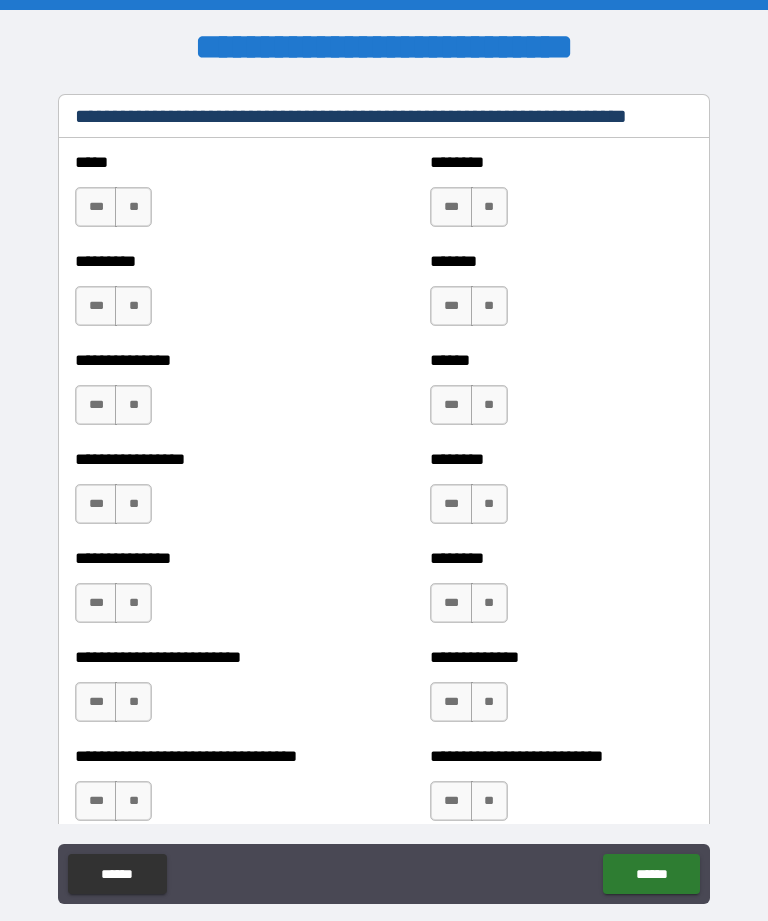 scroll, scrollTop: 1517, scrollLeft: 0, axis: vertical 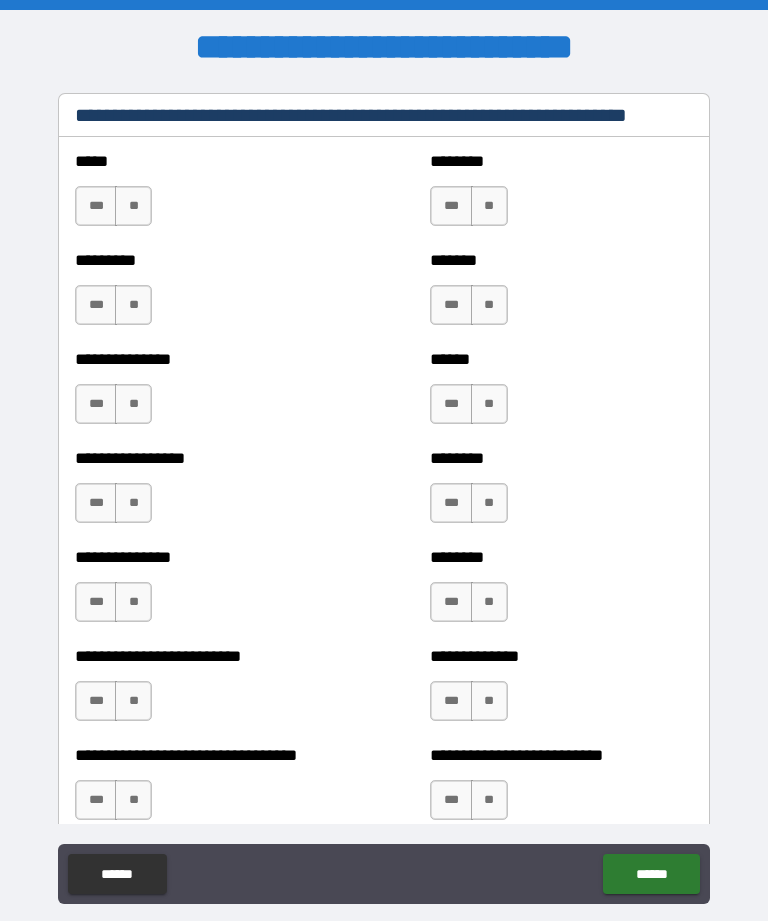 type on "**********" 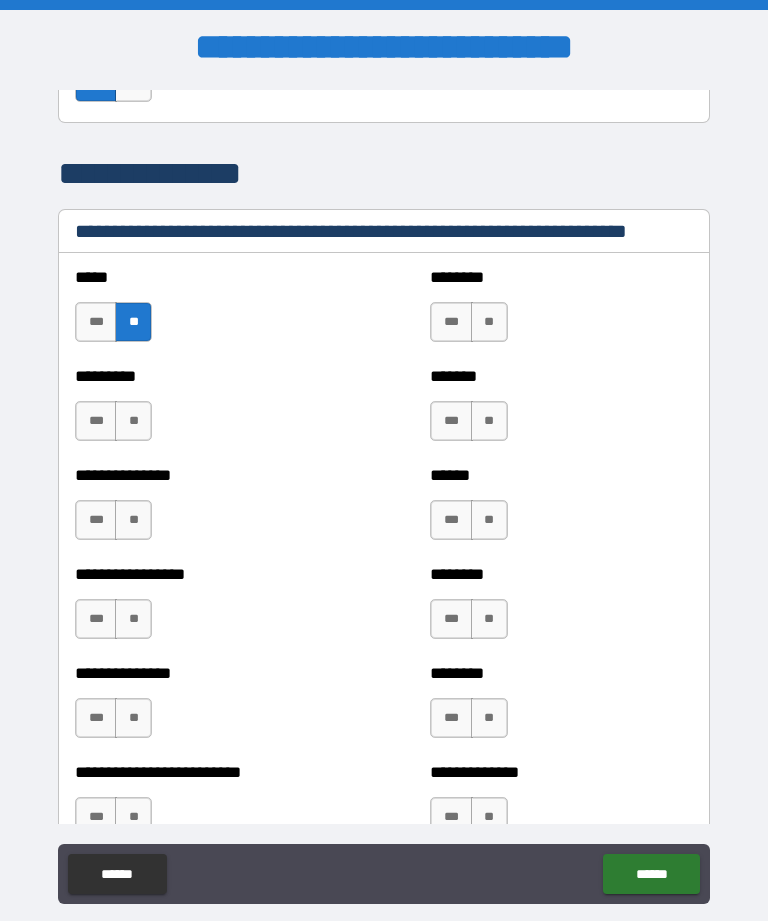 scroll, scrollTop: 1394, scrollLeft: 0, axis: vertical 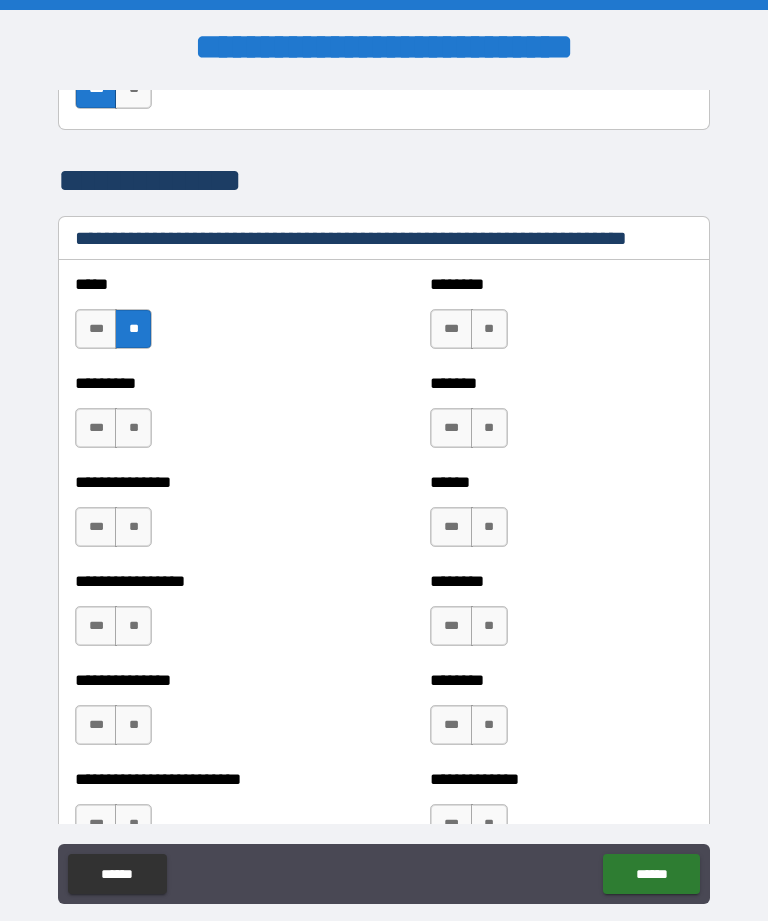 click on "**" at bounding box center (133, 428) 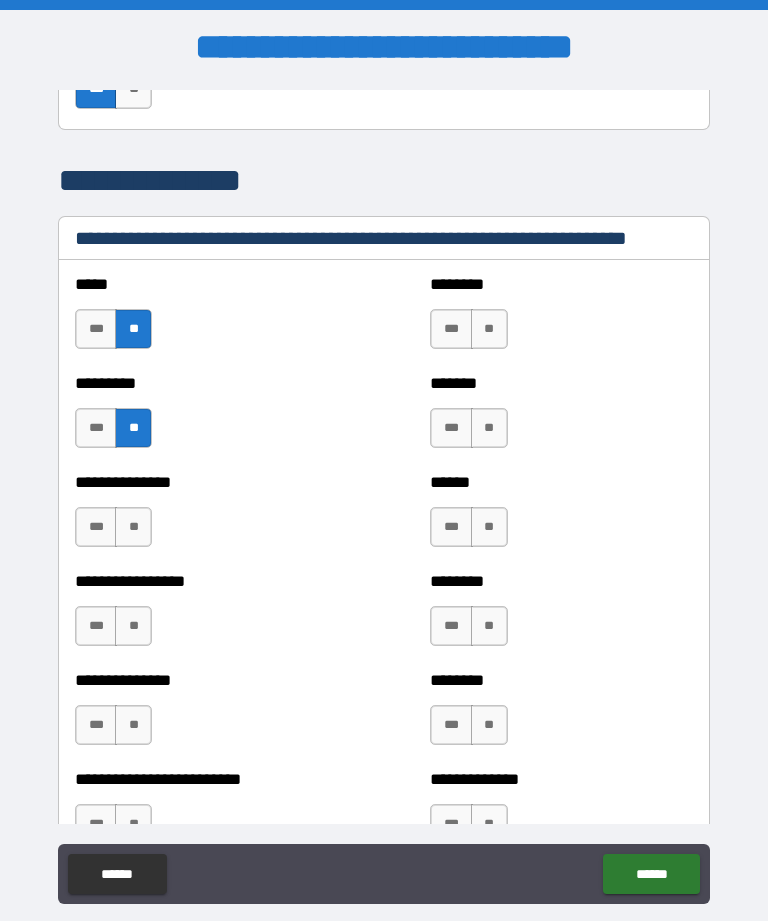 click on "**" at bounding box center (133, 527) 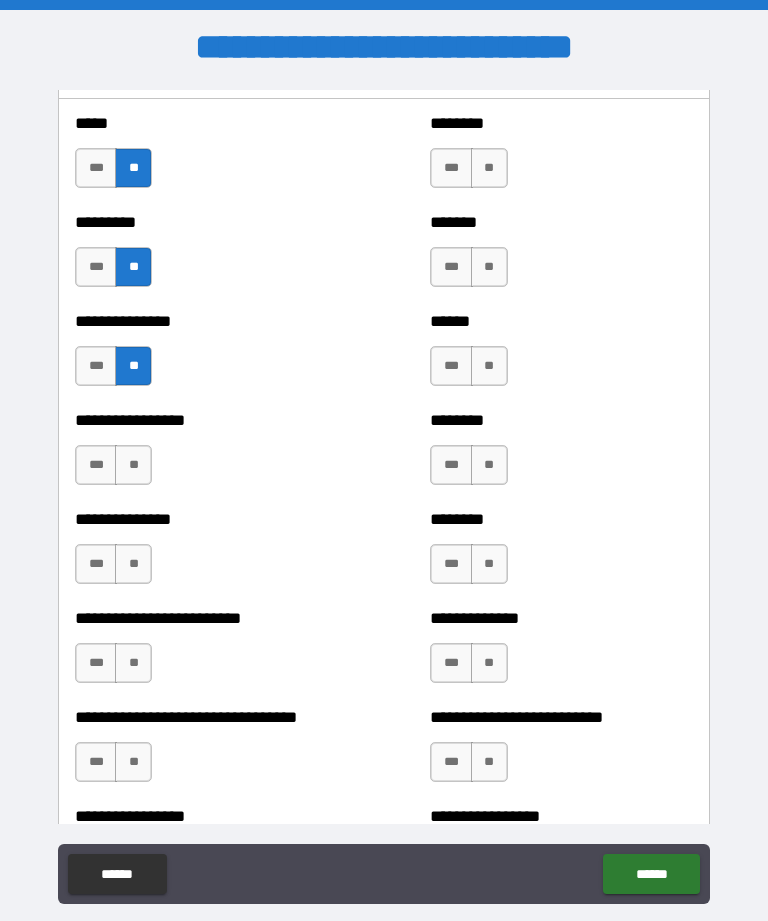 scroll, scrollTop: 1574, scrollLeft: 0, axis: vertical 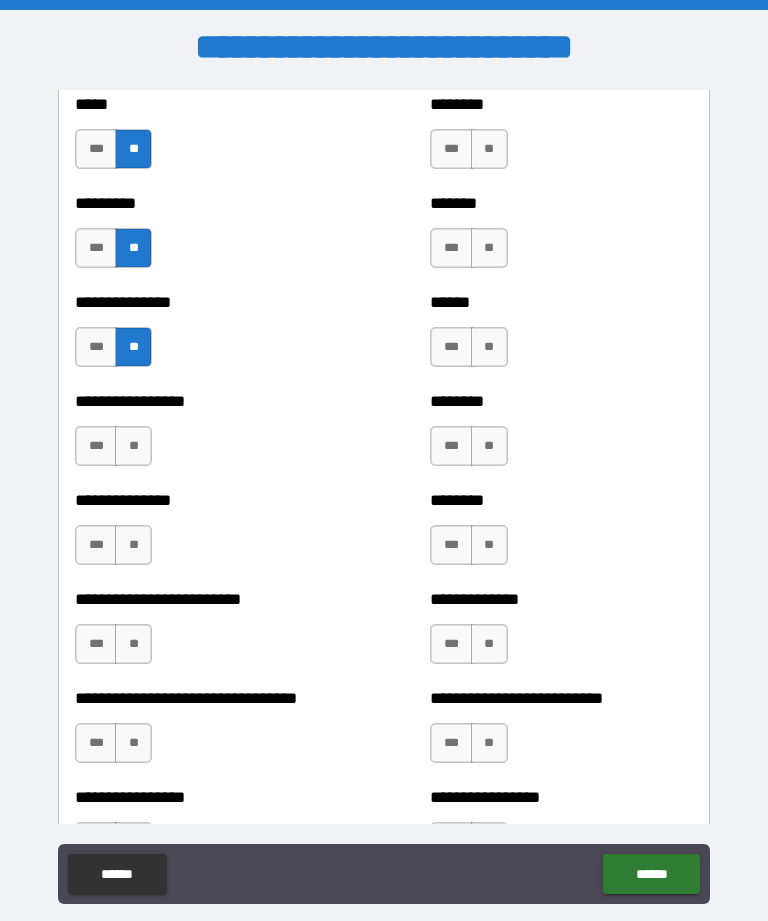 click on "**" at bounding box center [133, 446] 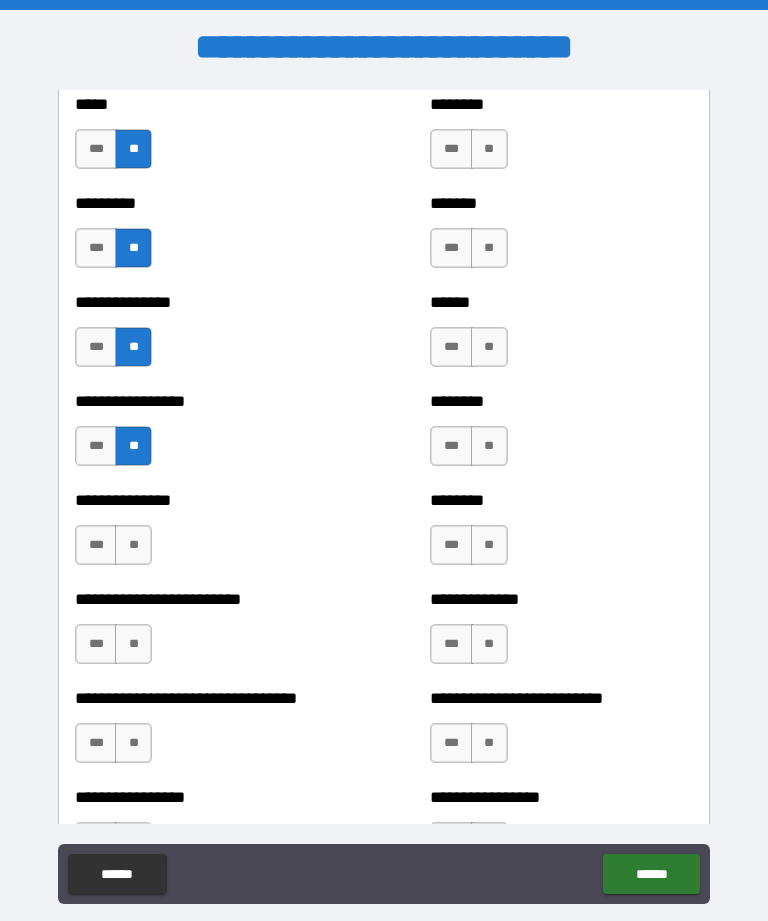 click on "**" at bounding box center (133, 545) 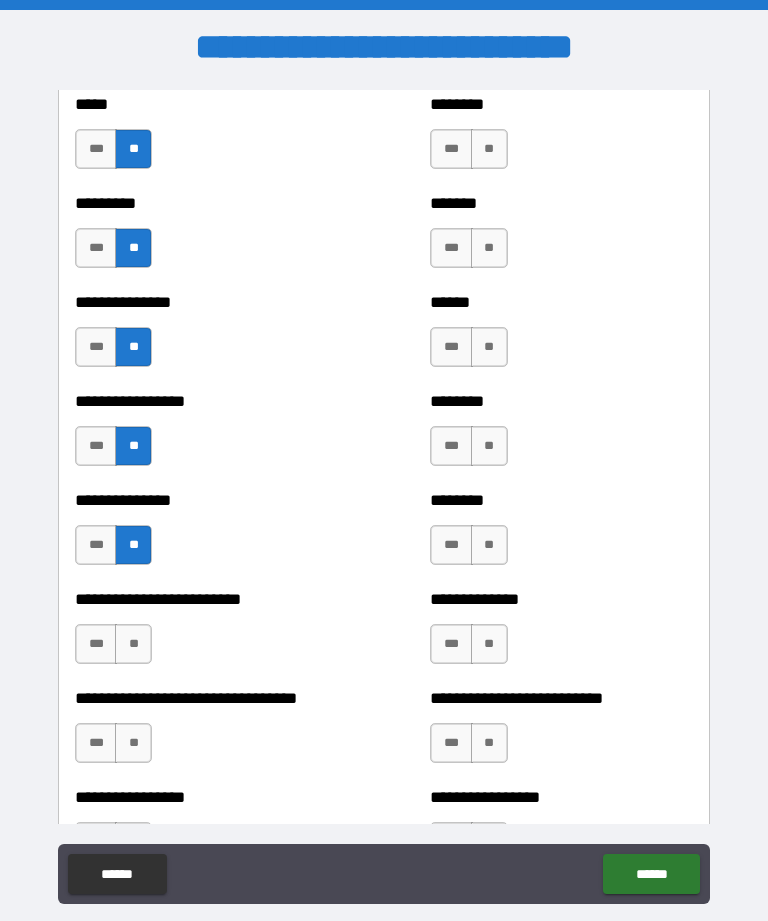 click on "**" at bounding box center (133, 644) 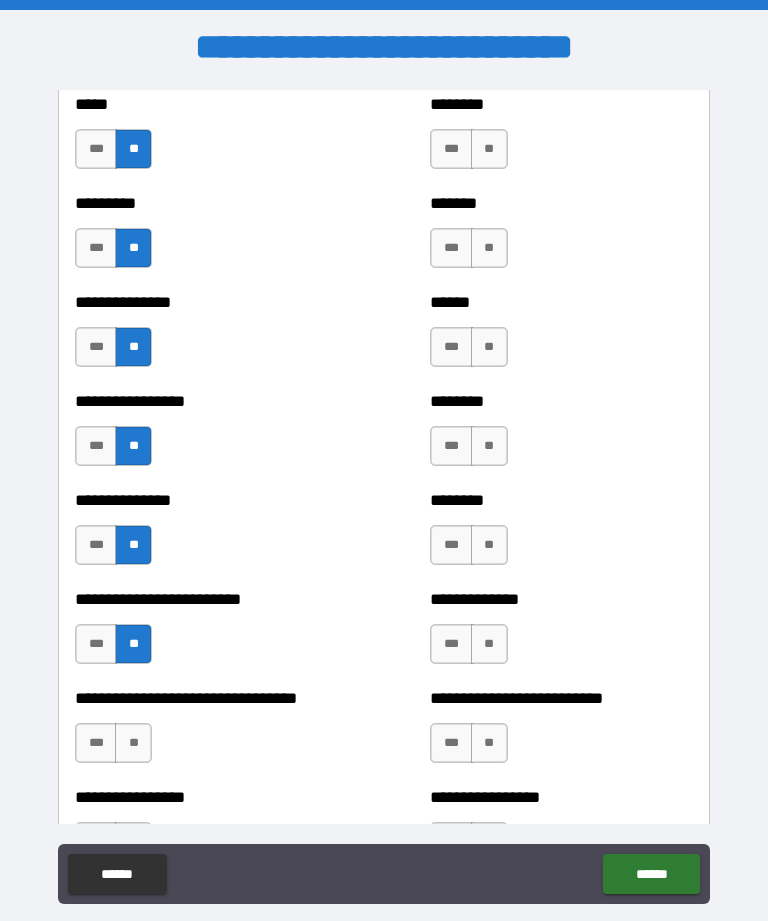 click on "**" at bounding box center [133, 743] 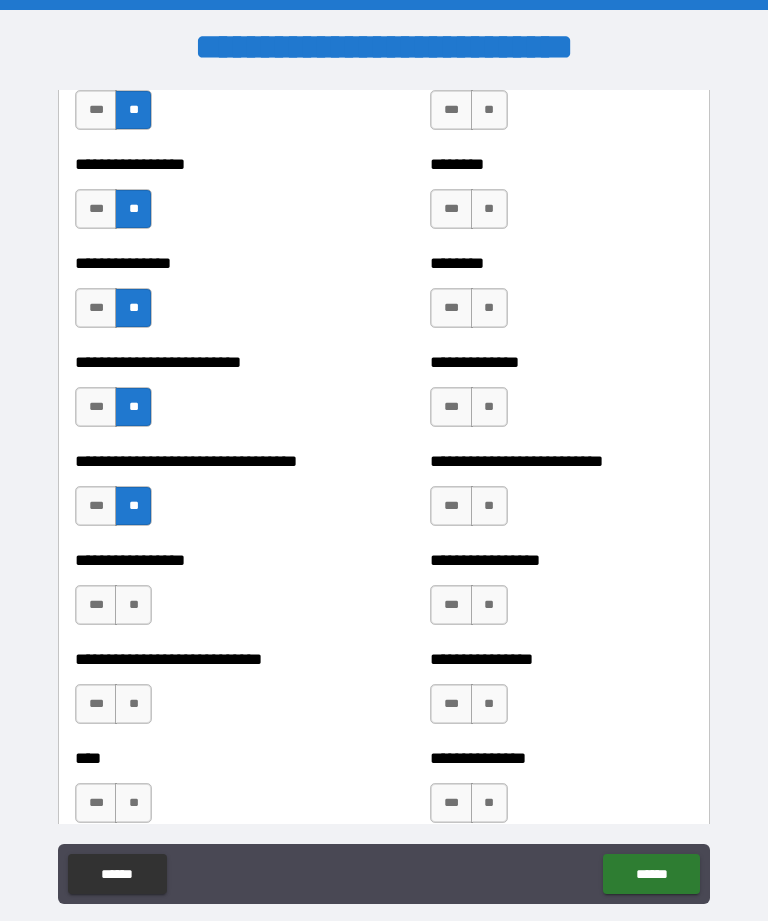 scroll, scrollTop: 1813, scrollLeft: 0, axis: vertical 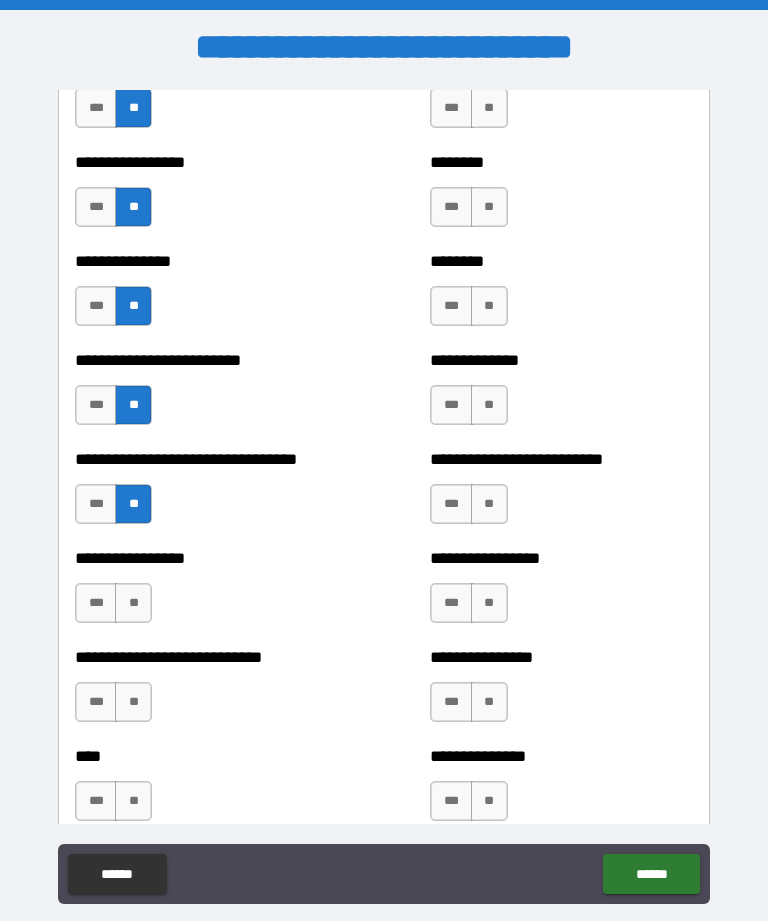 click on "**" at bounding box center [133, 603] 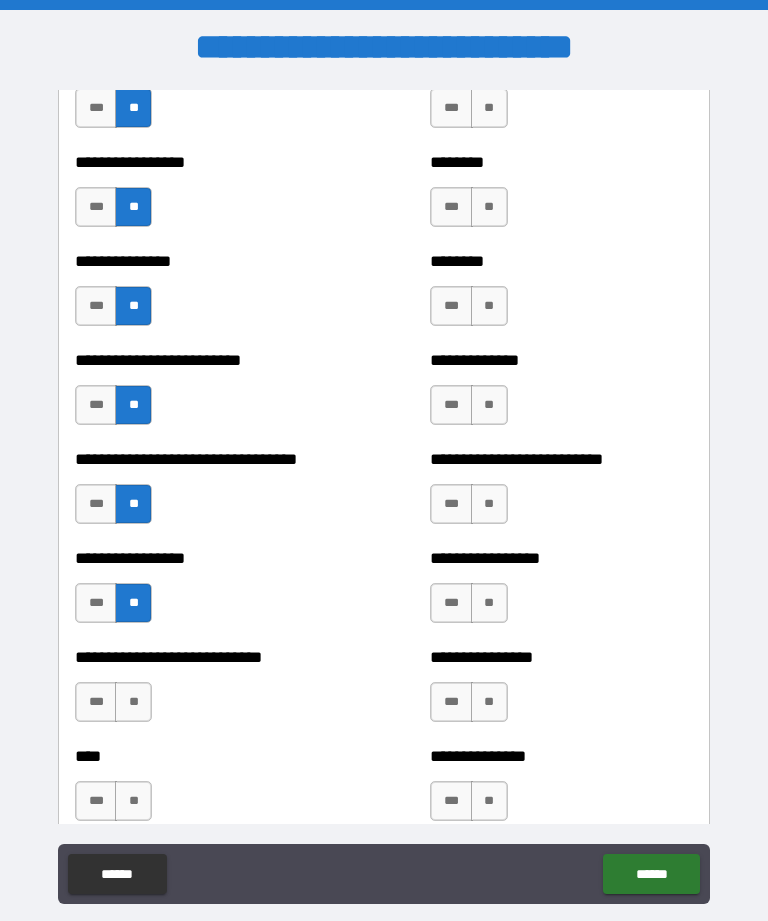 click on "**" at bounding box center (133, 702) 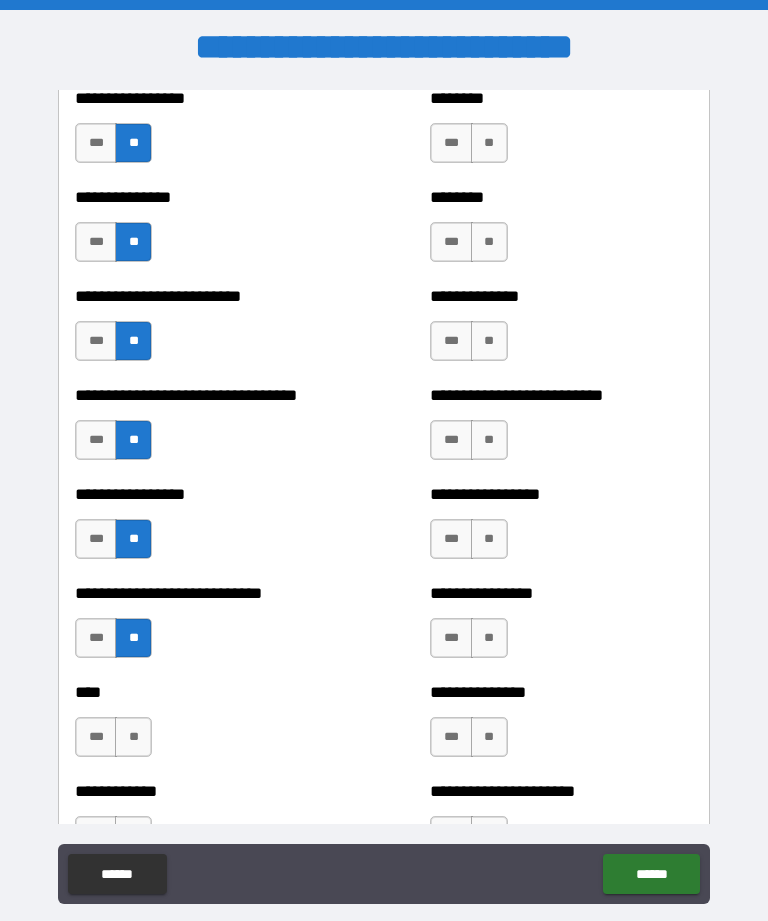 scroll, scrollTop: 1908, scrollLeft: 0, axis: vertical 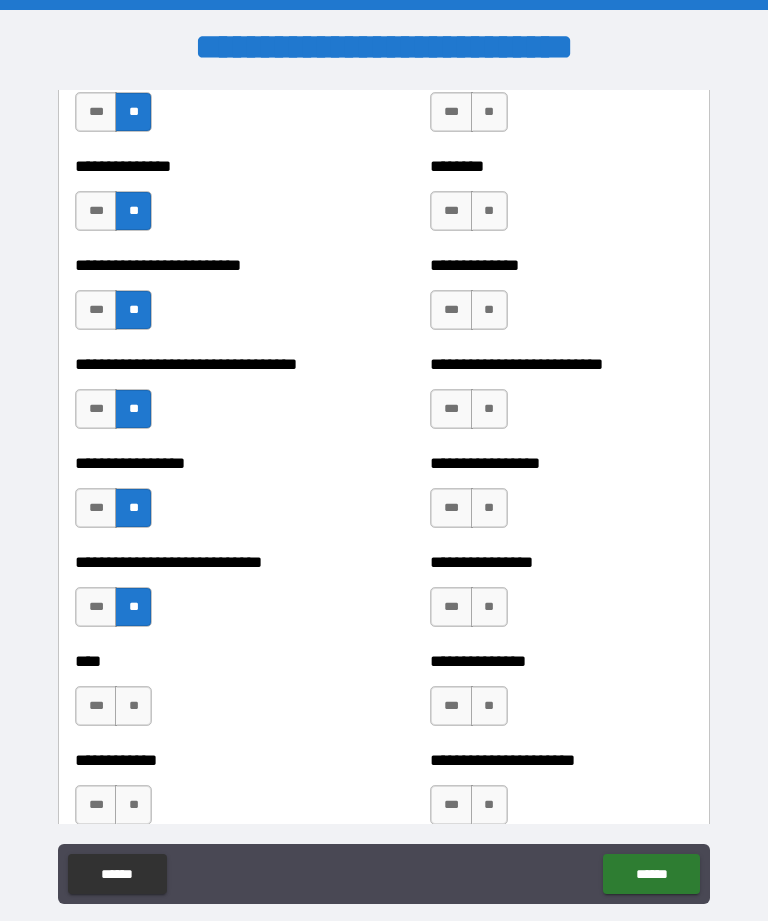 click on "**" at bounding box center [133, 706] 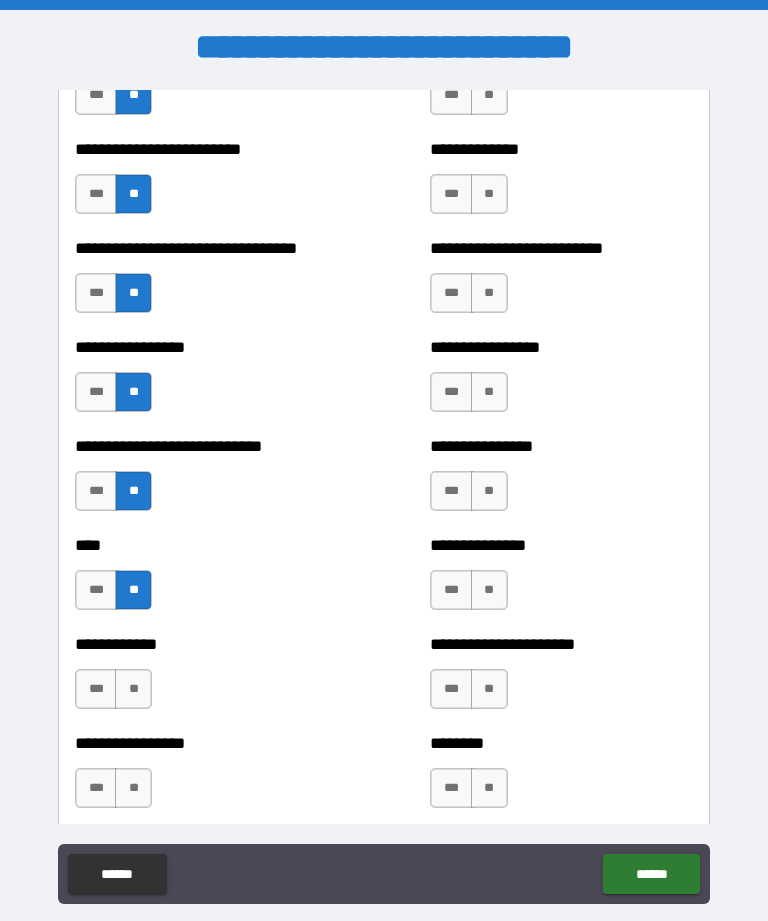 click on "**" at bounding box center (133, 689) 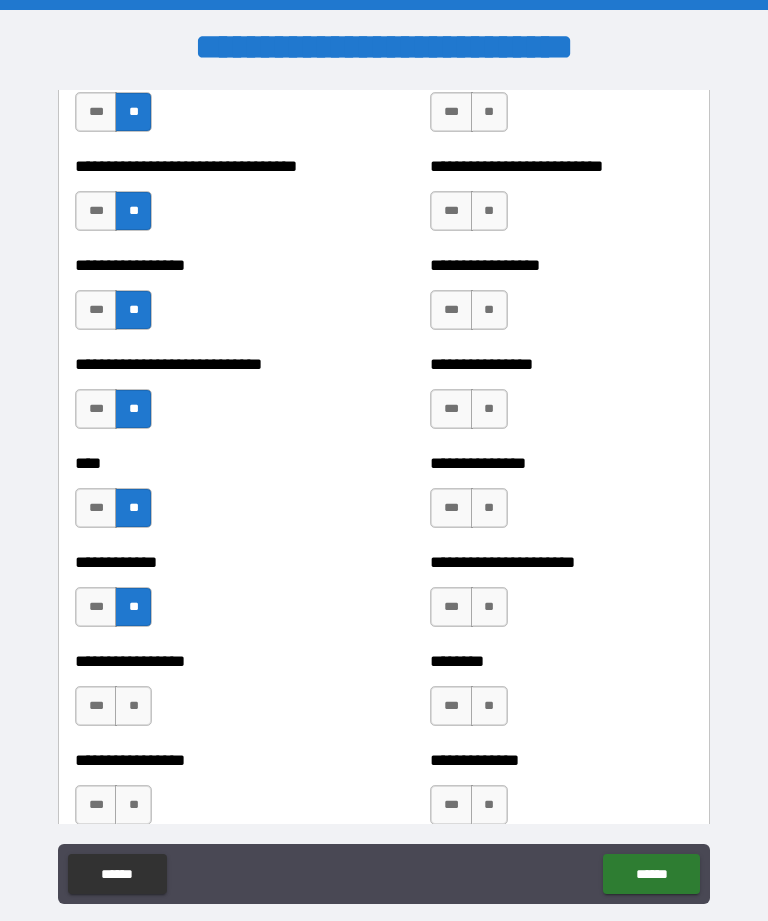click on "**" at bounding box center [133, 706] 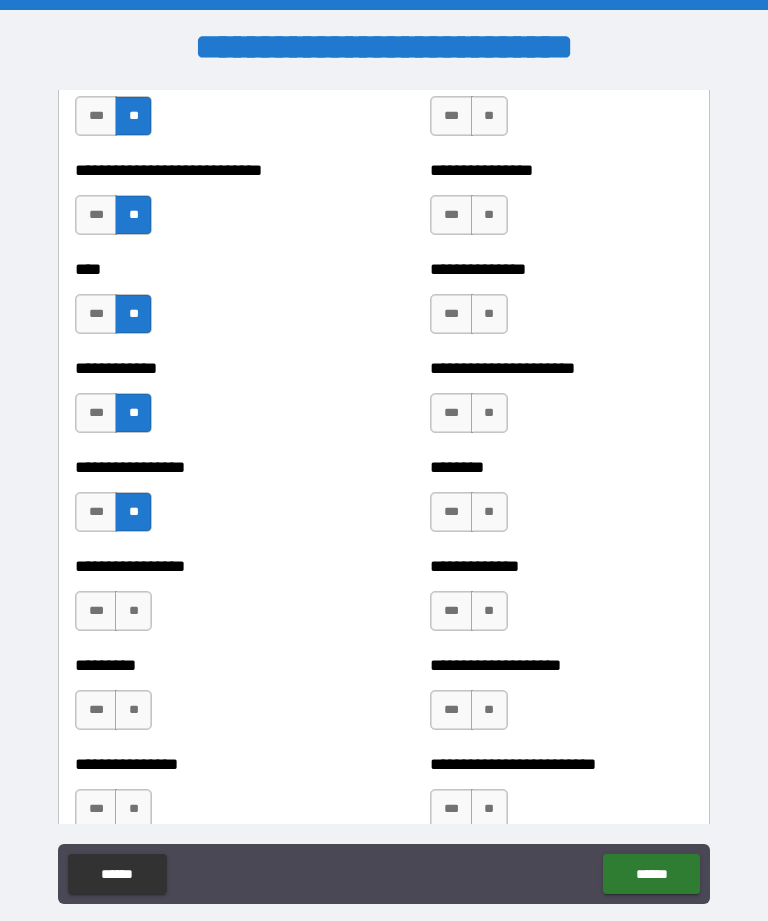 scroll, scrollTop: 2314, scrollLeft: 0, axis: vertical 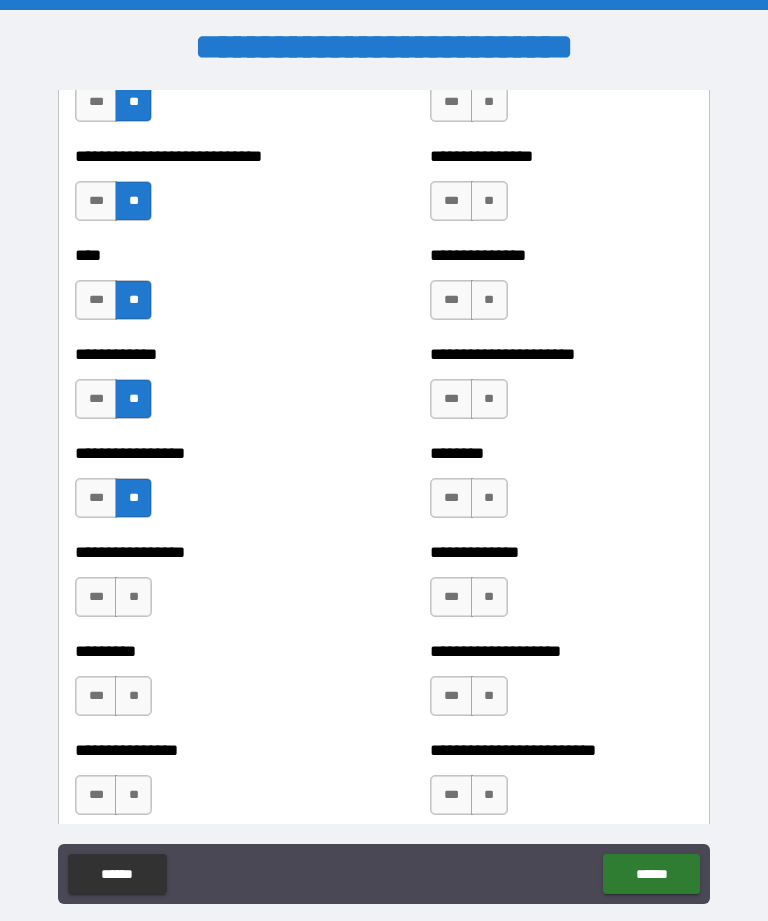 click on "**" at bounding box center [133, 597] 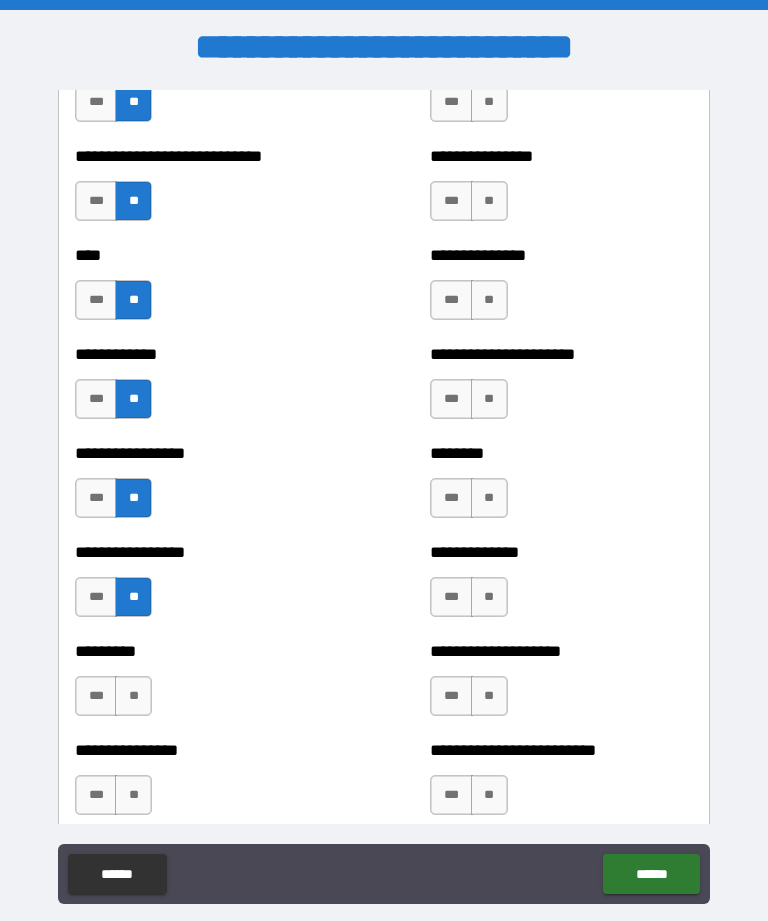 click on "**" at bounding box center [133, 696] 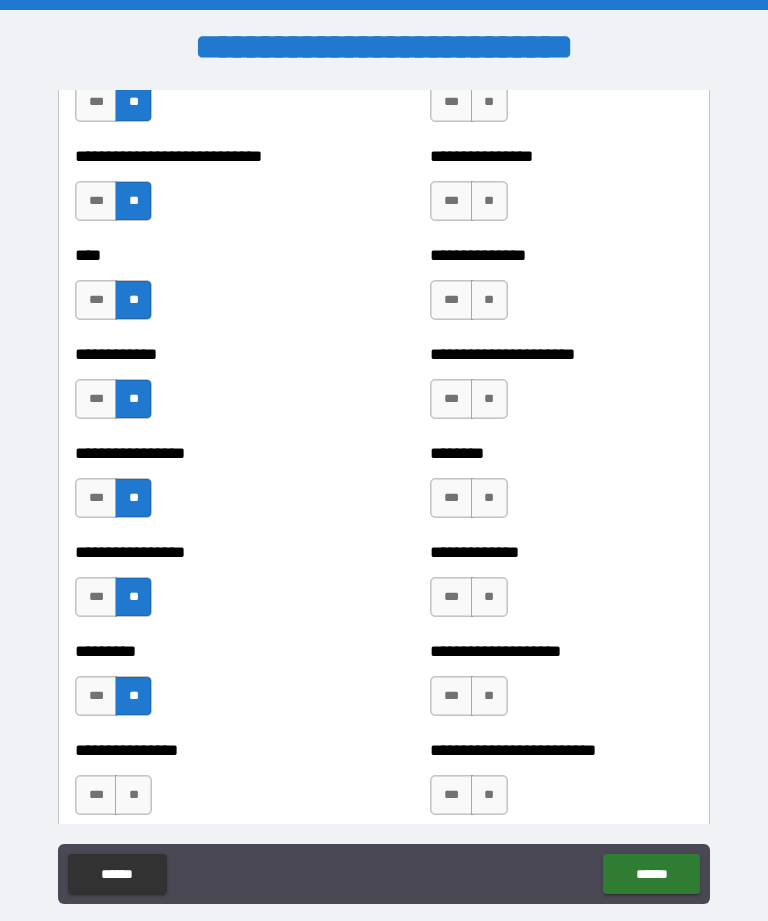 click on "**" at bounding box center (133, 795) 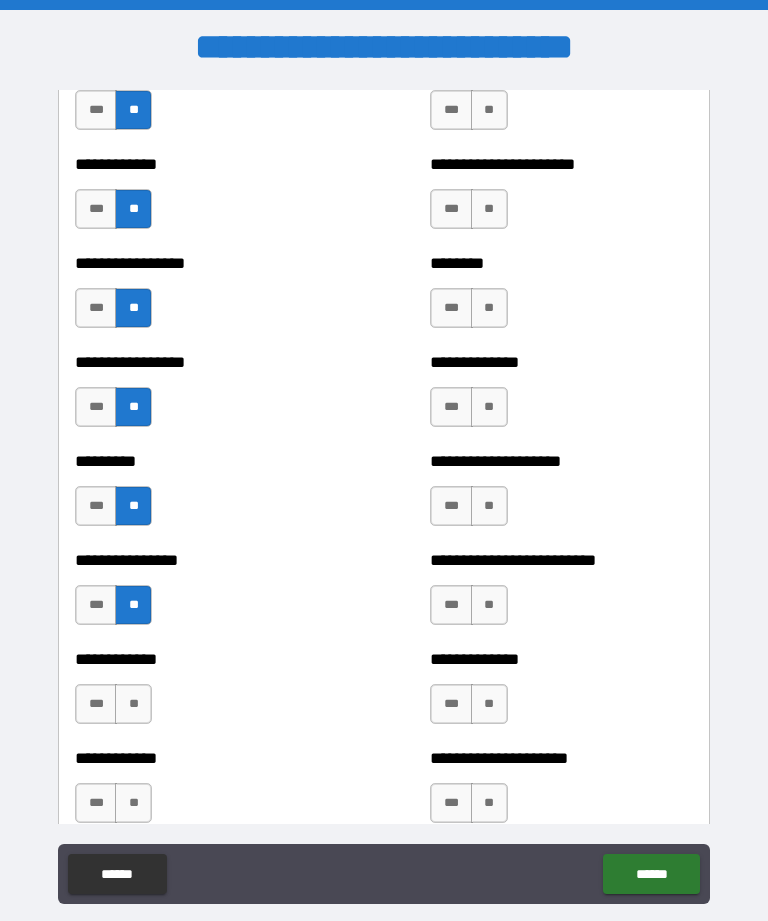 scroll, scrollTop: 2508, scrollLeft: 0, axis: vertical 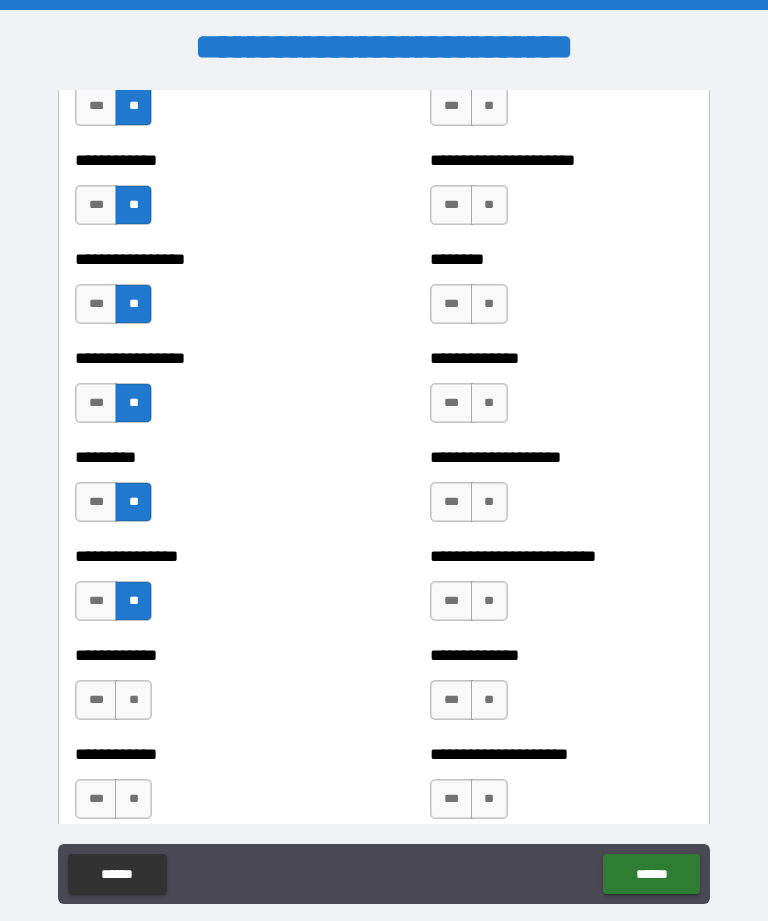 click on "**" at bounding box center (133, 700) 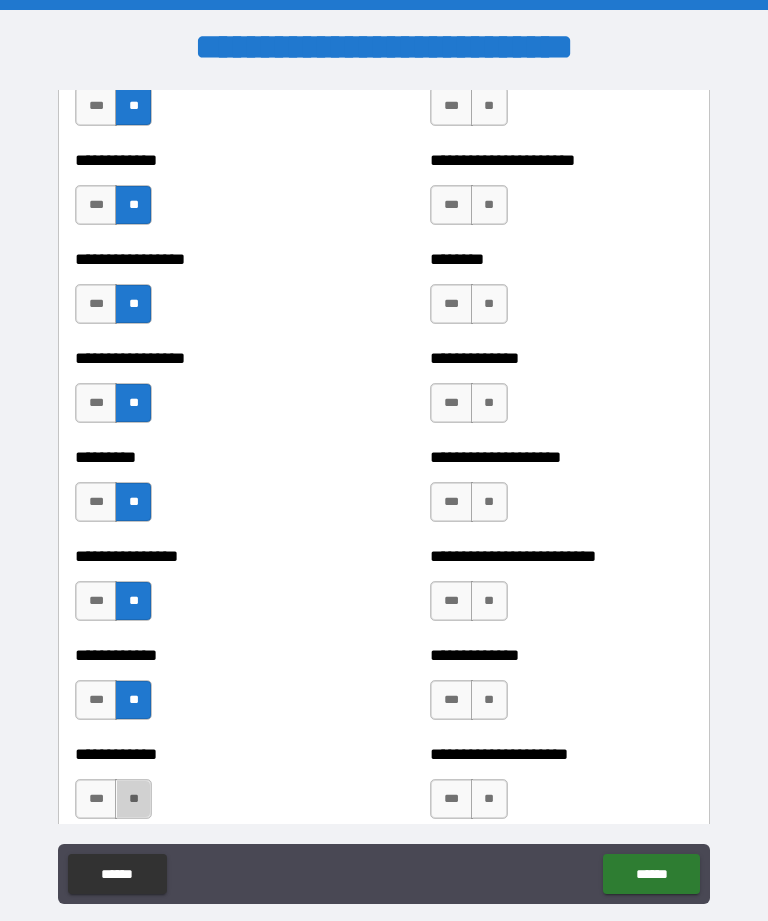 click on "**" at bounding box center (133, 799) 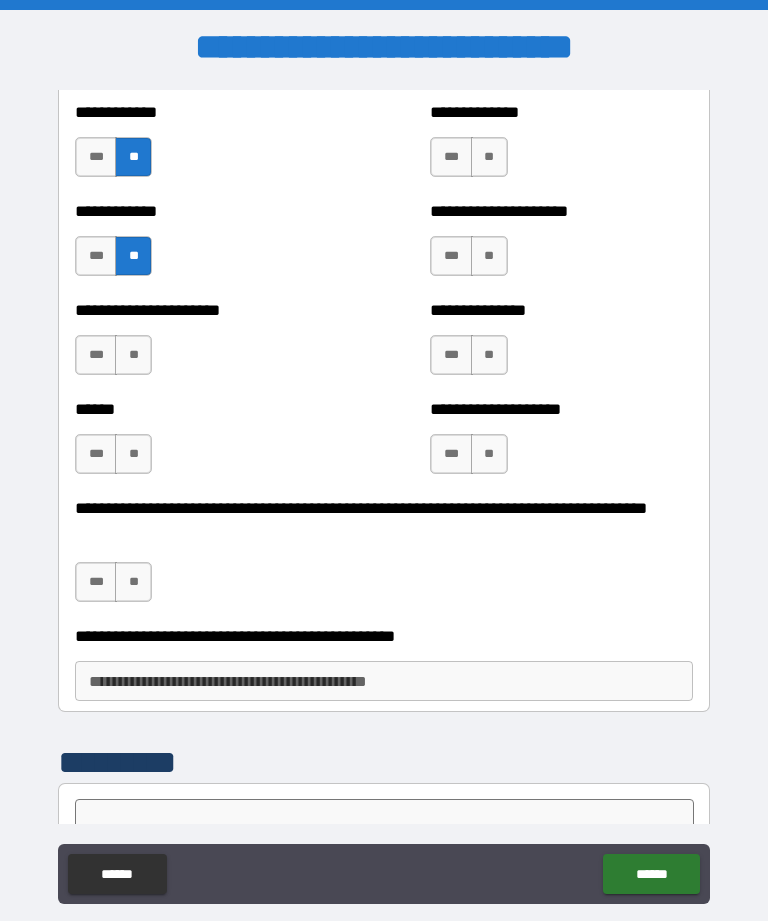 scroll, scrollTop: 3050, scrollLeft: 0, axis: vertical 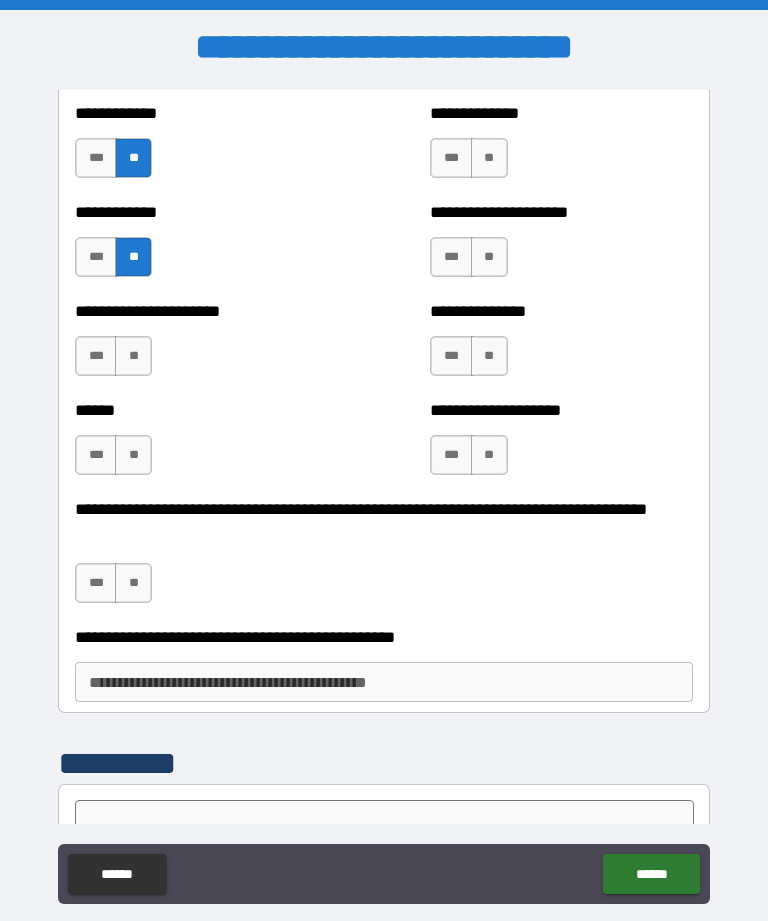 click on "**" at bounding box center (133, 356) 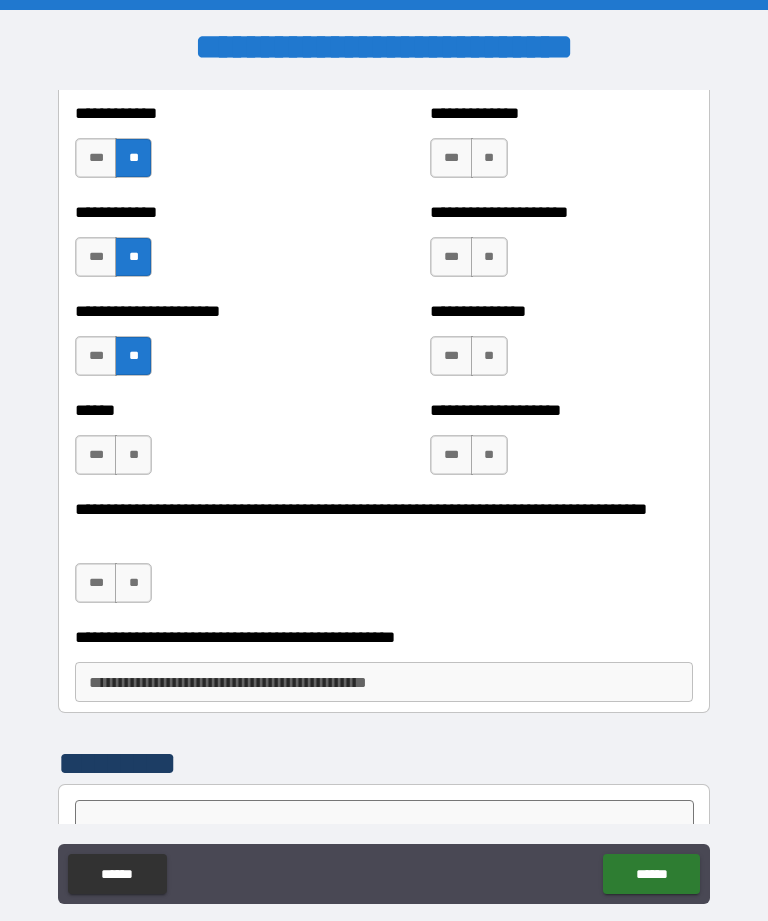 click on "**" at bounding box center [133, 455] 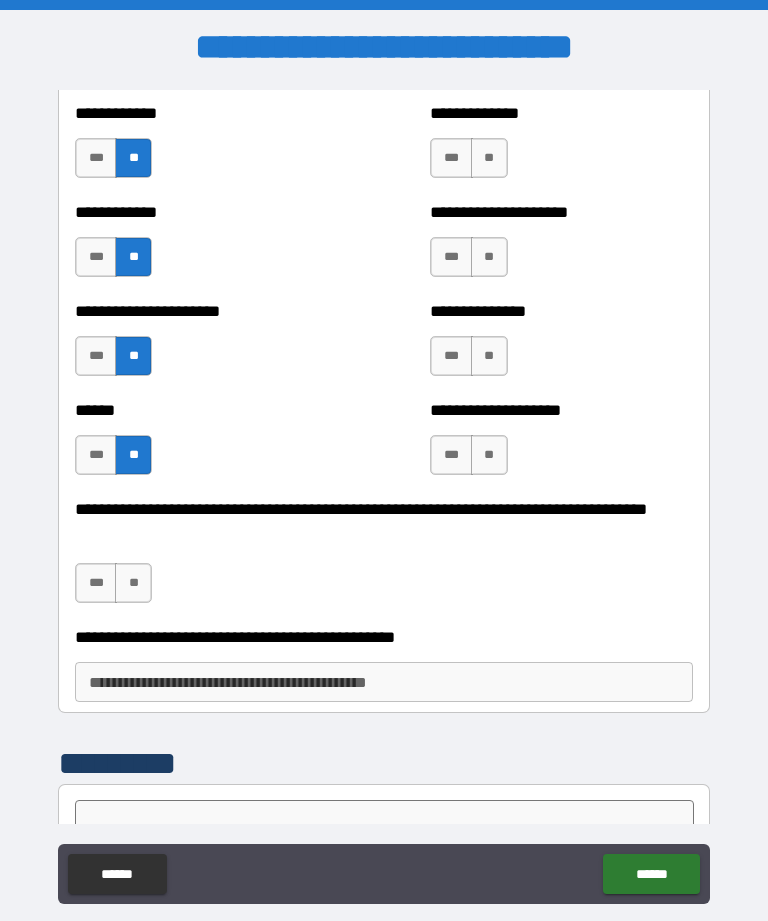 click on "**" at bounding box center (133, 583) 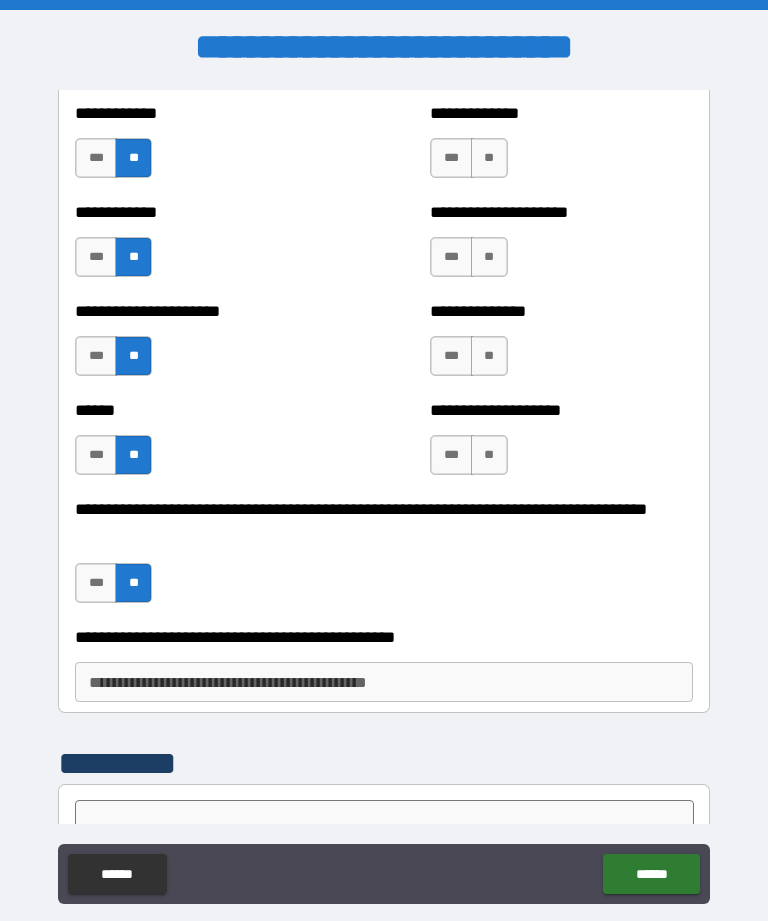 click on "**" at bounding box center [489, 455] 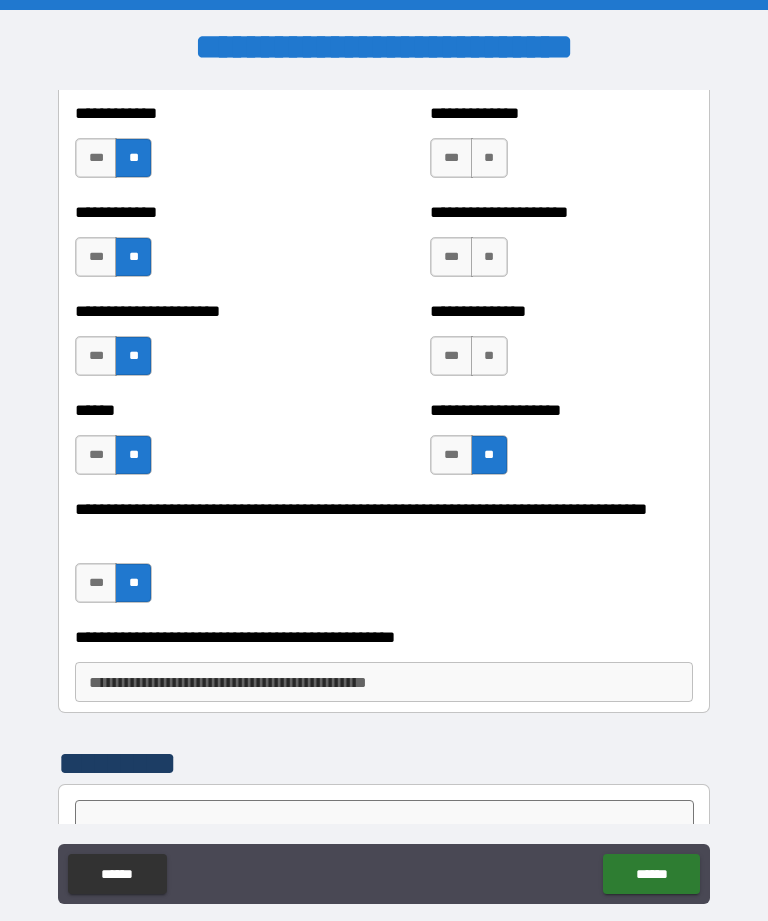 click on "**" at bounding box center (489, 356) 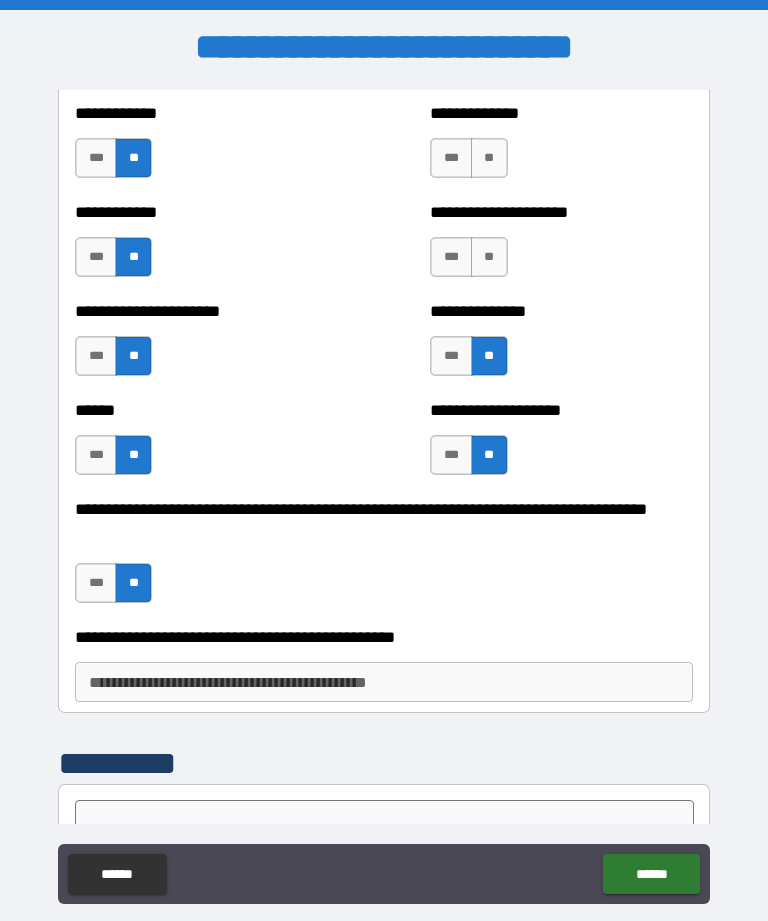click on "**" at bounding box center (489, 257) 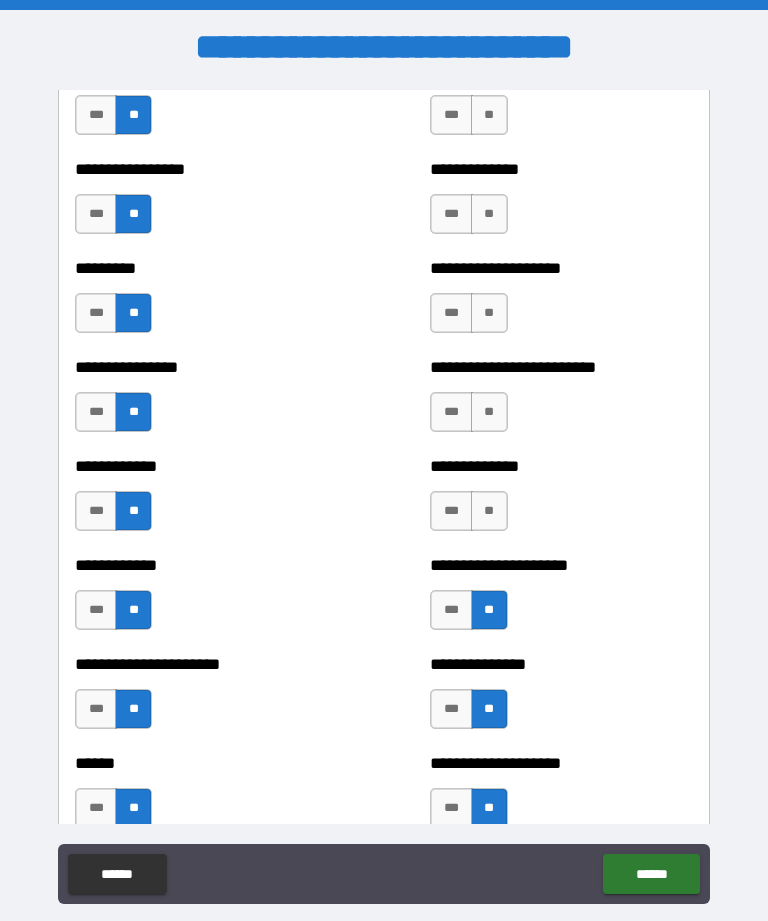 scroll, scrollTop: 2670, scrollLeft: 0, axis: vertical 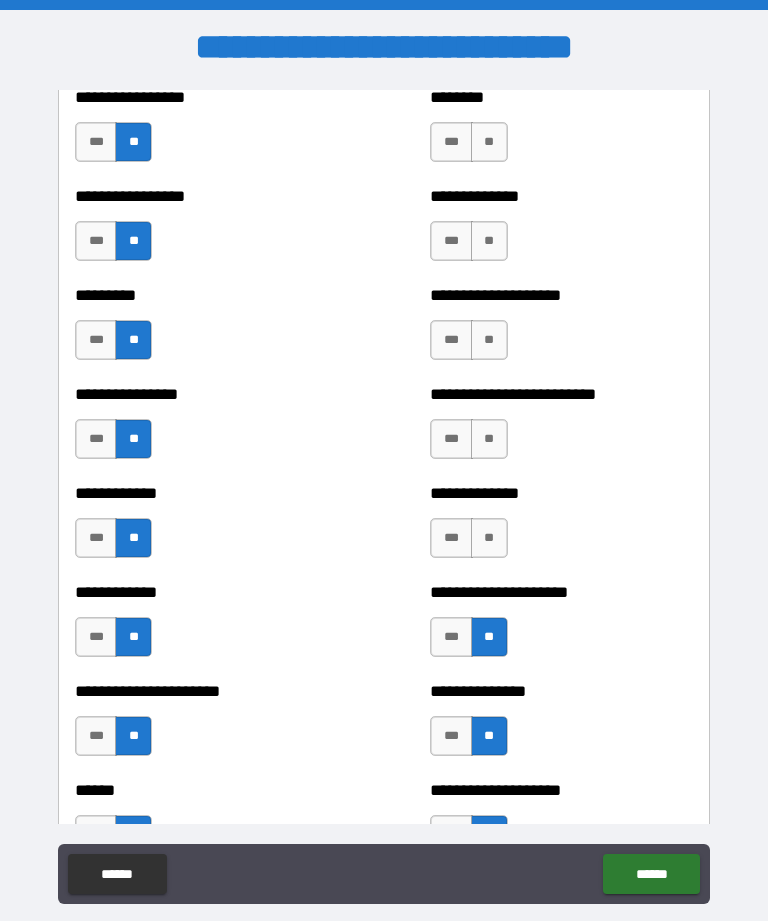 click on "**********" at bounding box center [561, 528] 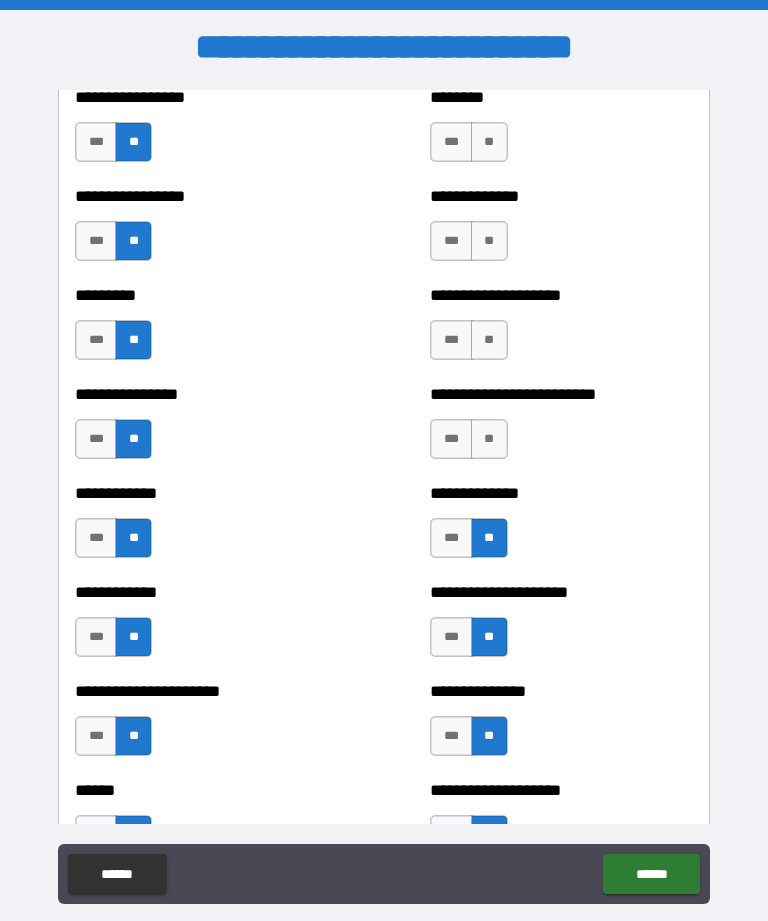 click on "**" at bounding box center (489, 439) 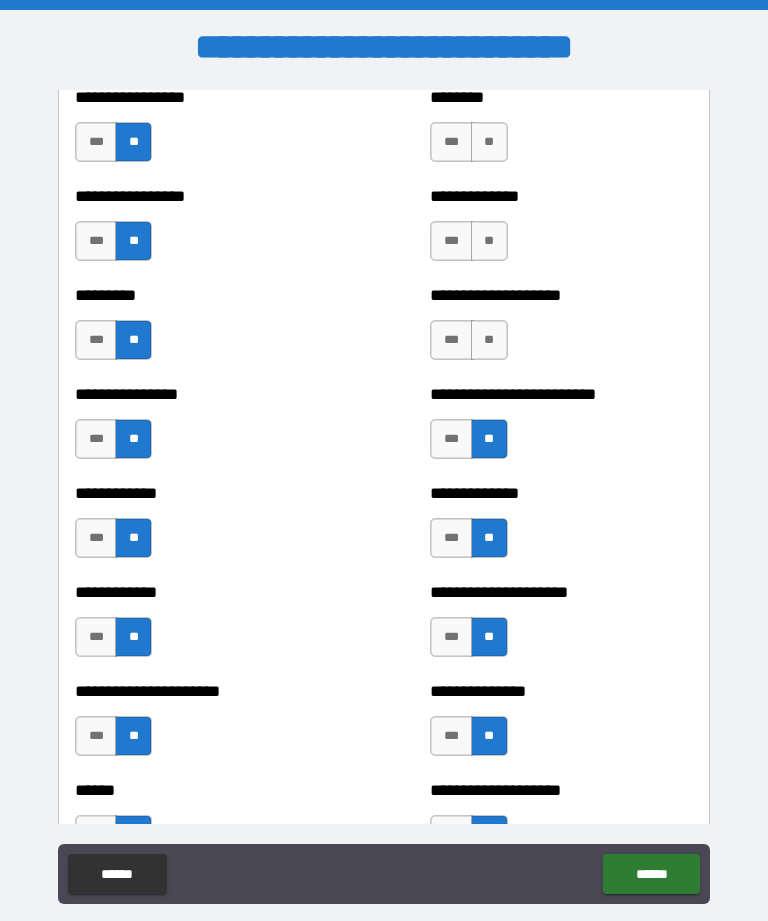 click on "**" at bounding box center [489, 340] 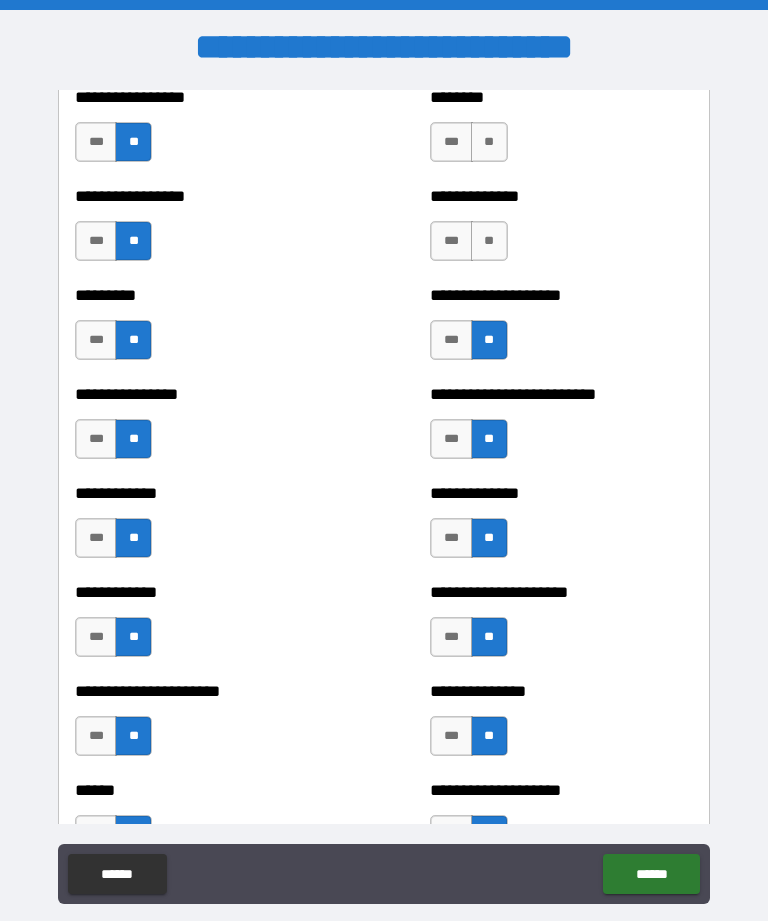 click on "**" at bounding box center [489, 241] 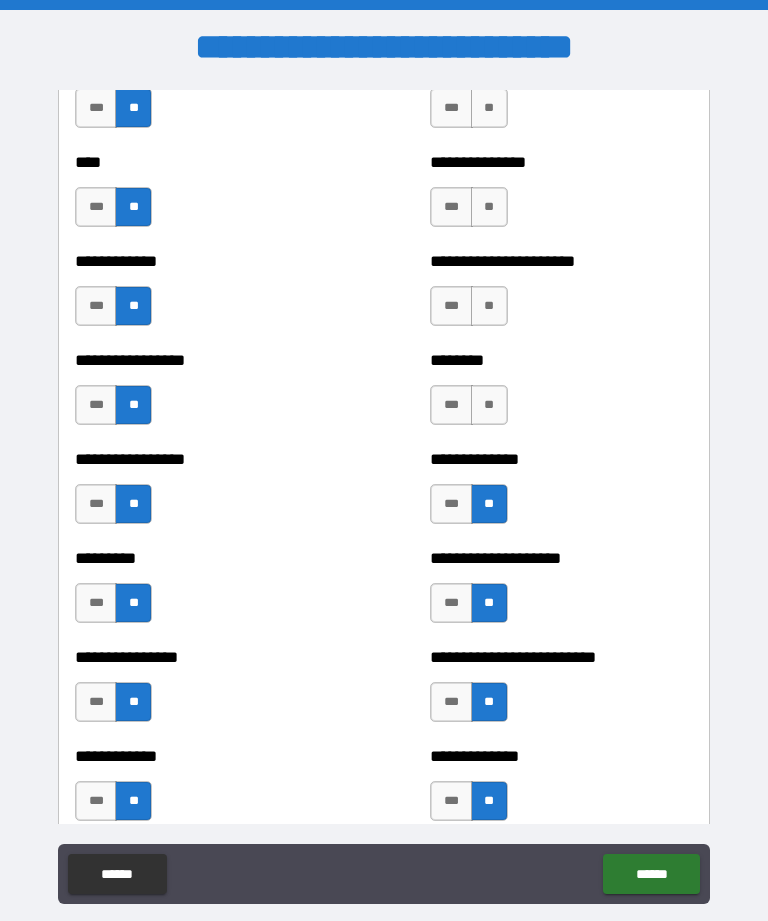 scroll, scrollTop: 2363, scrollLeft: 0, axis: vertical 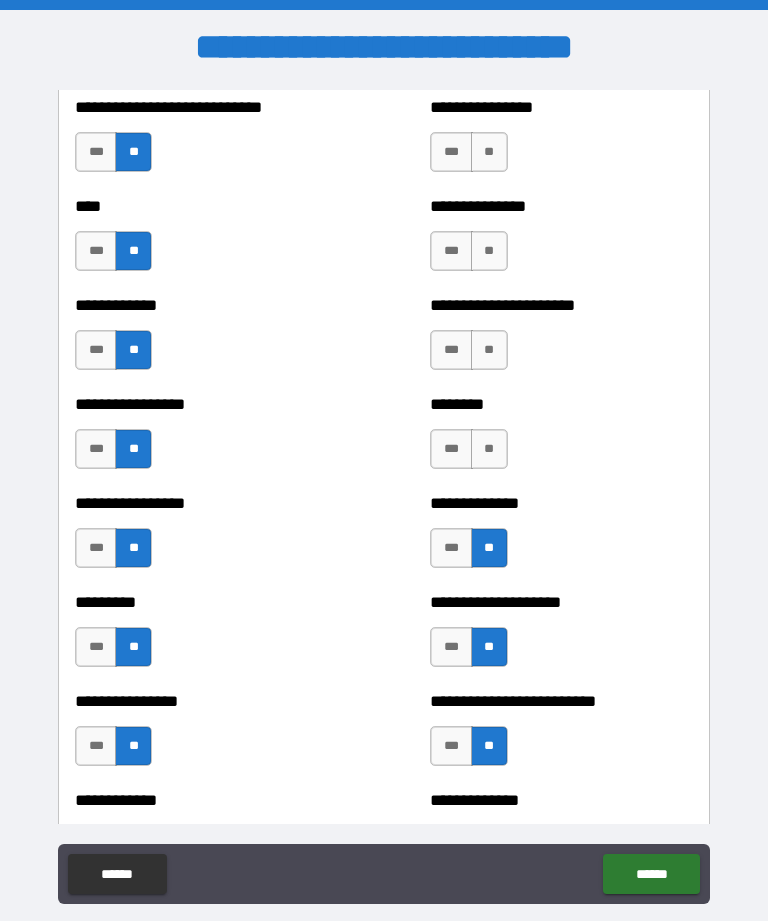 click on "**" at bounding box center (489, 449) 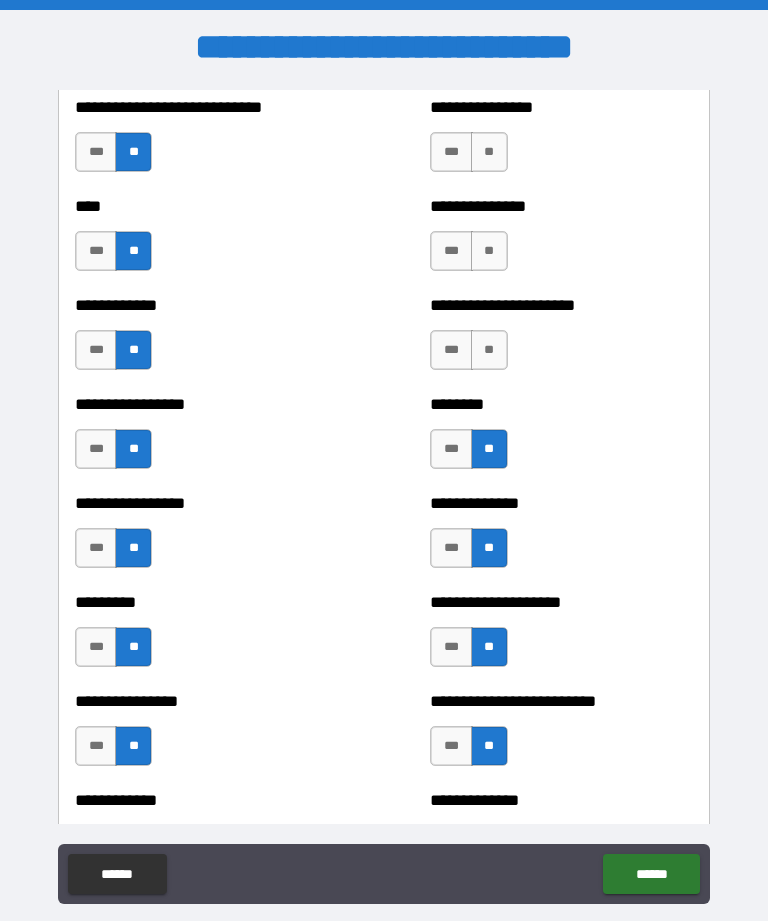 click on "**" at bounding box center (489, 350) 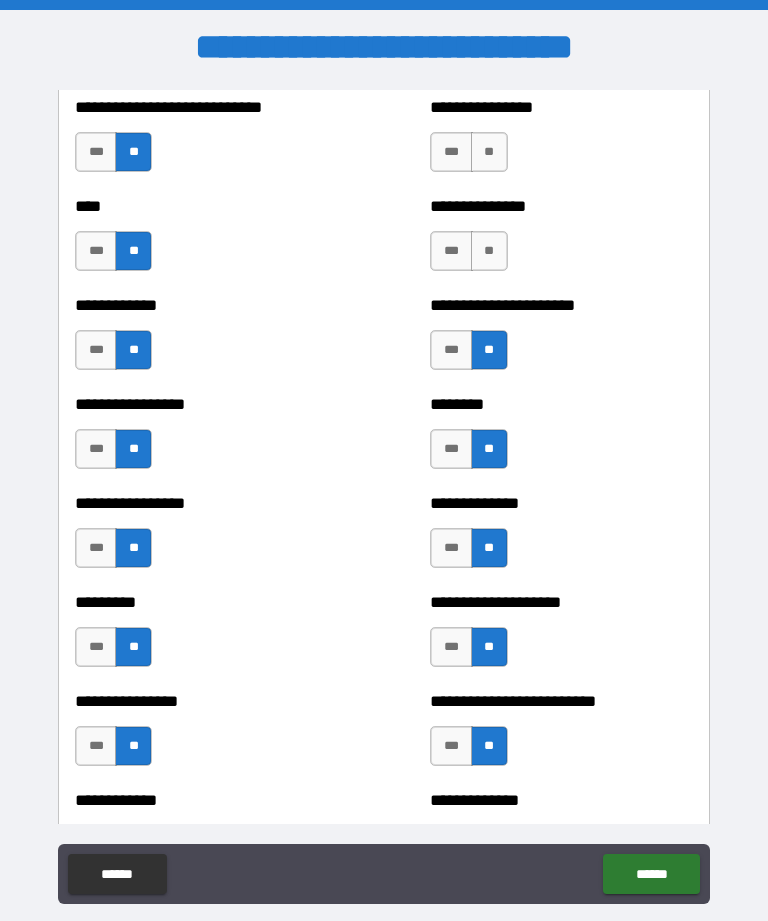scroll, scrollTop: 2311, scrollLeft: 0, axis: vertical 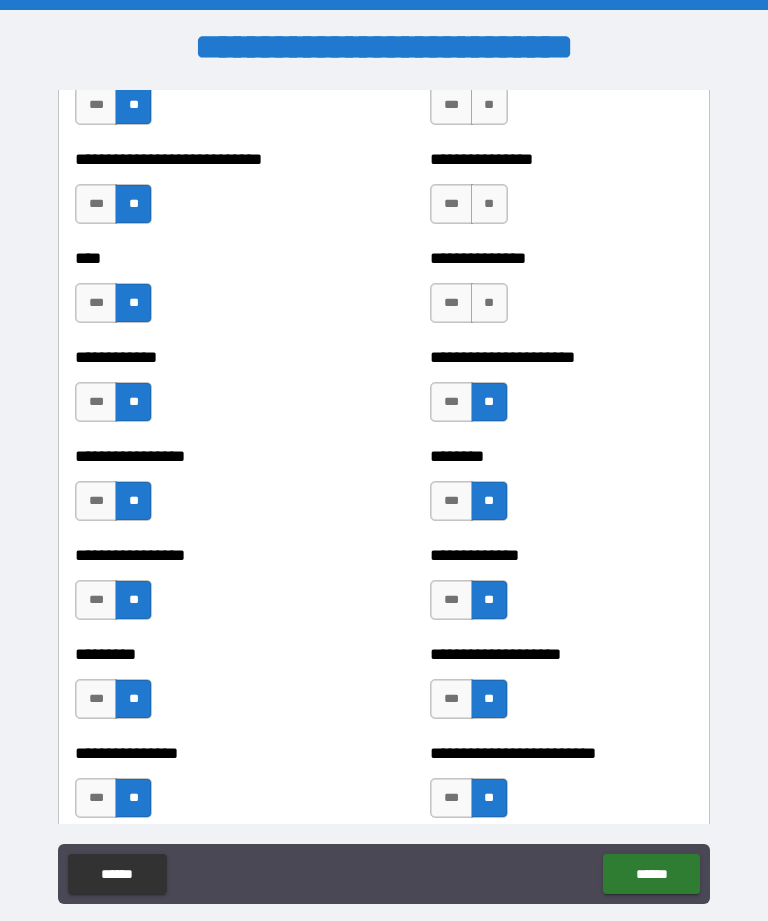 click on "**" at bounding box center (489, 303) 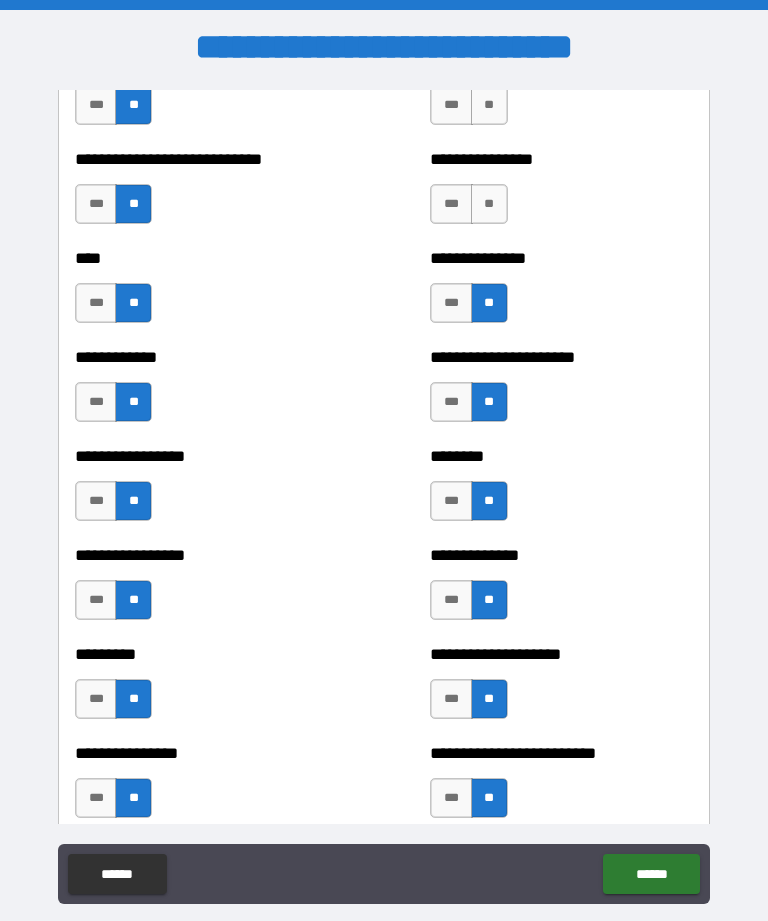 click on "**" at bounding box center (489, 204) 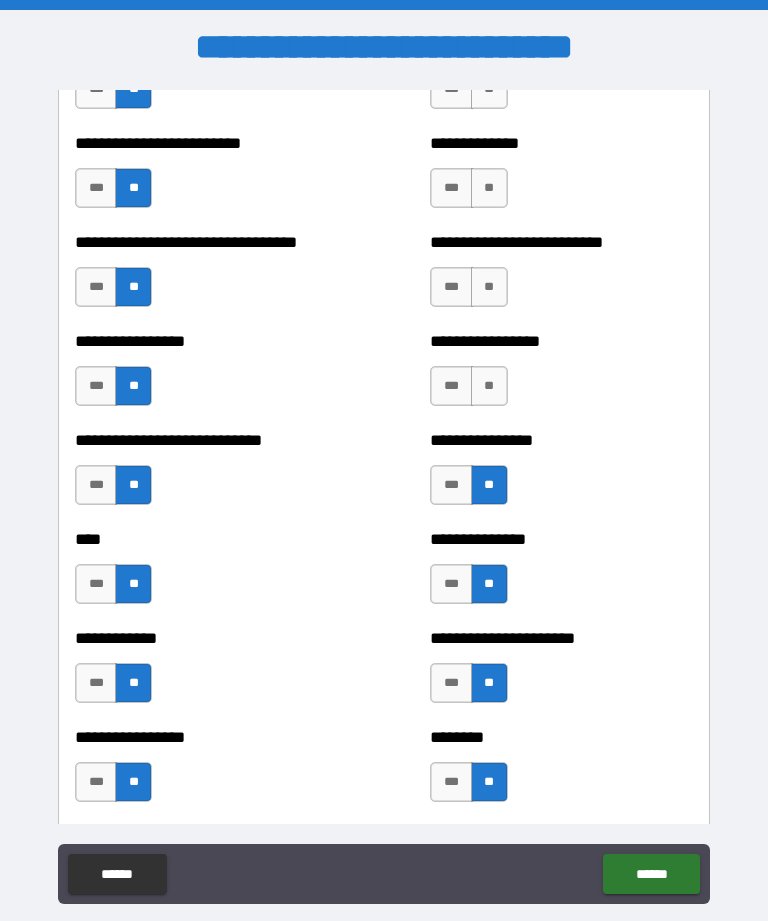 scroll, scrollTop: 2029, scrollLeft: 0, axis: vertical 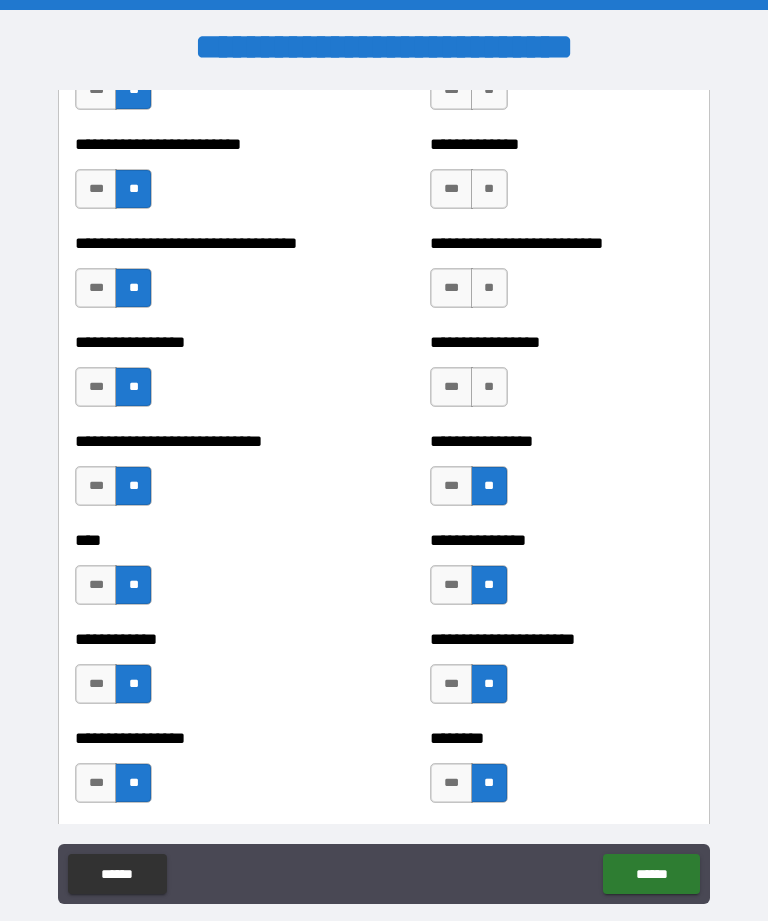 click on "**" at bounding box center [489, 387] 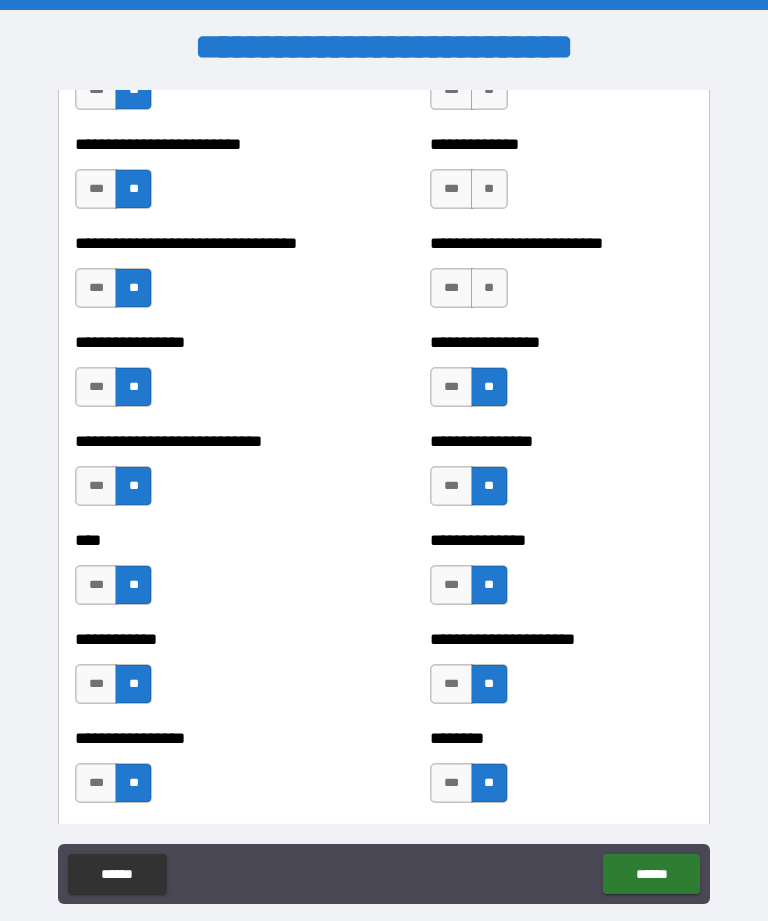 click on "**" at bounding box center (489, 288) 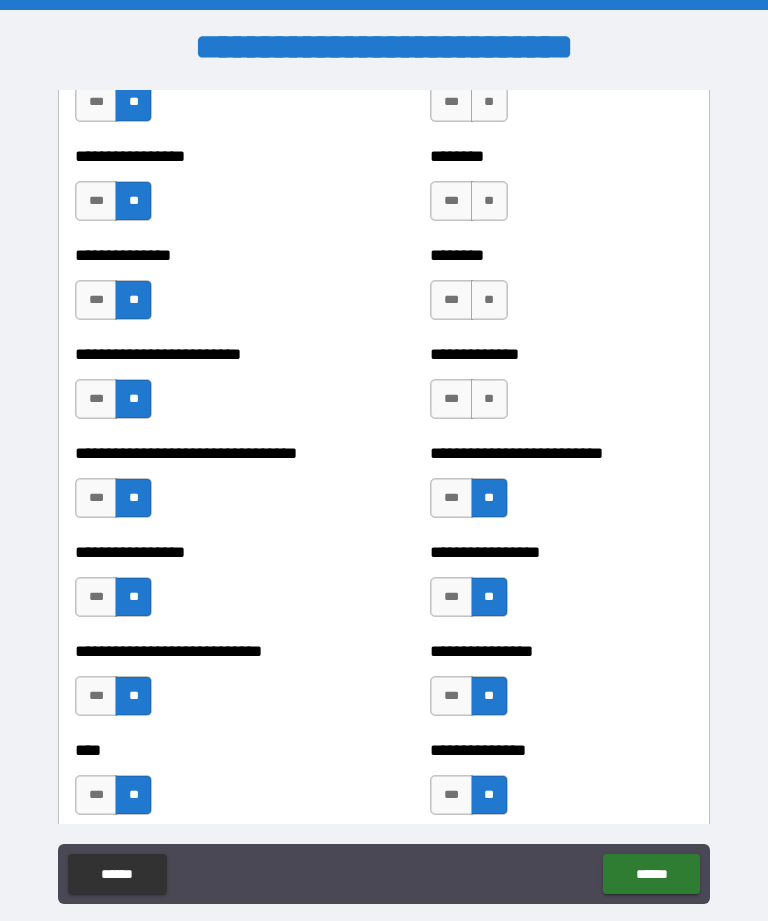 scroll, scrollTop: 1818, scrollLeft: 0, axis: vertical 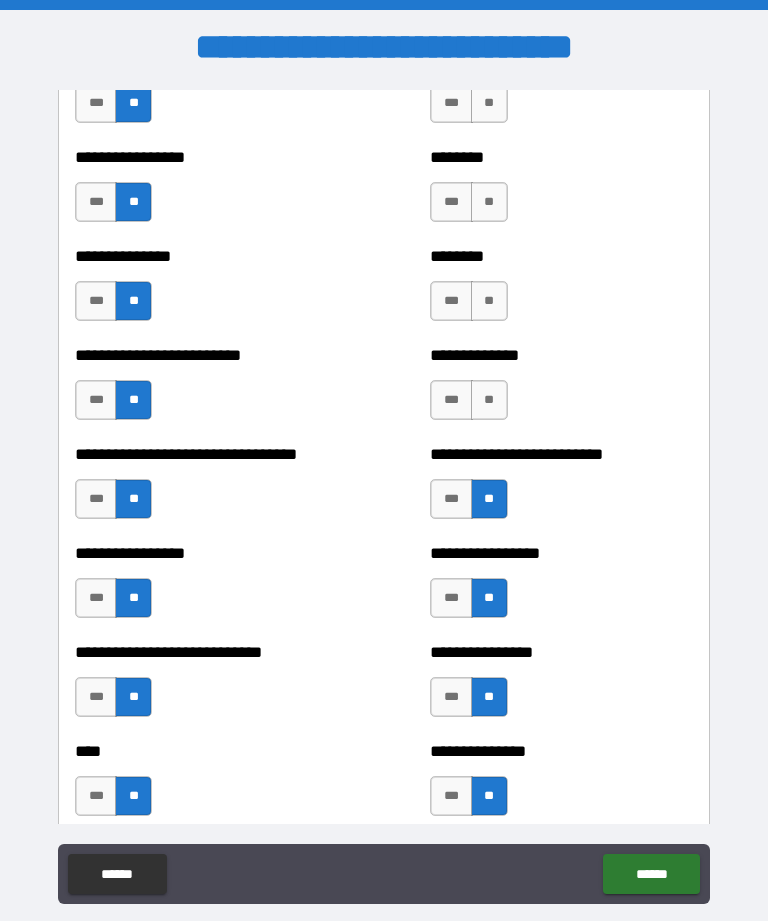 click on "**" at bounding box center [489, 400] 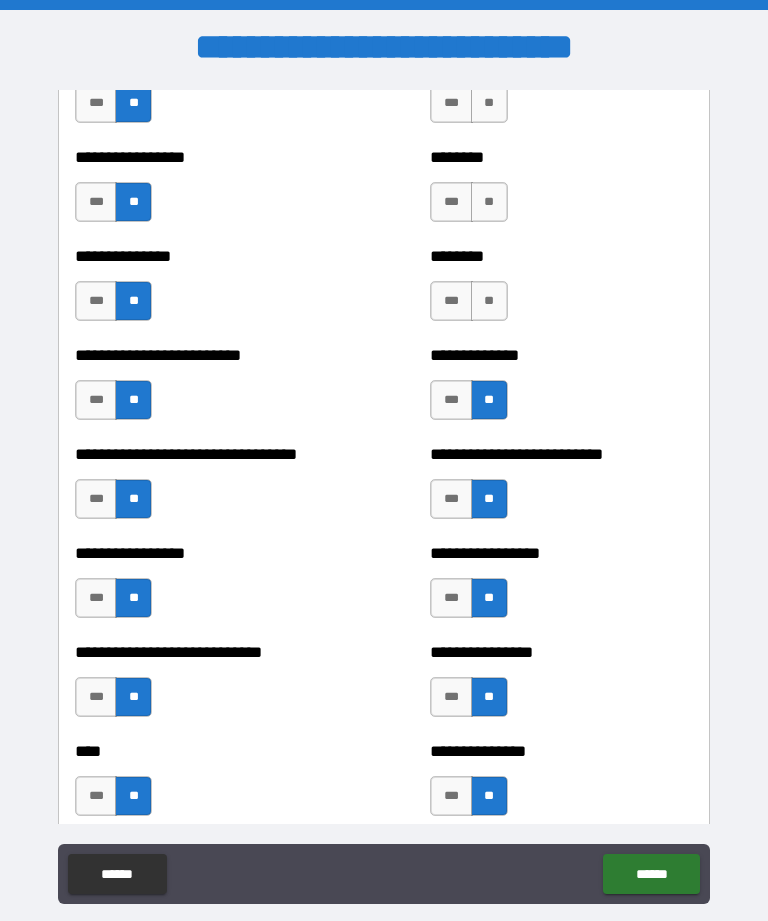 click on "**" at bounding box center [489, 301] 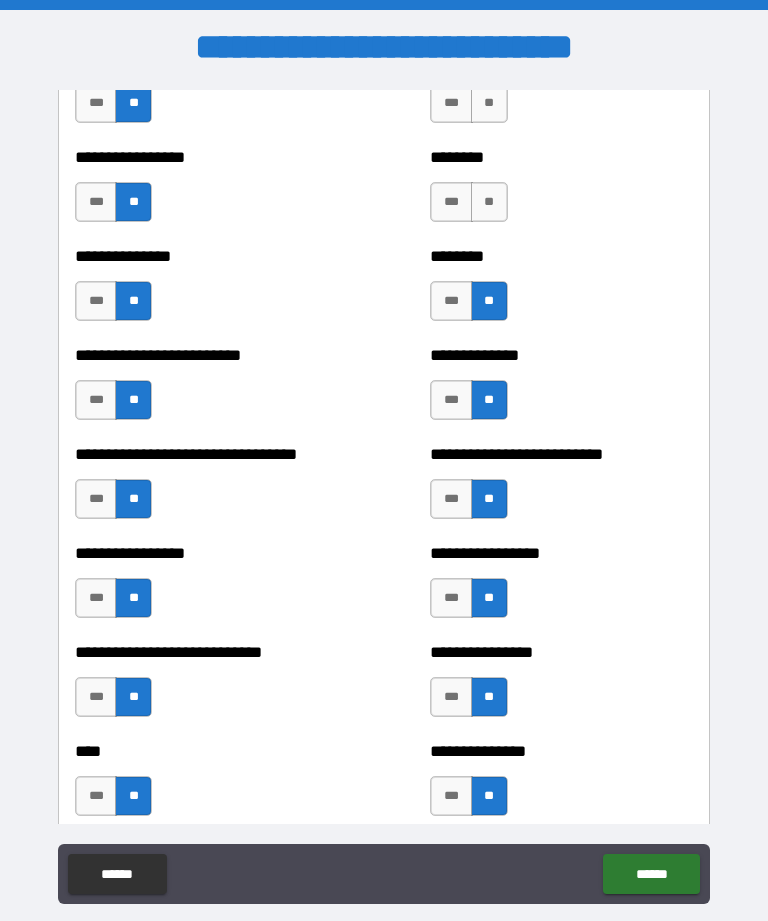 click on "**" at bounding box center [489, 202] 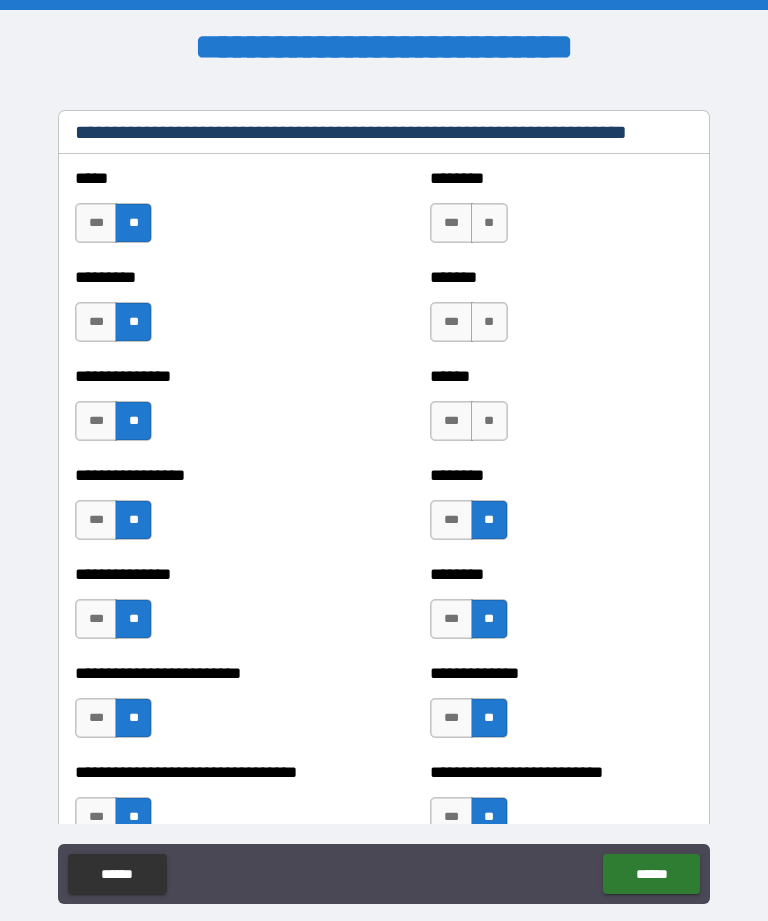 scroll, scrollTop: 1496, scrollLeft: 0, axis: vertical 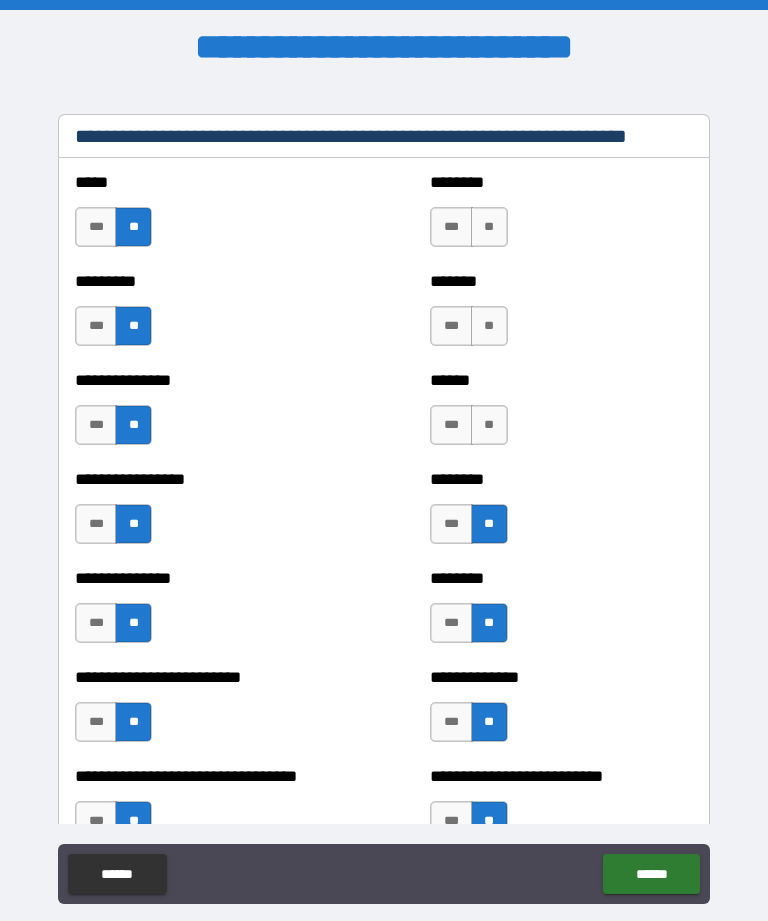 click on "**" at bounding box center [489, 425] 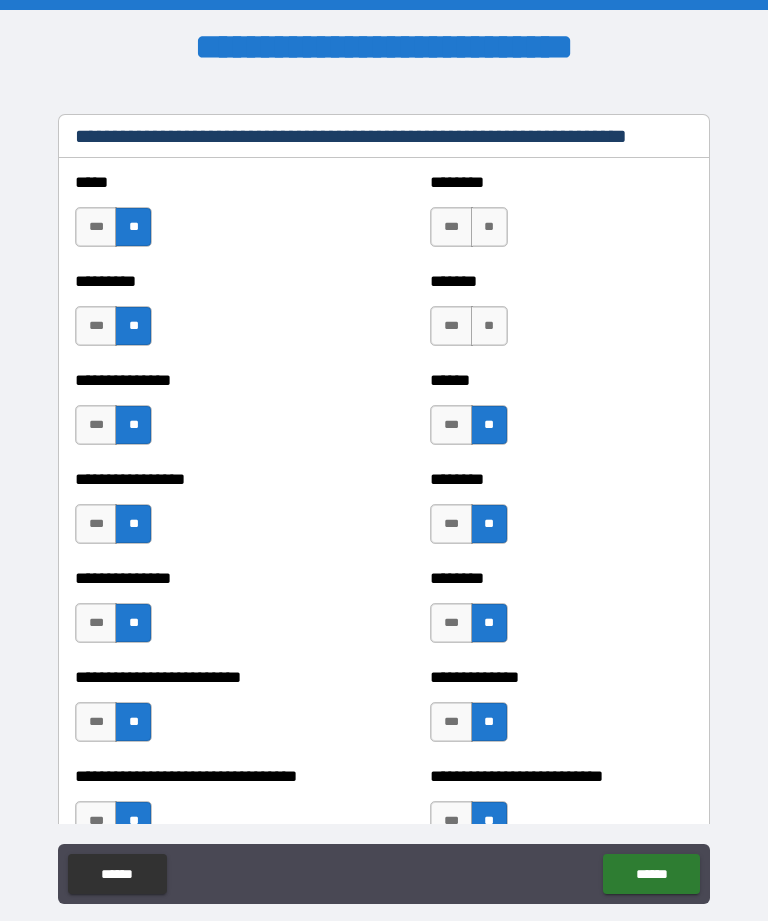 click on "**" at bounding box center (489, 326) 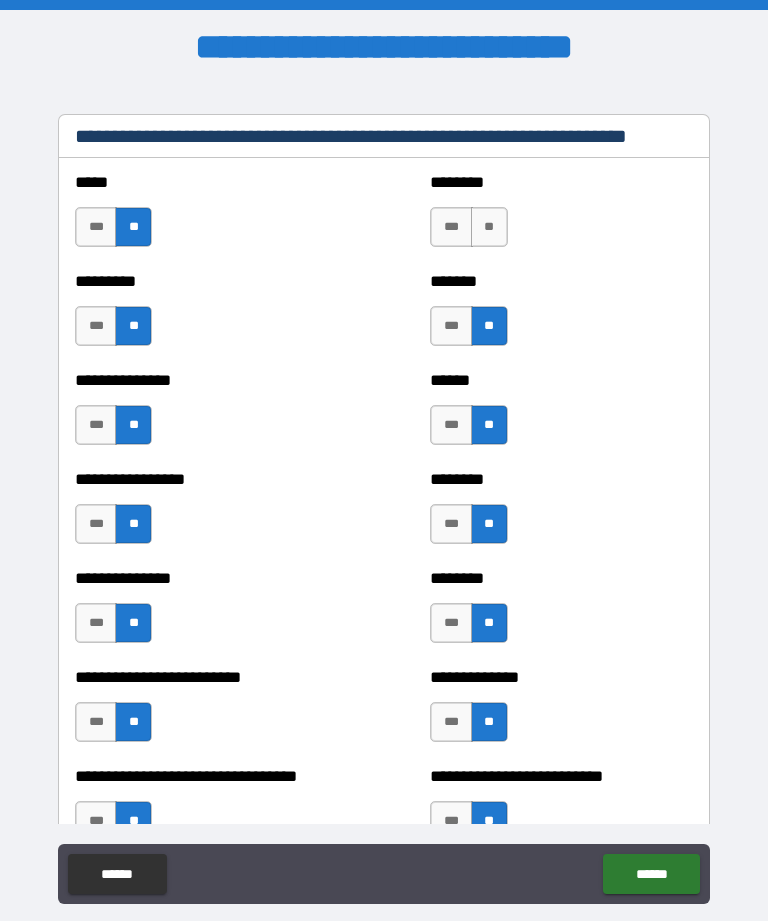 click on "**" at bounding box center (489, 227) 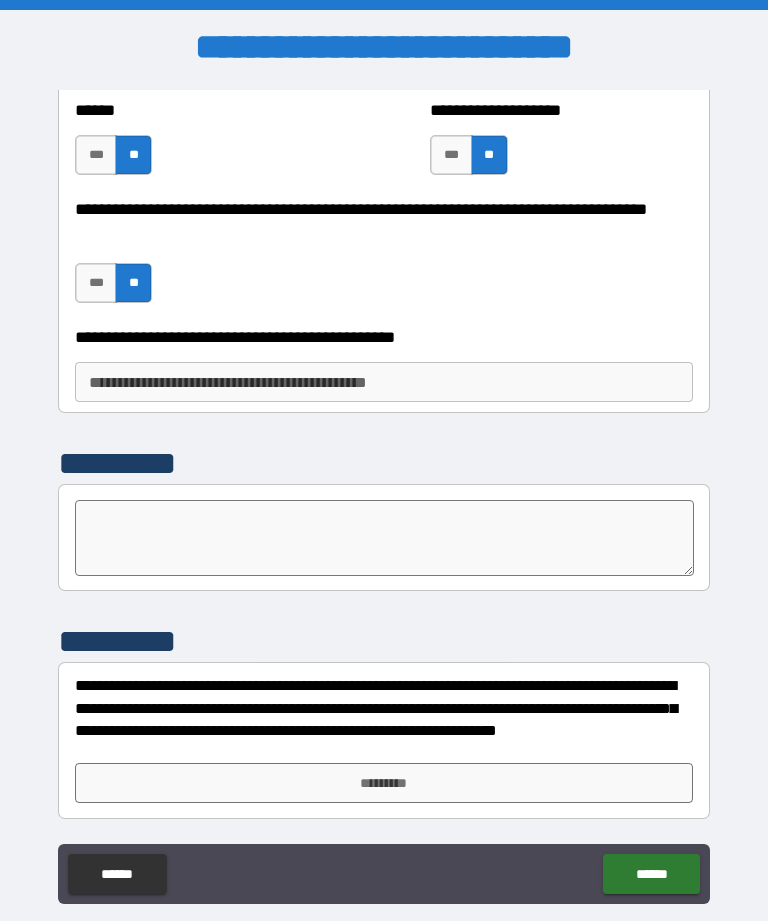 scroll, scrollTop: 3350, scrollLeft: 0, axis: vertical 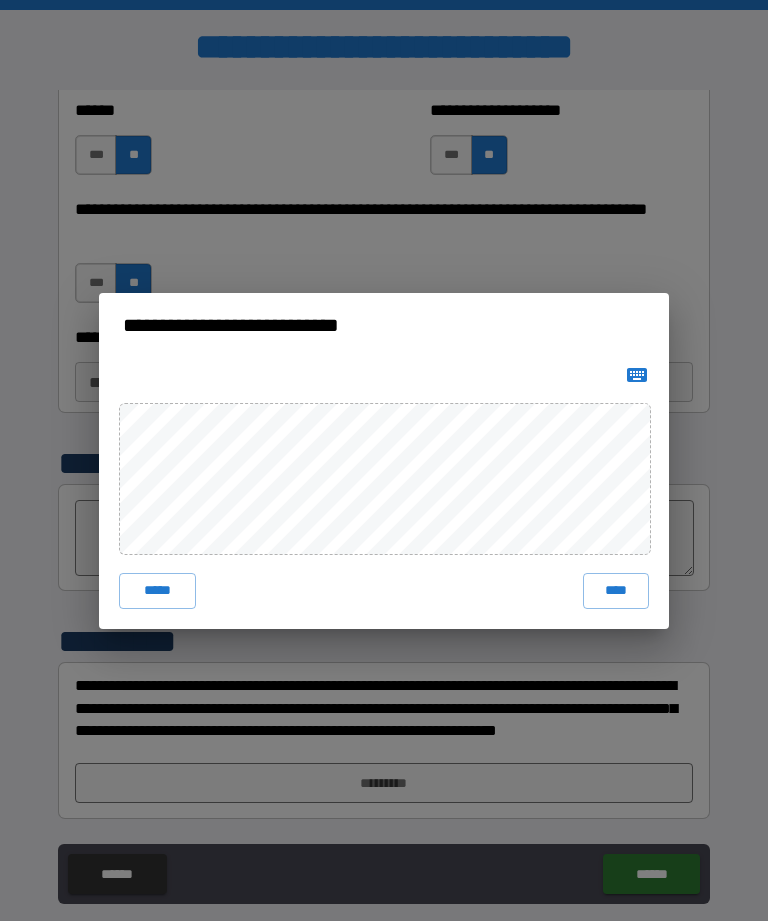 click on "*****" at bounding box center [157, 591] 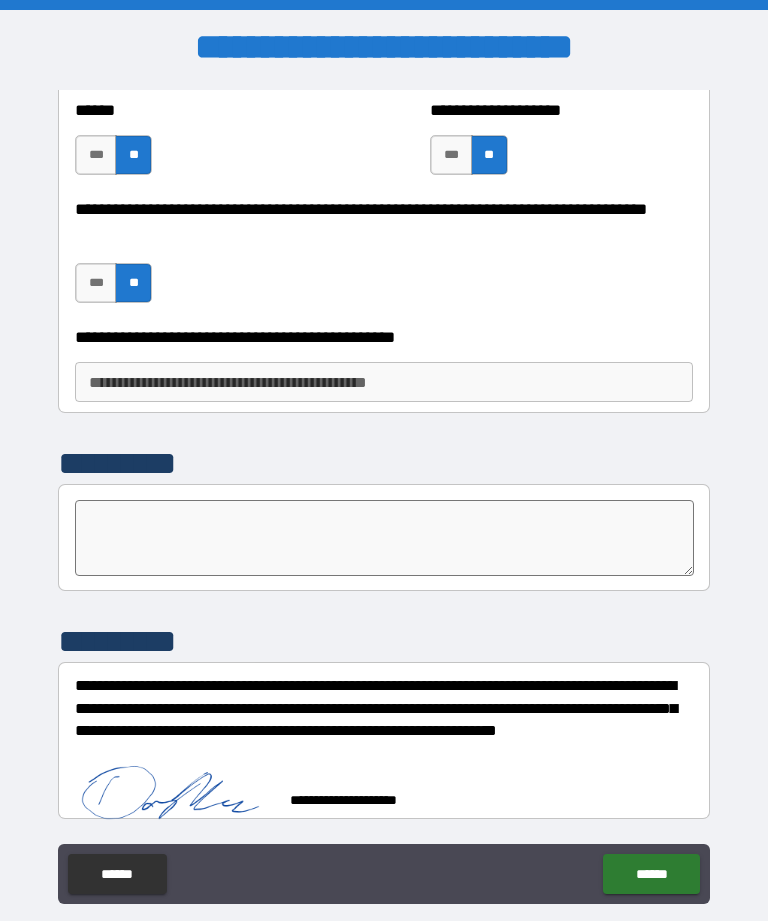 scroll, scrollTop: 3340, scrollLeft: 0, axis: vertical 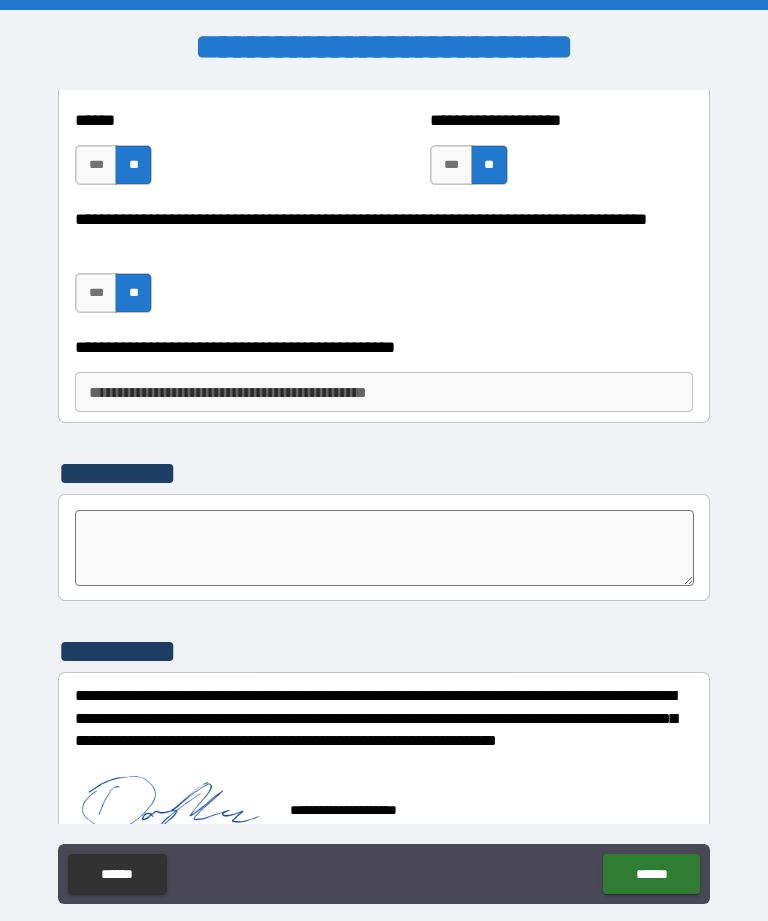 click on "******" at bounding box center (651, 874) 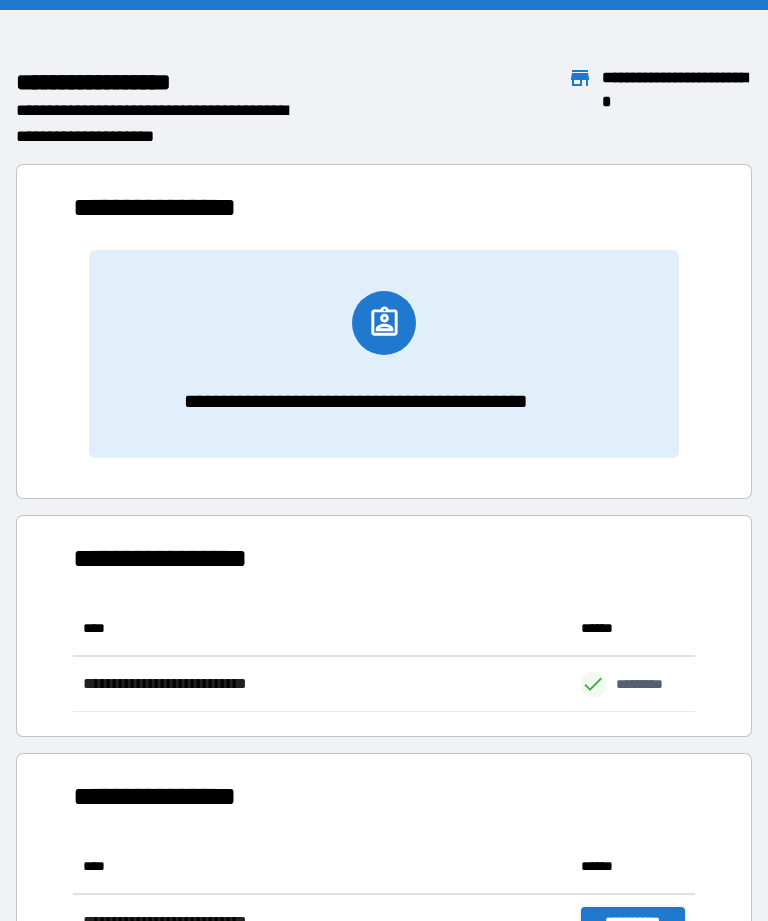 scroll, scrollTop: 111, scrollLeft: 622, axis: both 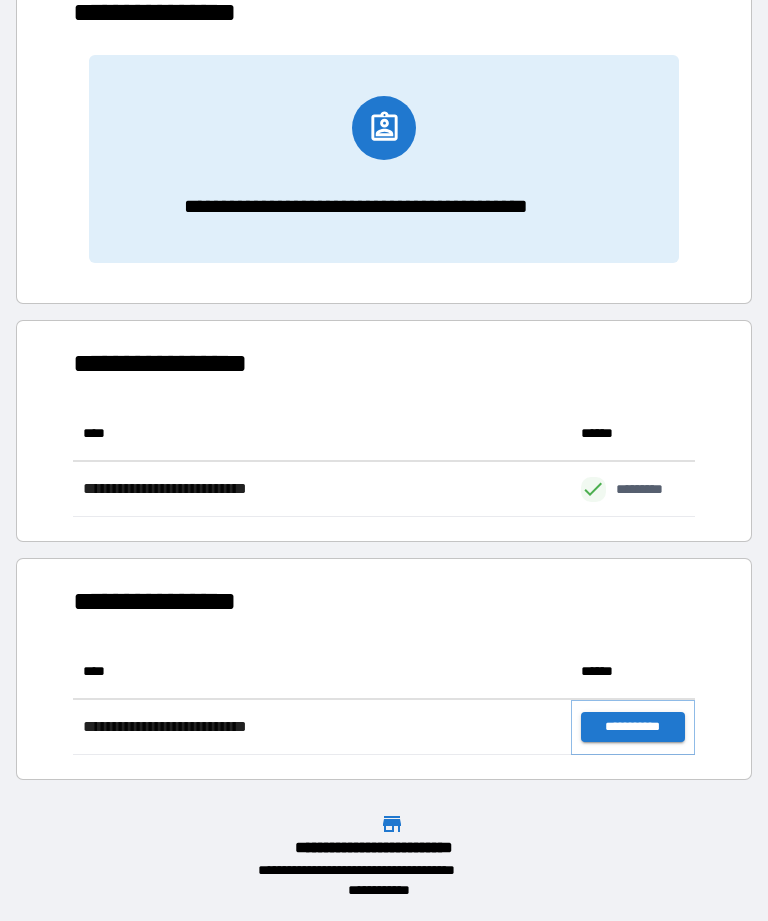 click on "**********" at bounding box center [633, 727] 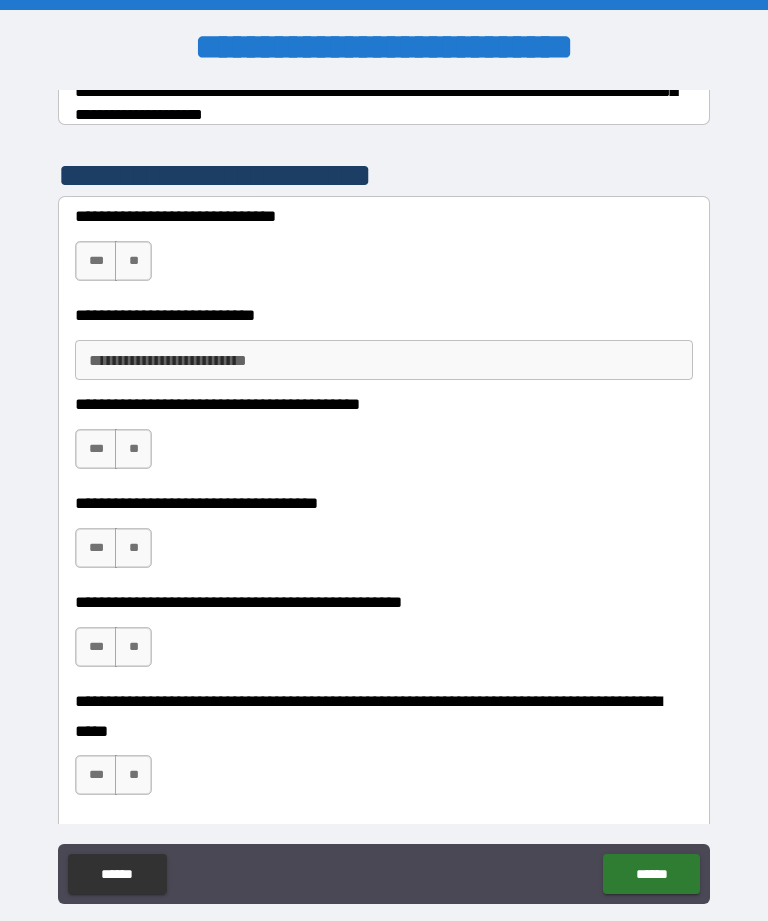 scroll, scrollTop: 422, scrollLeft: 0, axis: vertical 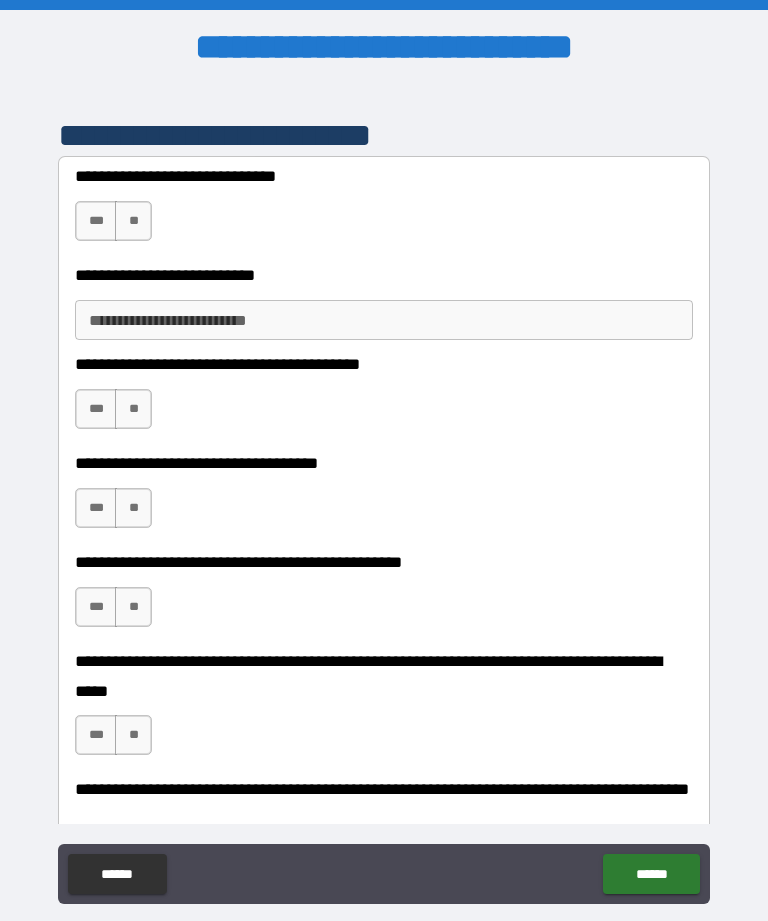 click on "***" at bounding box center (96, 221) 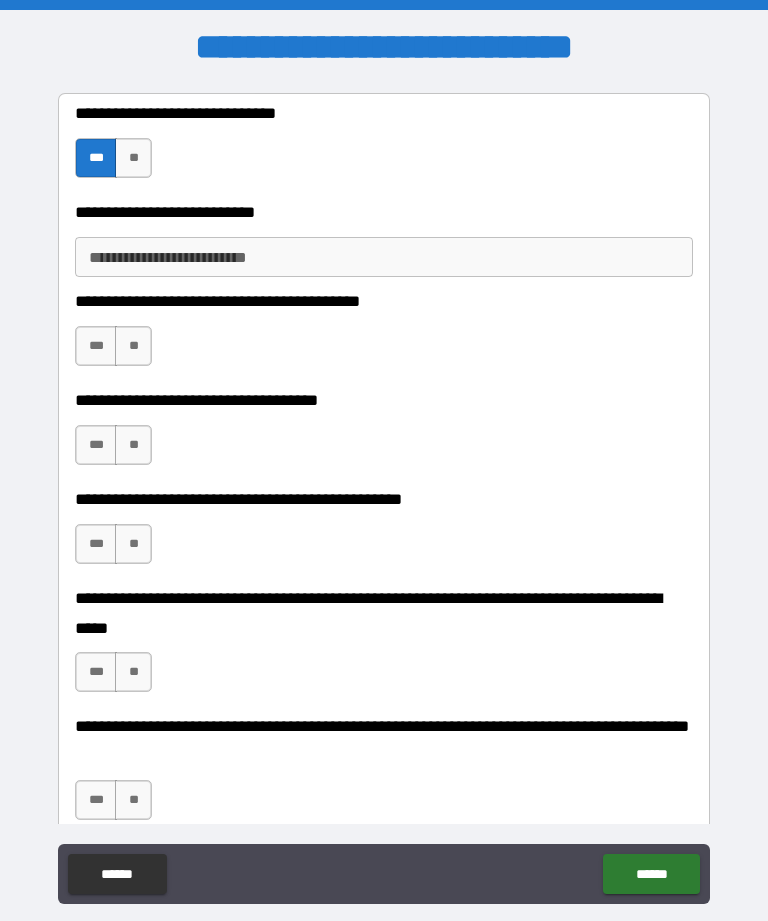scroll, scrollTop: 489, scrollLeft: 0, axis: vertical 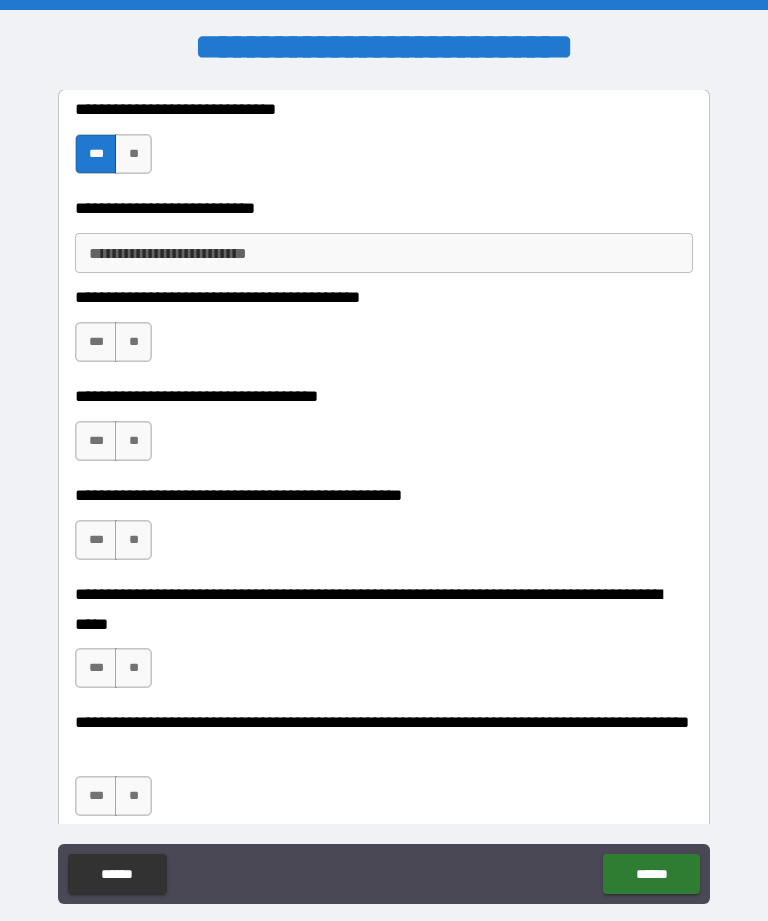 click on "**" at bounding box center (133, 342) 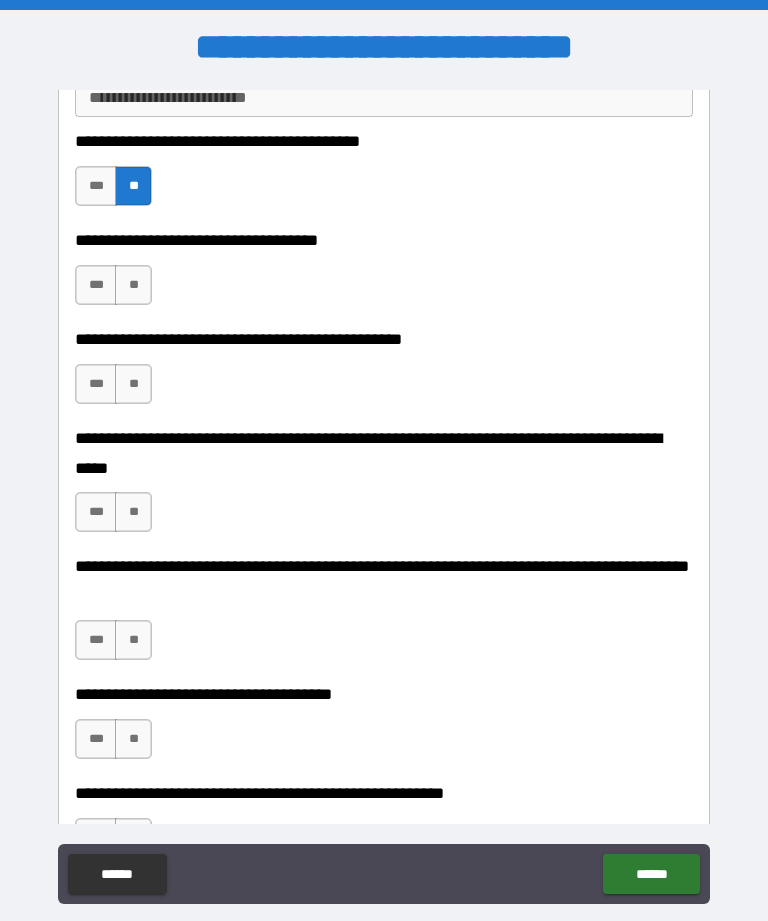 scroll, scrollTop: 650, scrollLeft: 0, axis: vertical 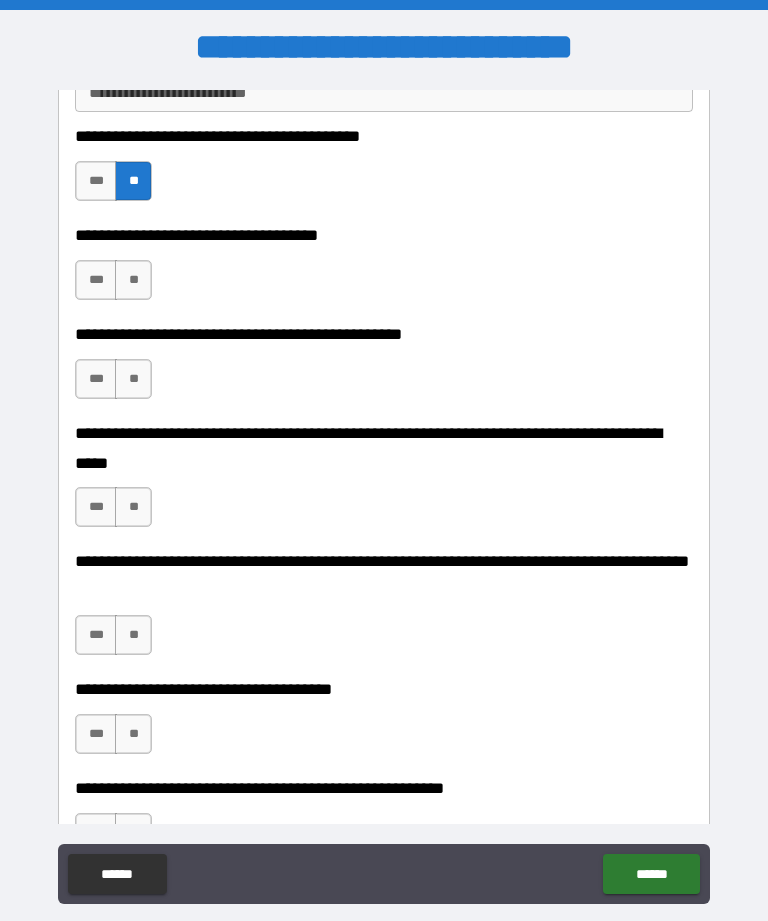 click on "***" at bounding box center (96, 280) 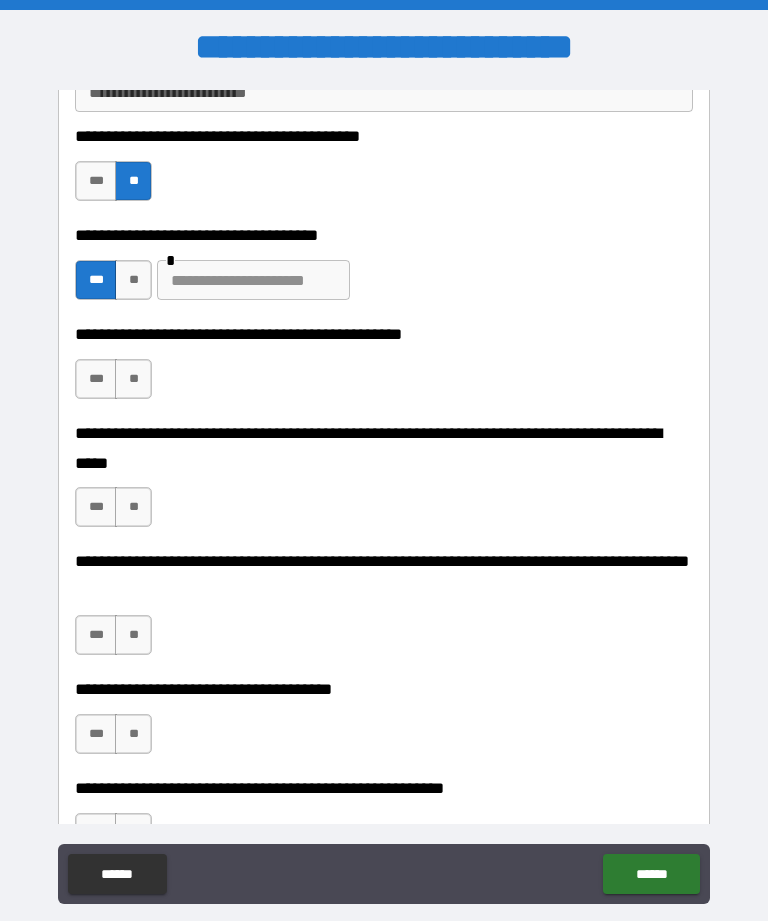 click at bounding box center [253, 280] 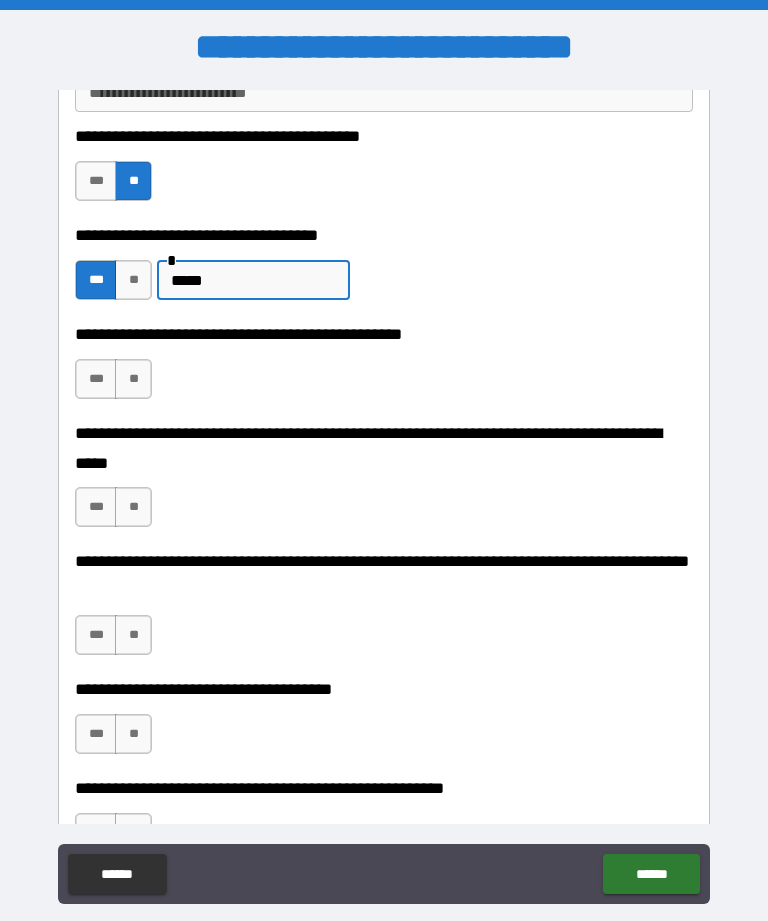 type on "*****" 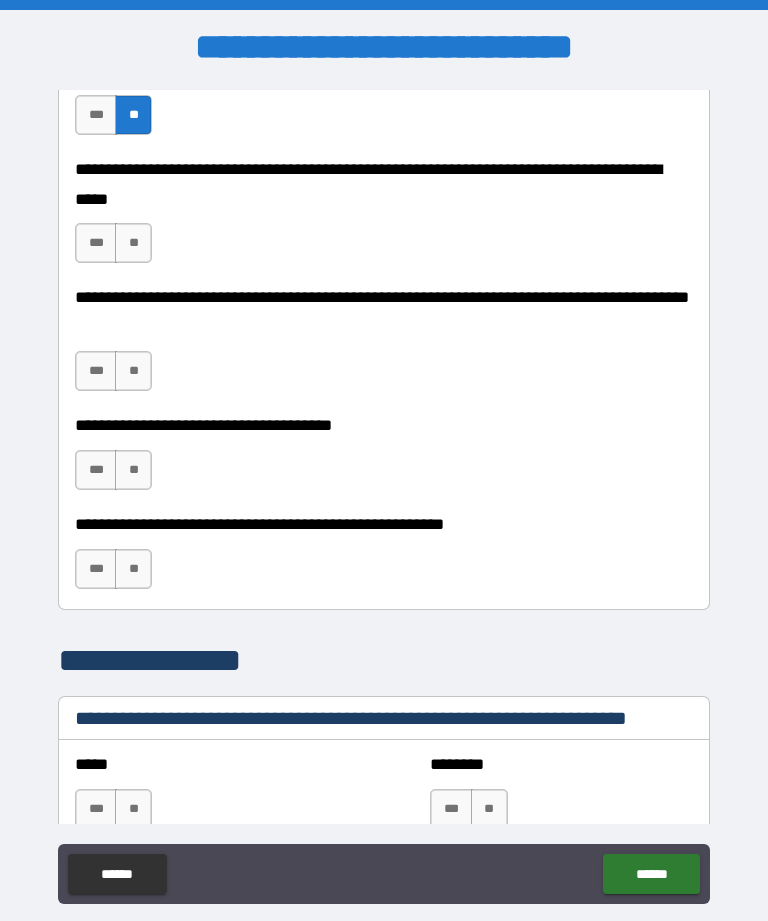 scroll, scrollTop: 916, scrollLeft: 0, axis: vertical 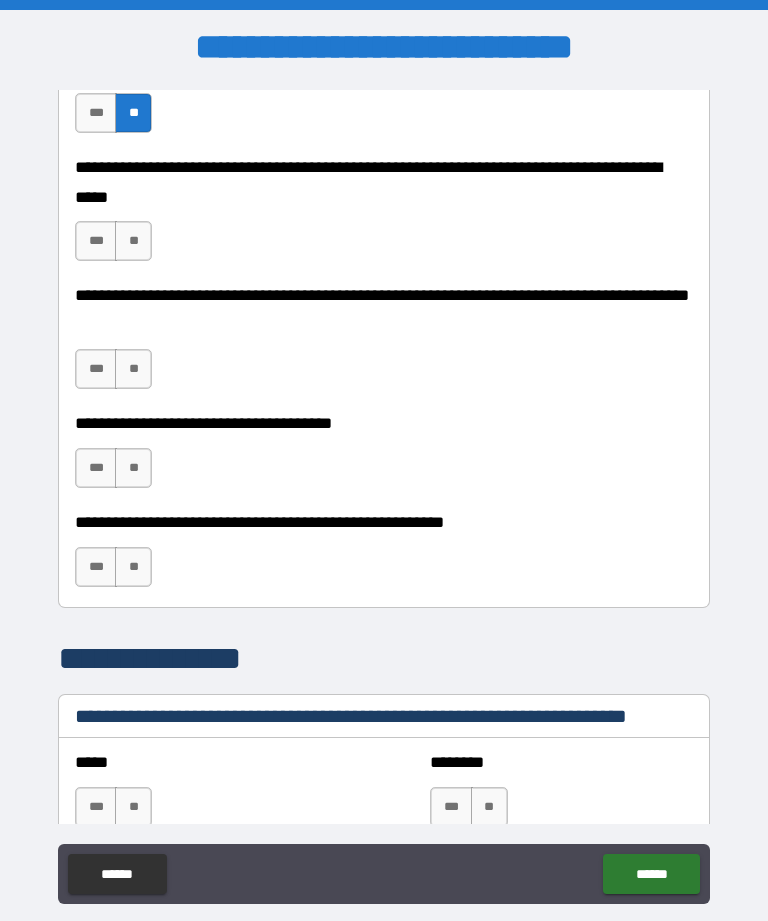 click on "**" at bounding box center [133, 241] 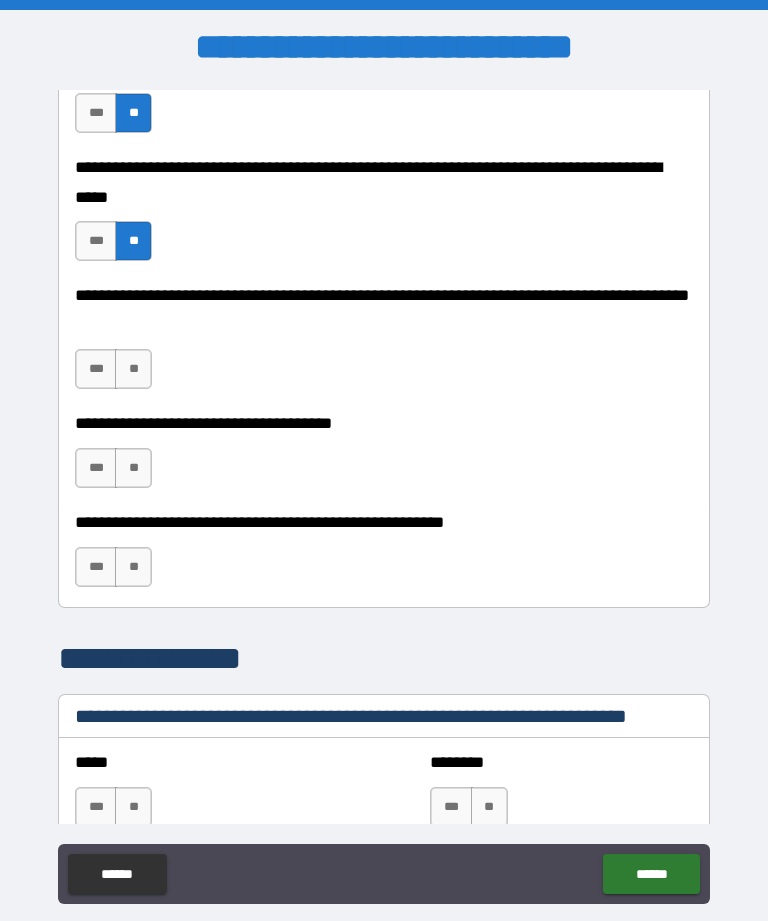 click on "***" at bounding box center [96, 369] 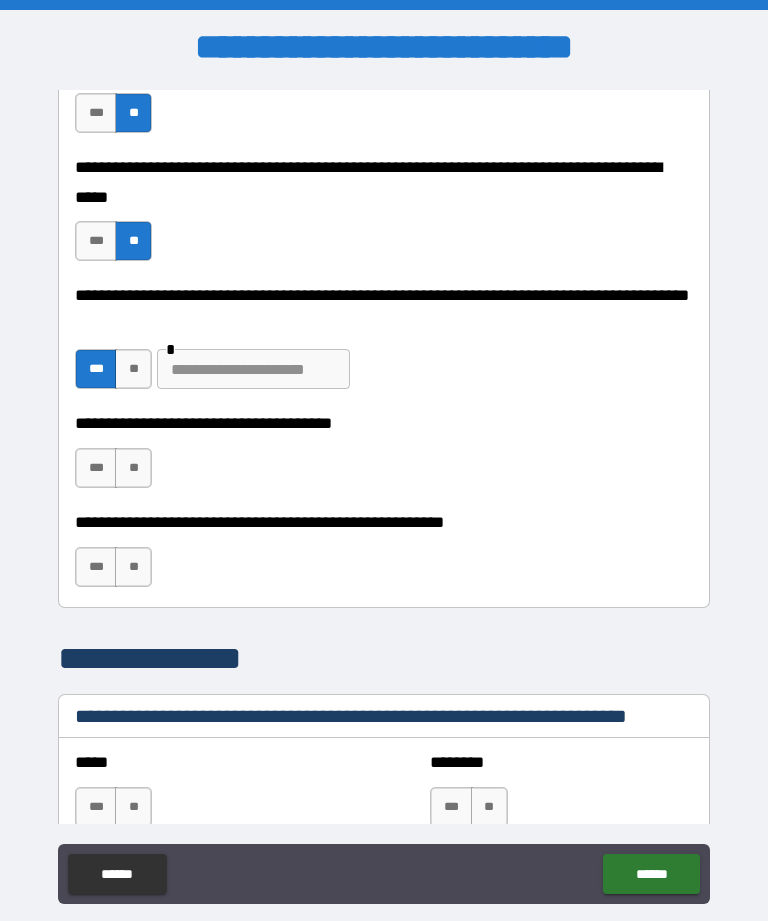 click at bounding box center [253, 369] 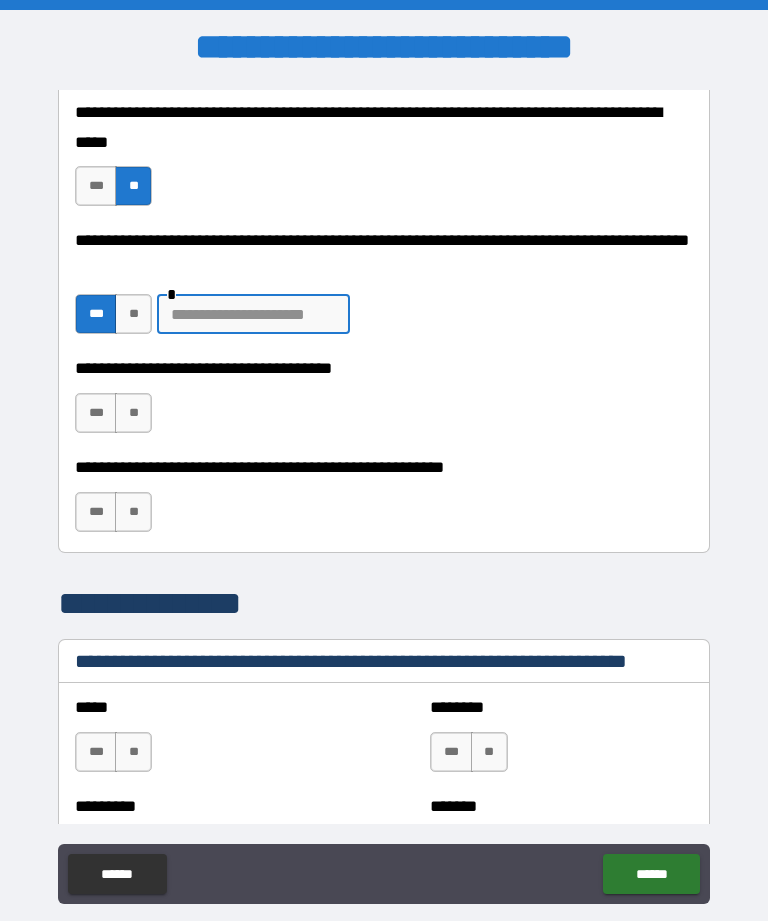 scroll, scrollTop: 974, scrollLeft: 0, axis: vertical 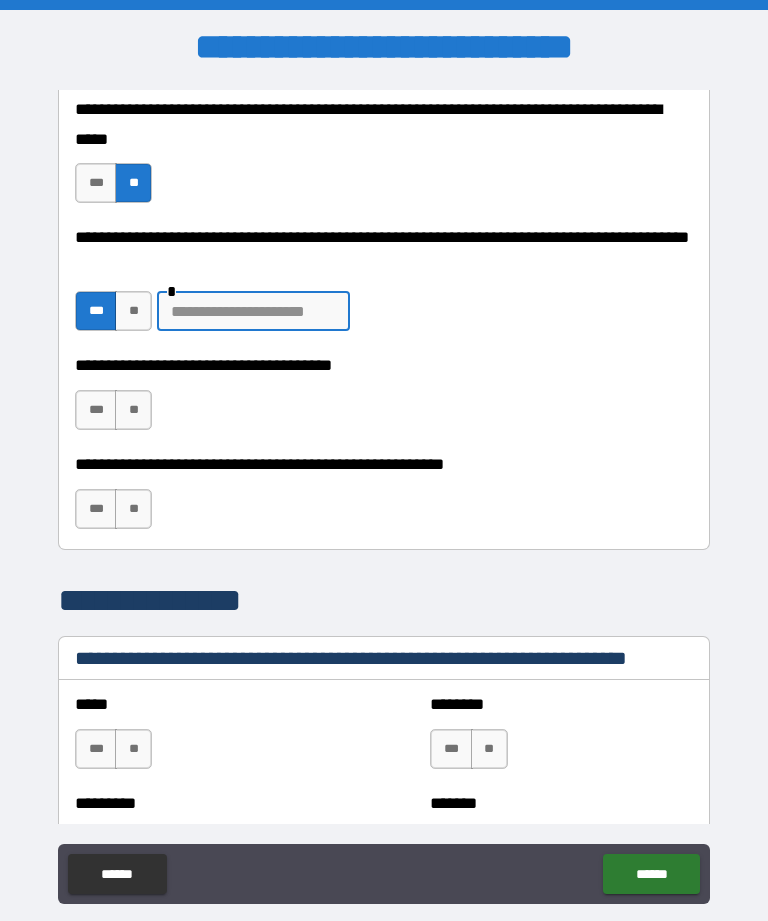 click at bounding box center (253, 311) 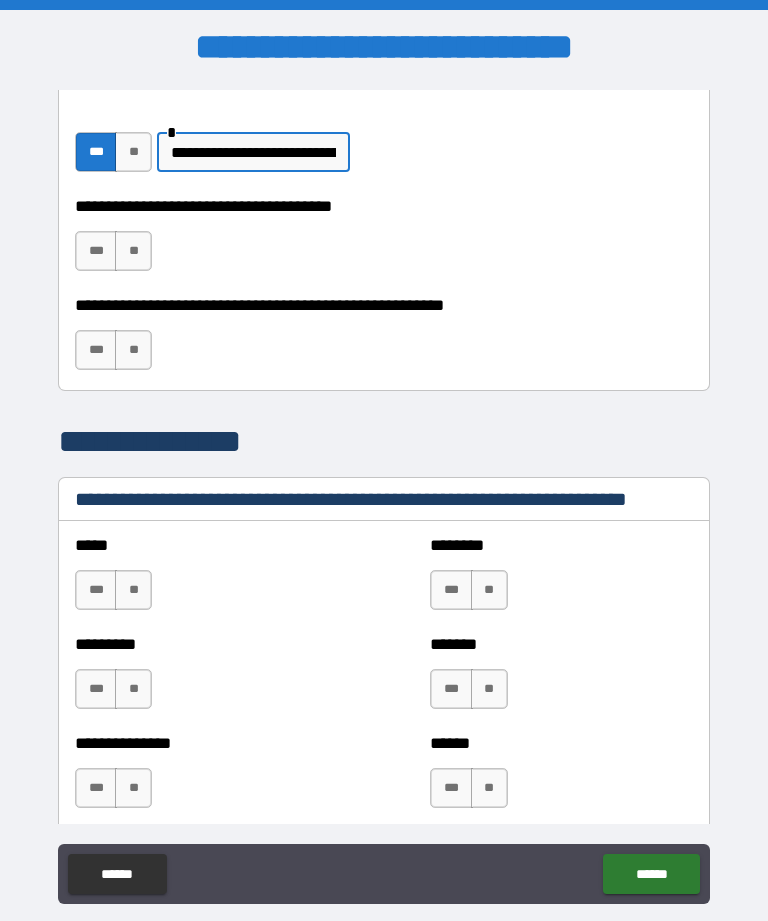 scroll, scrollTop: 1131, scrollLeft: 0, axis: vertical 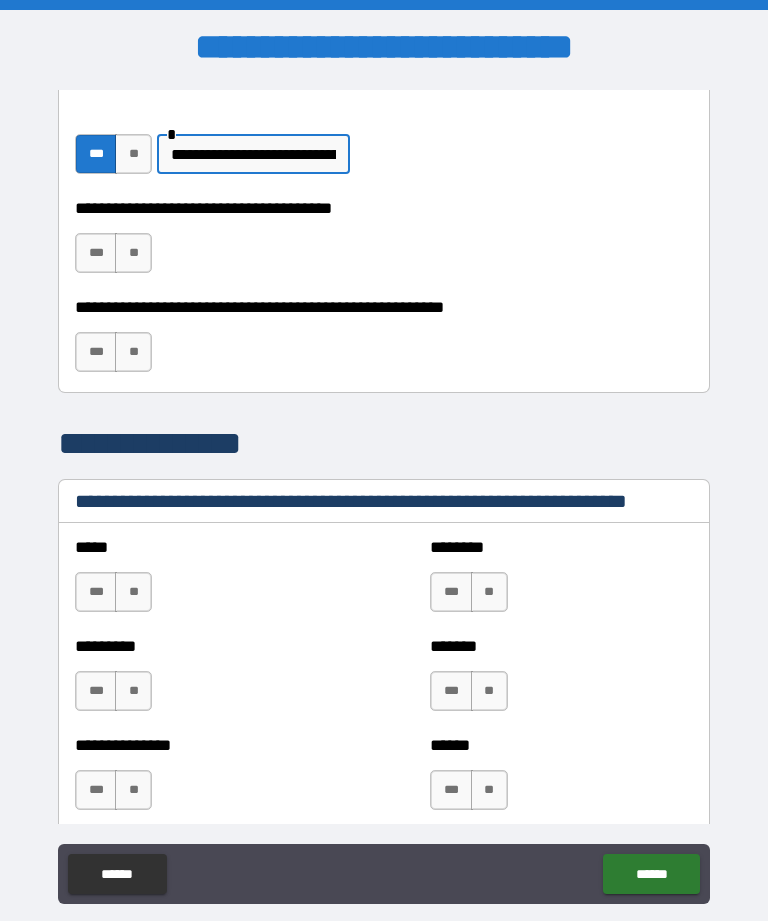 type on "**********" 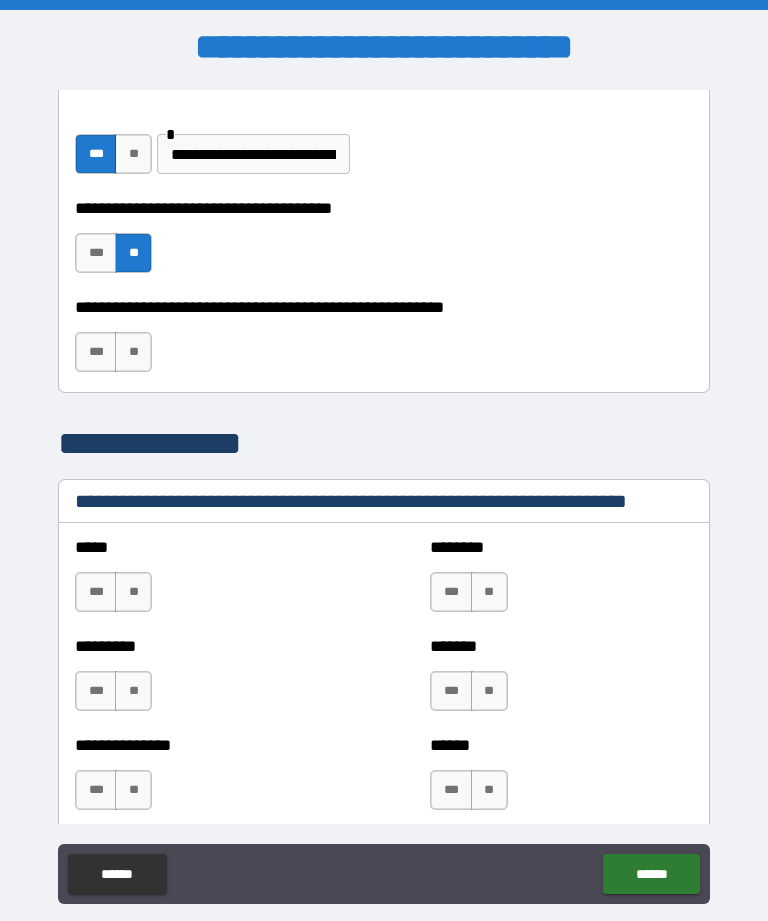 click on "***" at bounding box center (96, 352) 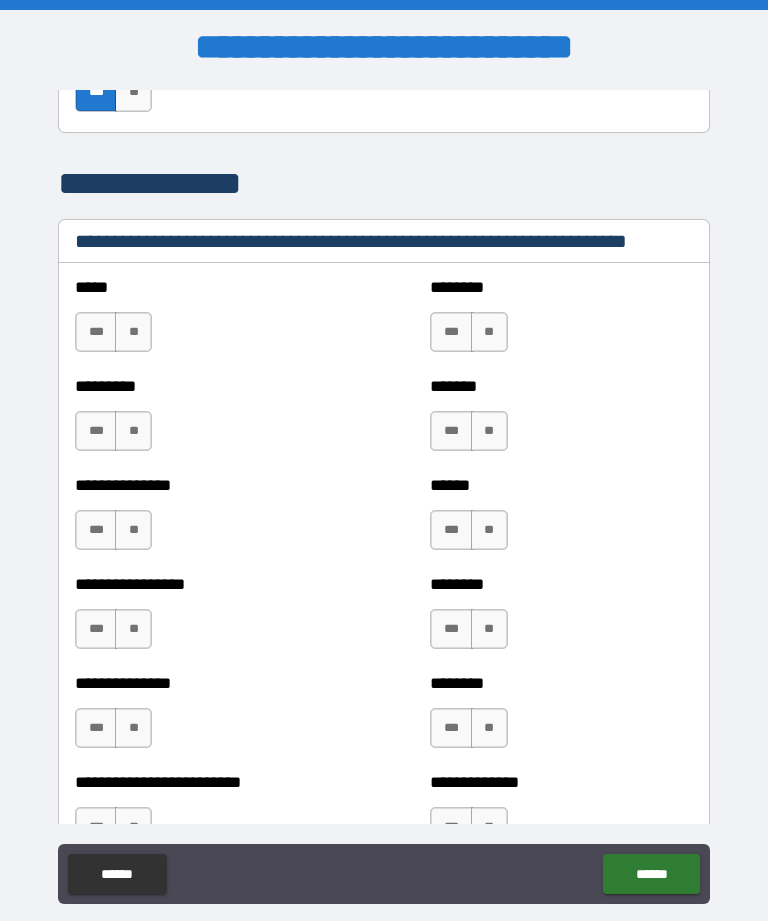 scroll, scrollTop: 1389, scrollLeft: 0, axis: vertical 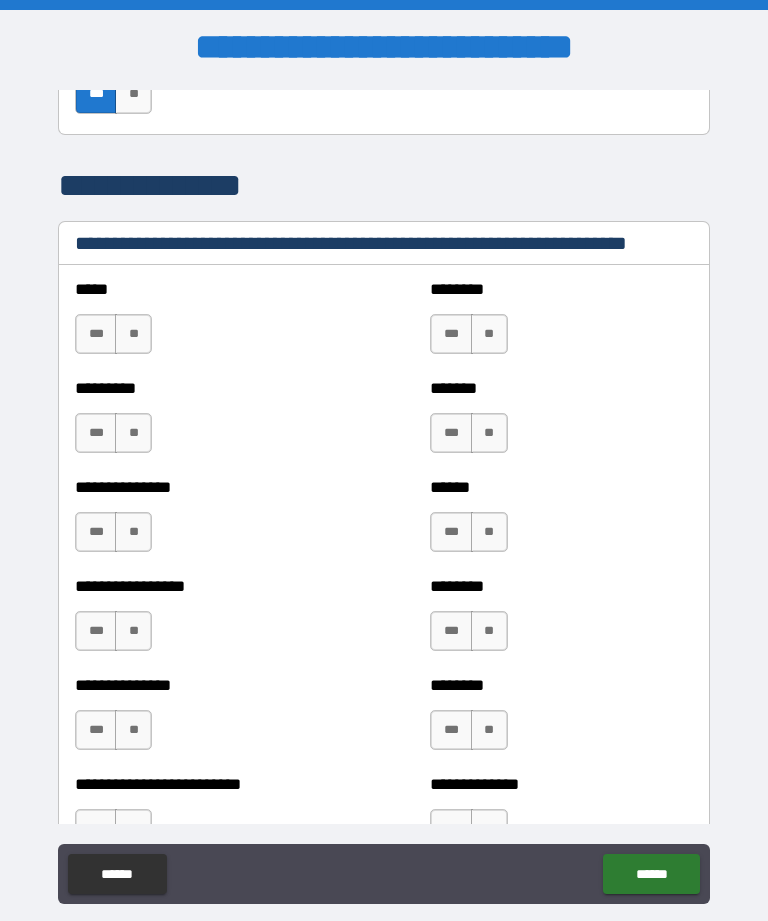 click on "**" at bounding box center (133, 334) 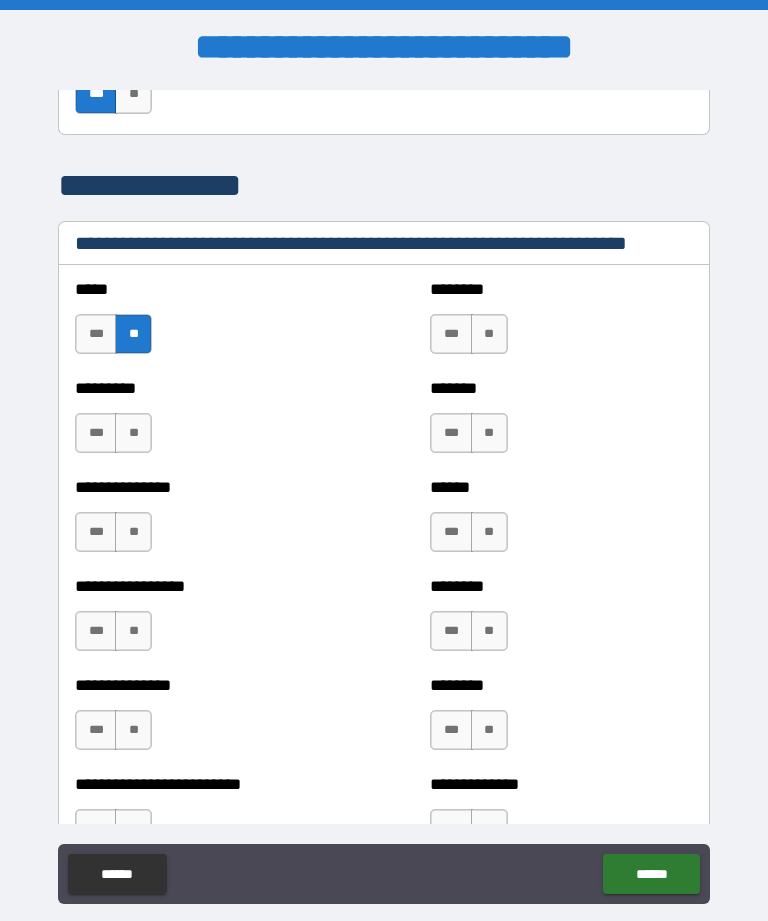 click on "**" at bounding box center [489, 334] 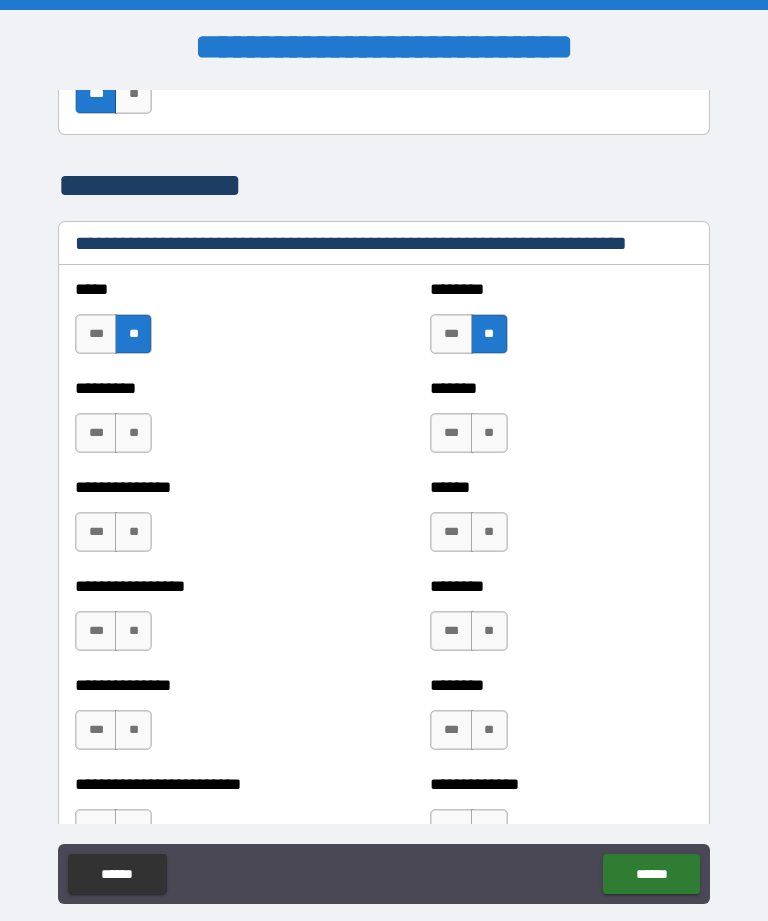 click on "**" at bounding box center [133, 433] 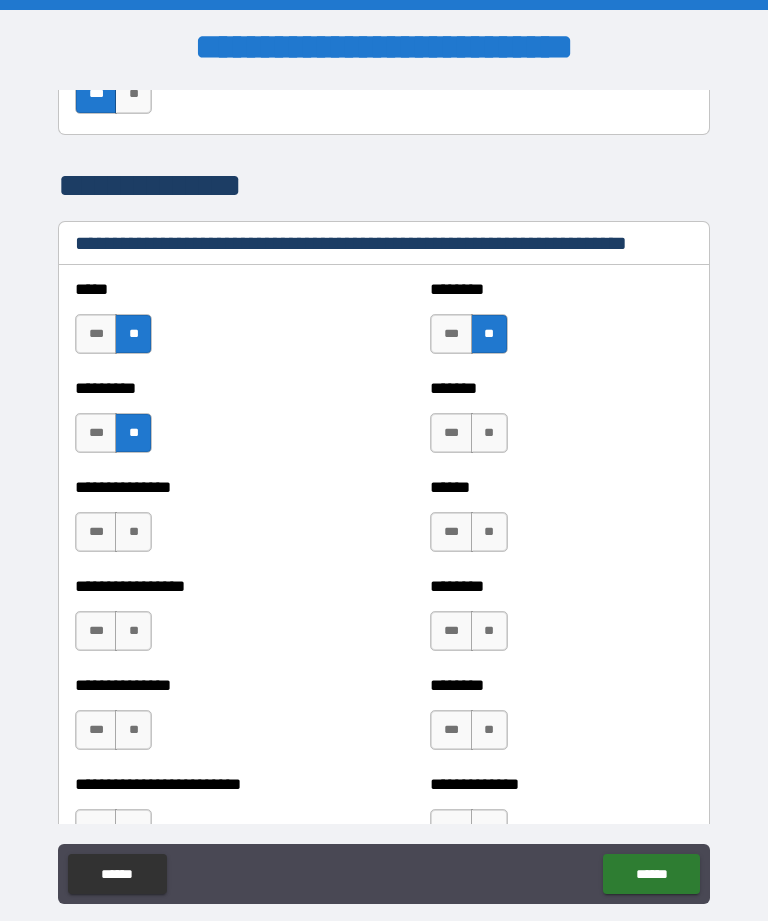 click on "**" at bounding box center [489, 433] 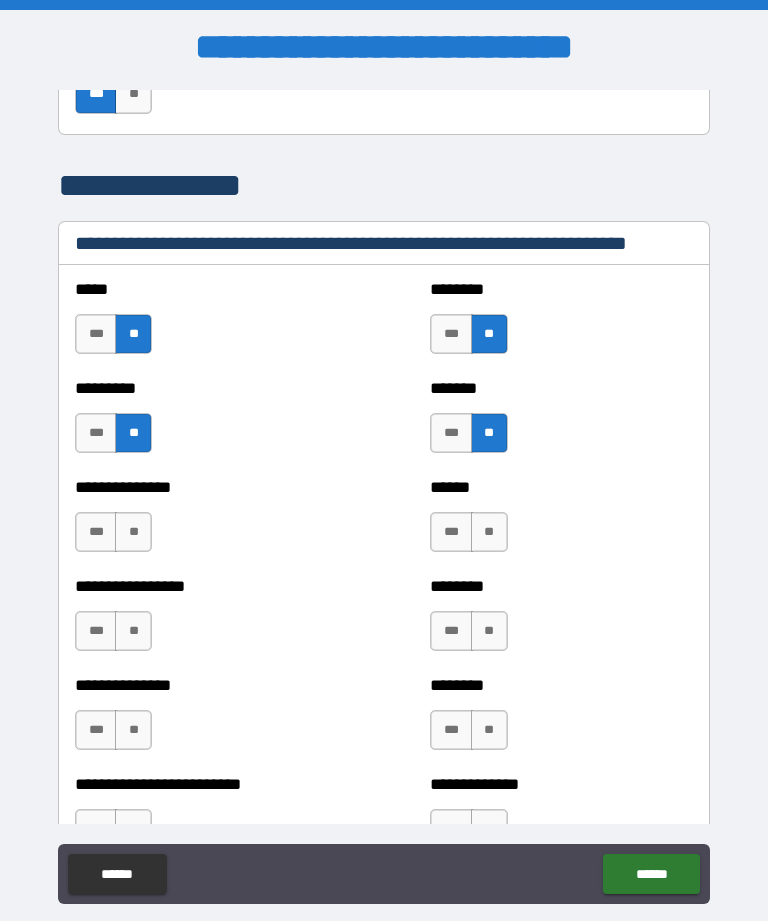 click on "**" at bounding box center [133, 532] 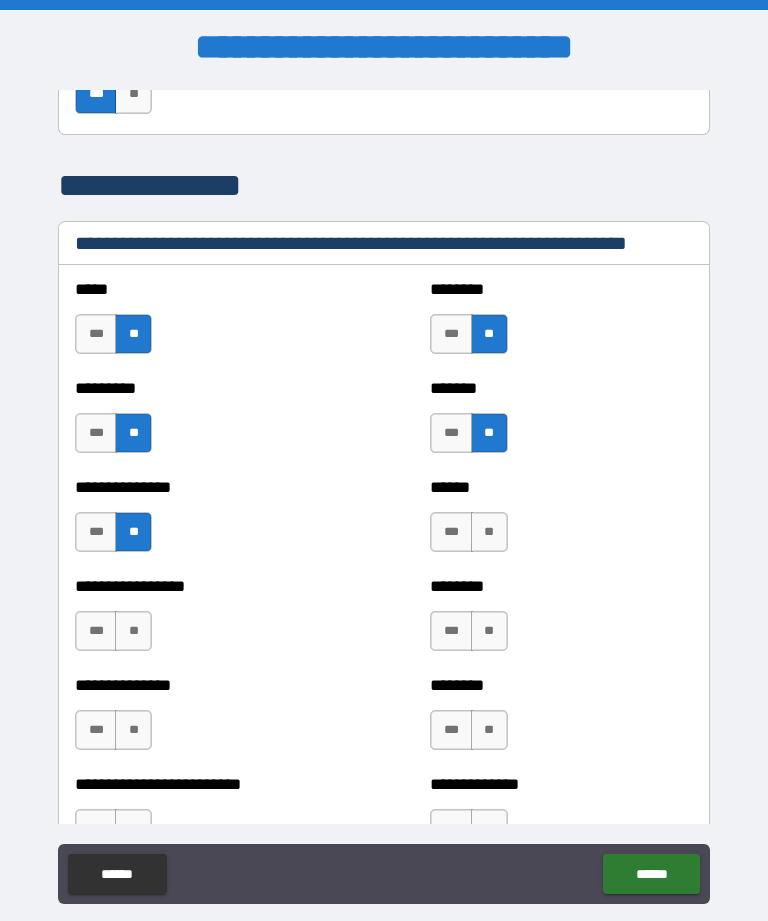 click on "**" at bounding box center [489, 532] 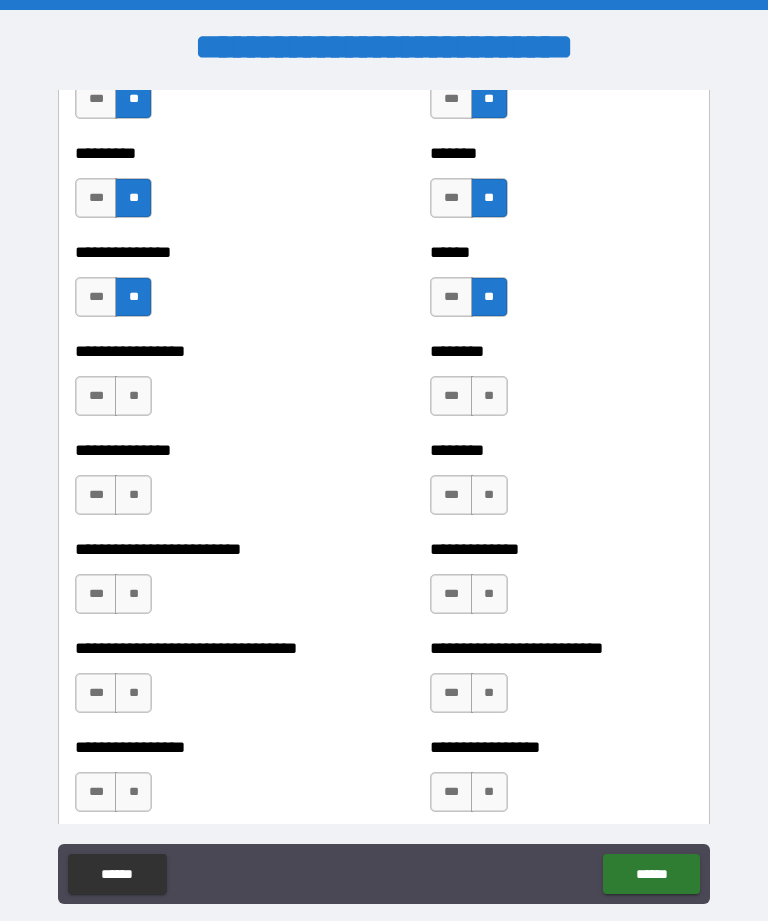 scroll, scrollTop: 1697, scrollLeft: 0, axis: vertical 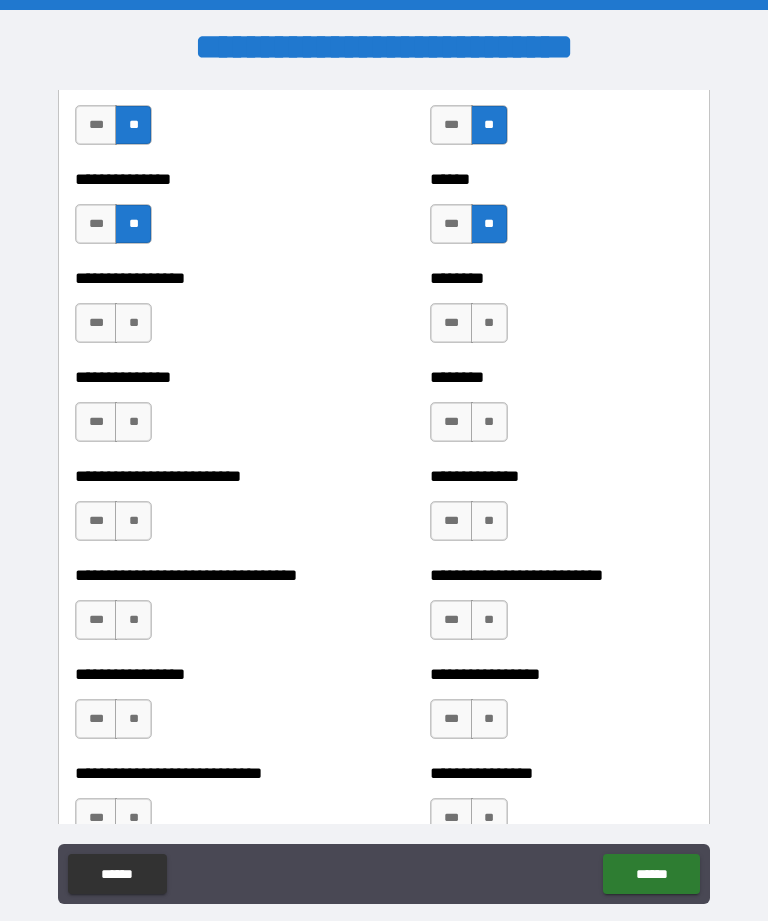 click on "**" at bounding box center [133, 323] 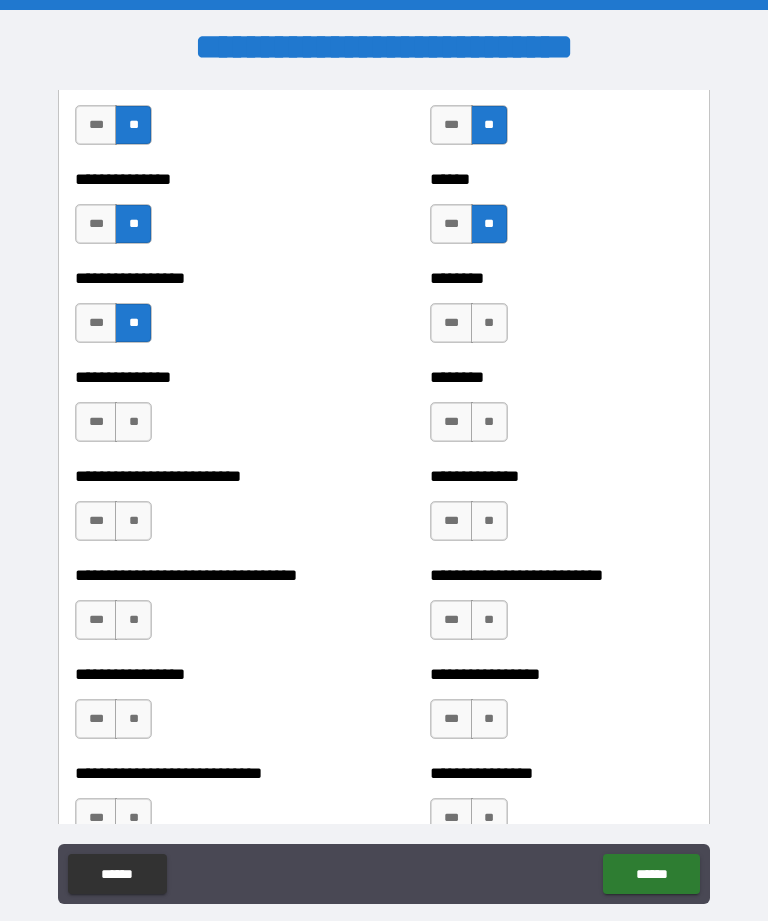 click on "**" at bounding box center (489, 323) 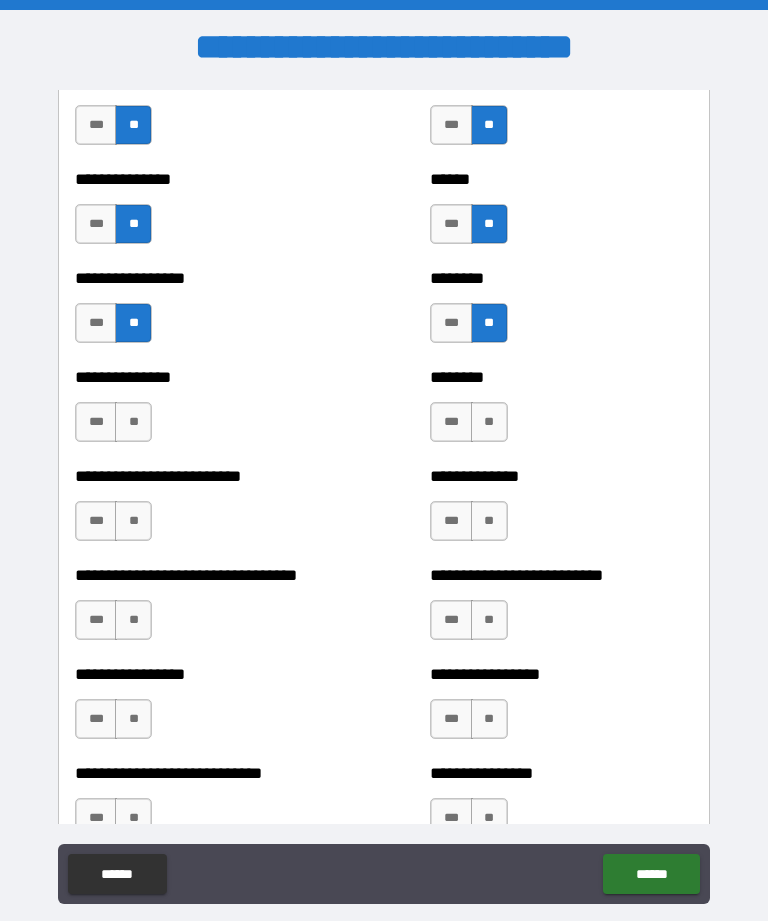 click on "**" at bounding box center [133, 422] 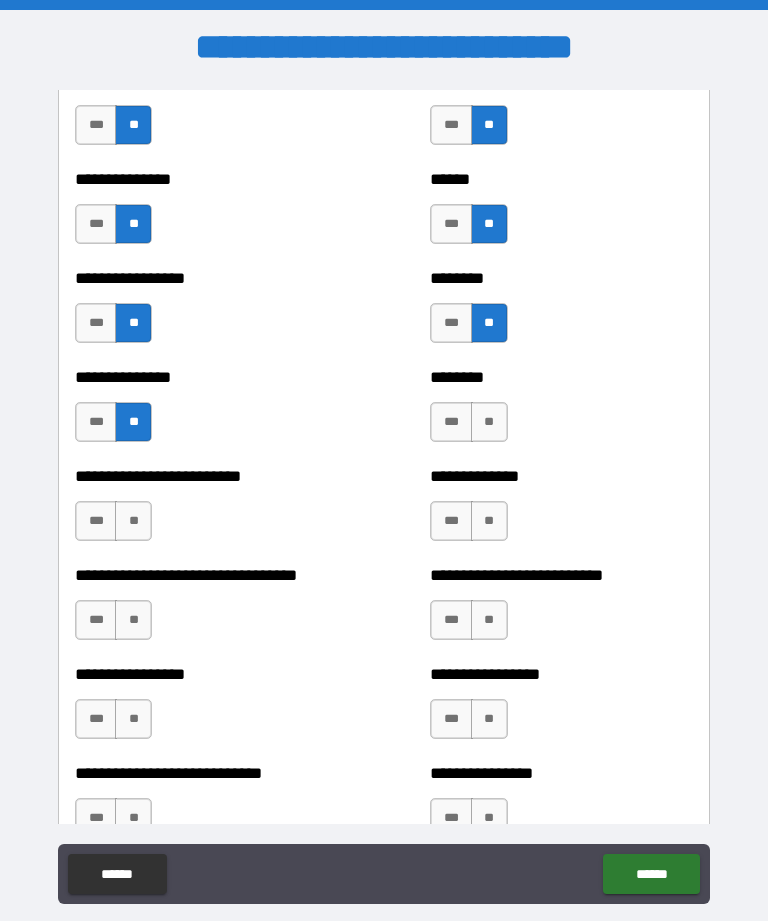 click on "**" at bounding box center [489, 422] 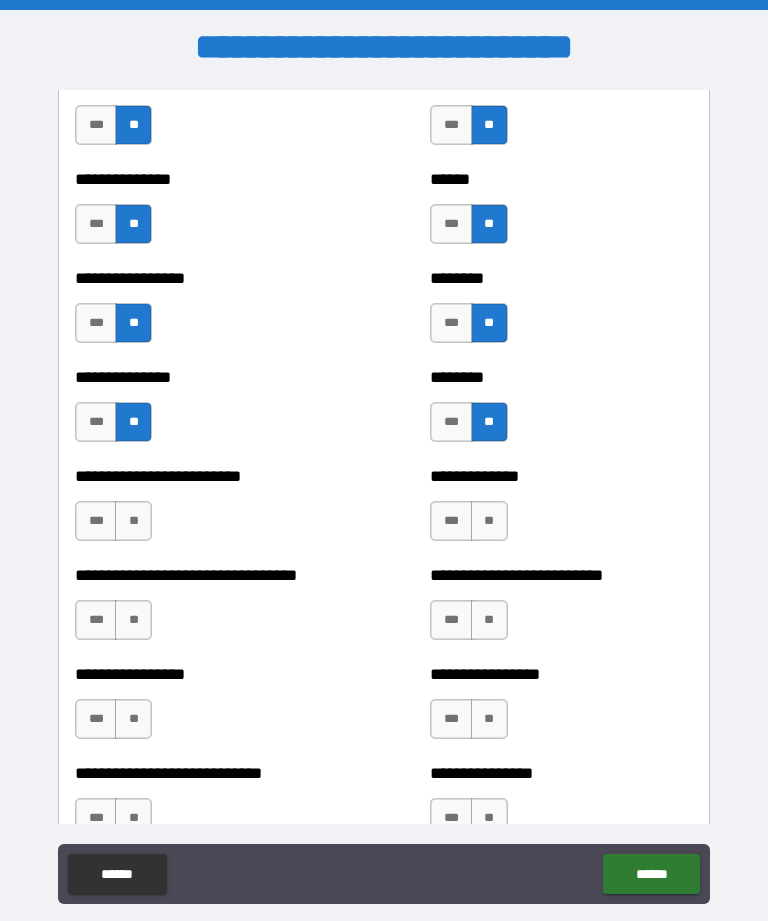 click on "**" at bounding box center (133, 521) 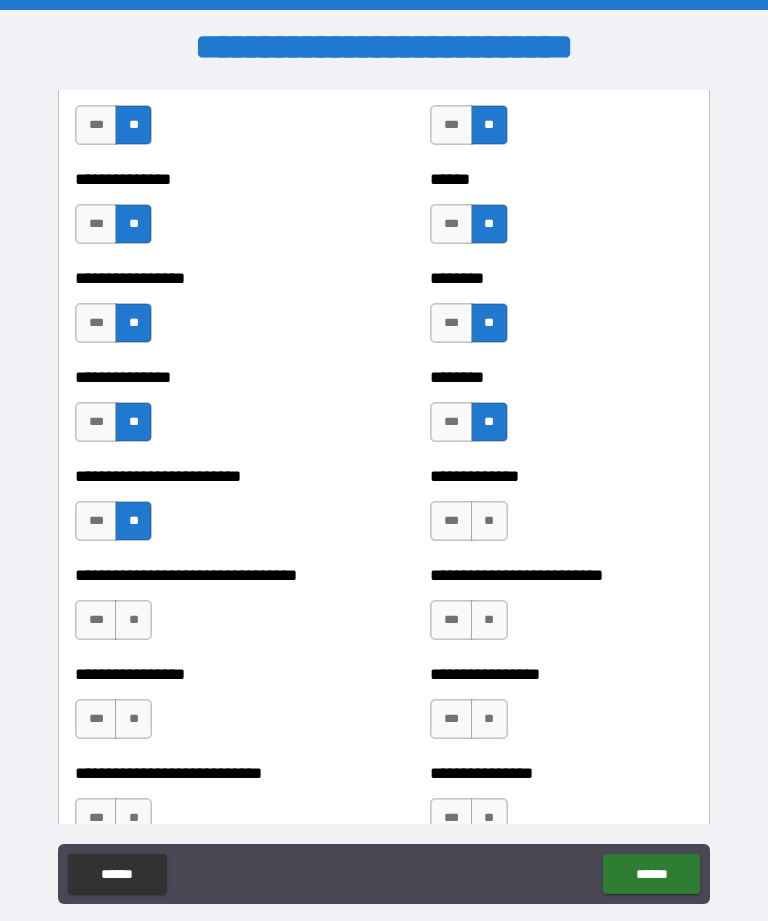 click on "**" at bounding box center (489, 521) 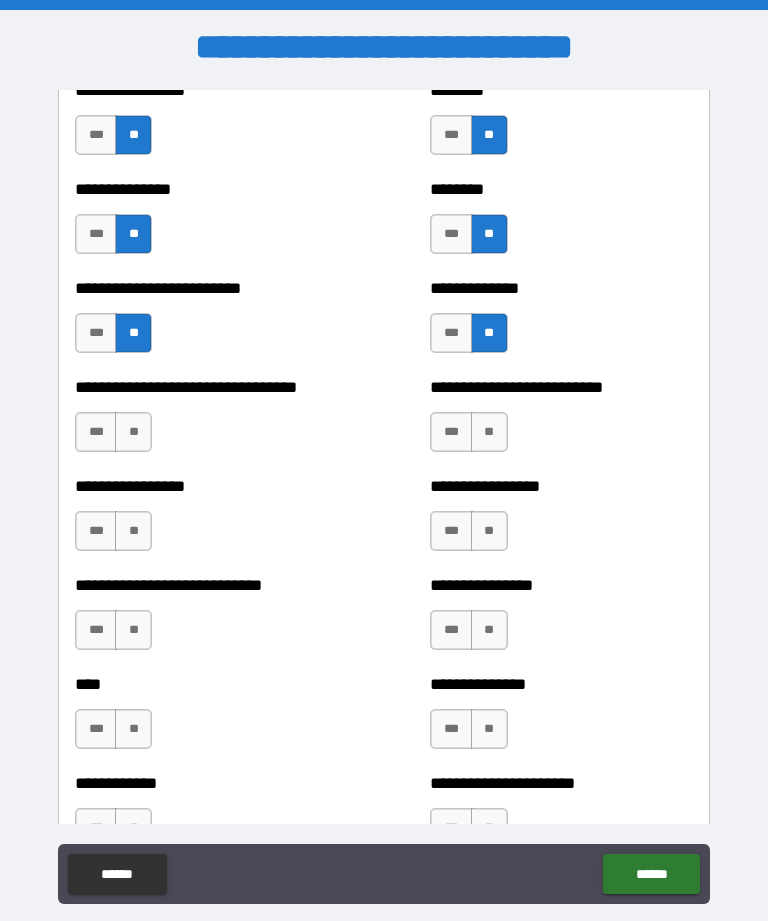 scroll, scrollTop: 2043, scrollLeft: 0, axis: vertical 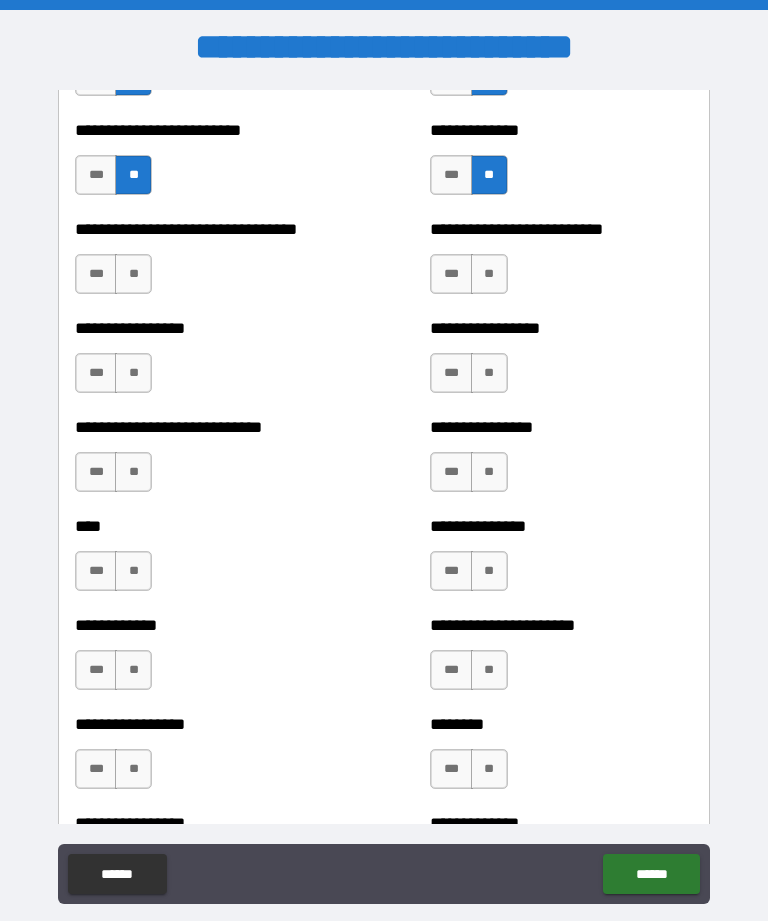 click on "**" at bounding box center (133, 274) 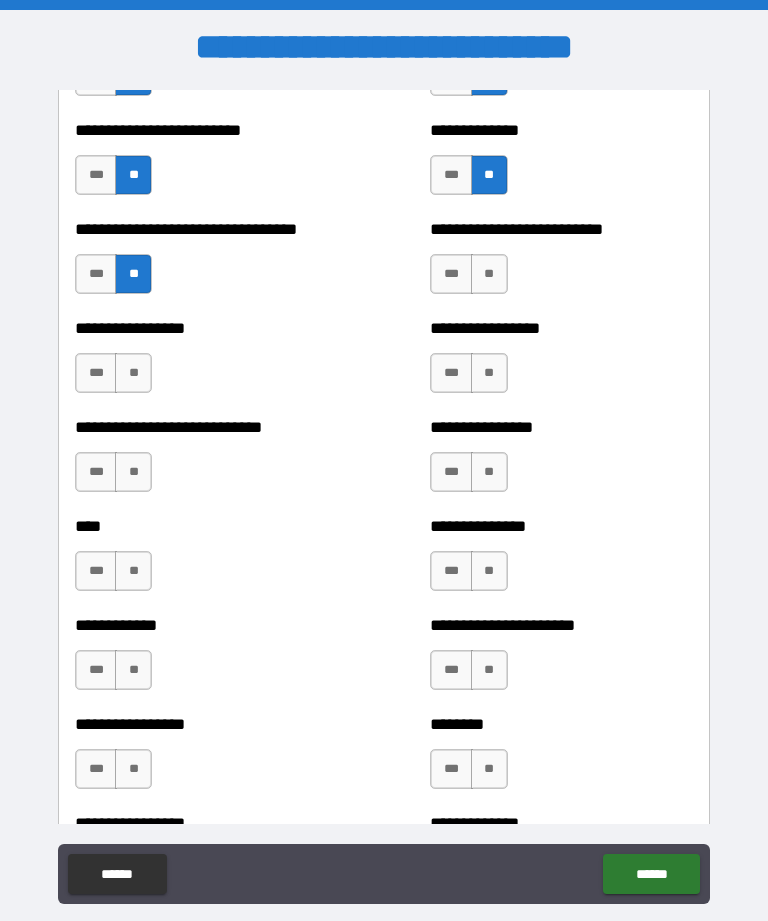 click on "**" at bounding box center (489, 274) 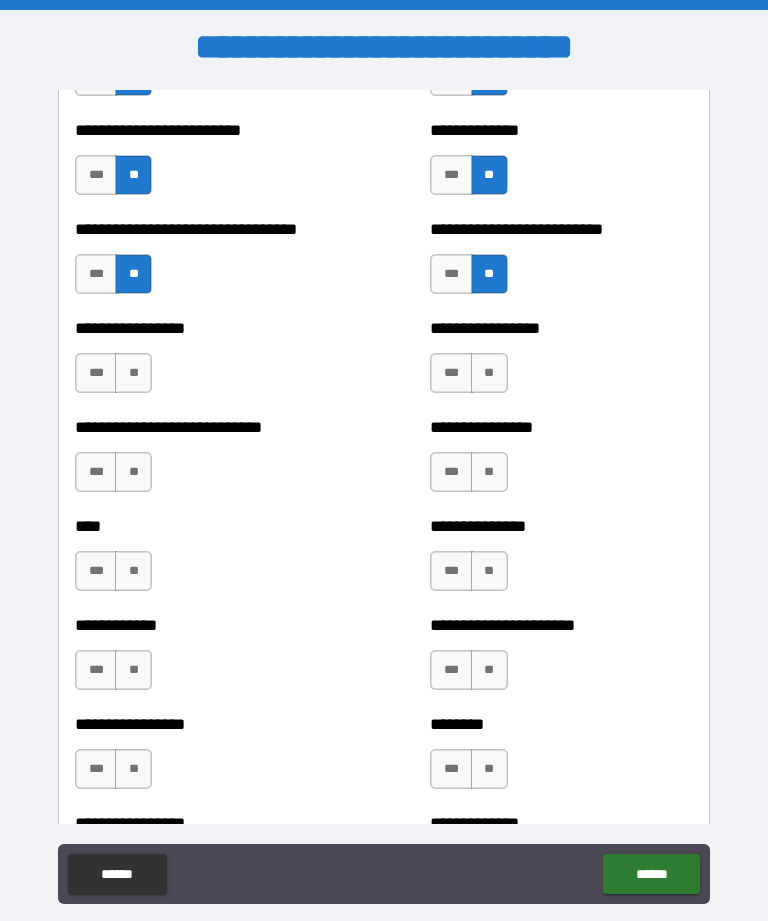 click on "**" at bounding box center (133, 373) 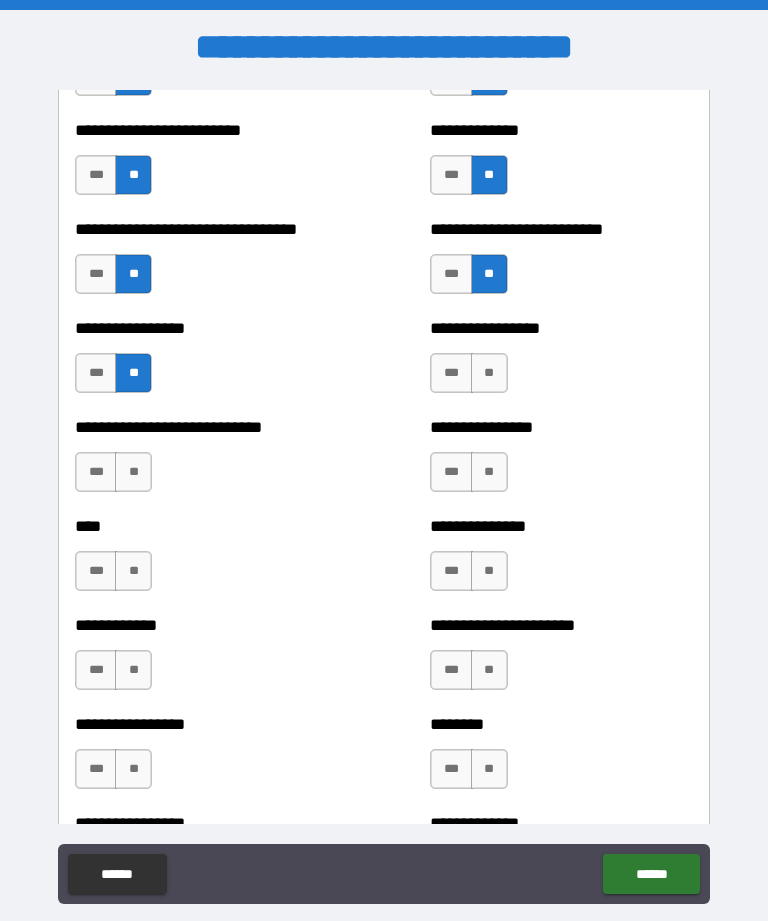 click on "**" at bounding box center (489, 373) 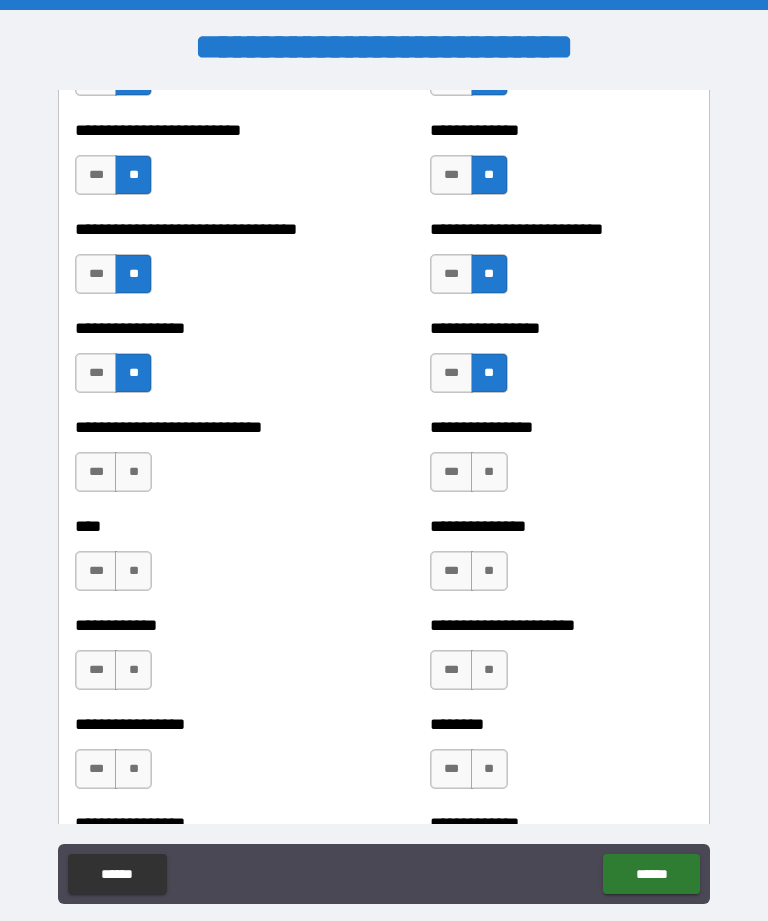 click on "**" at bounding box center (133, 472) 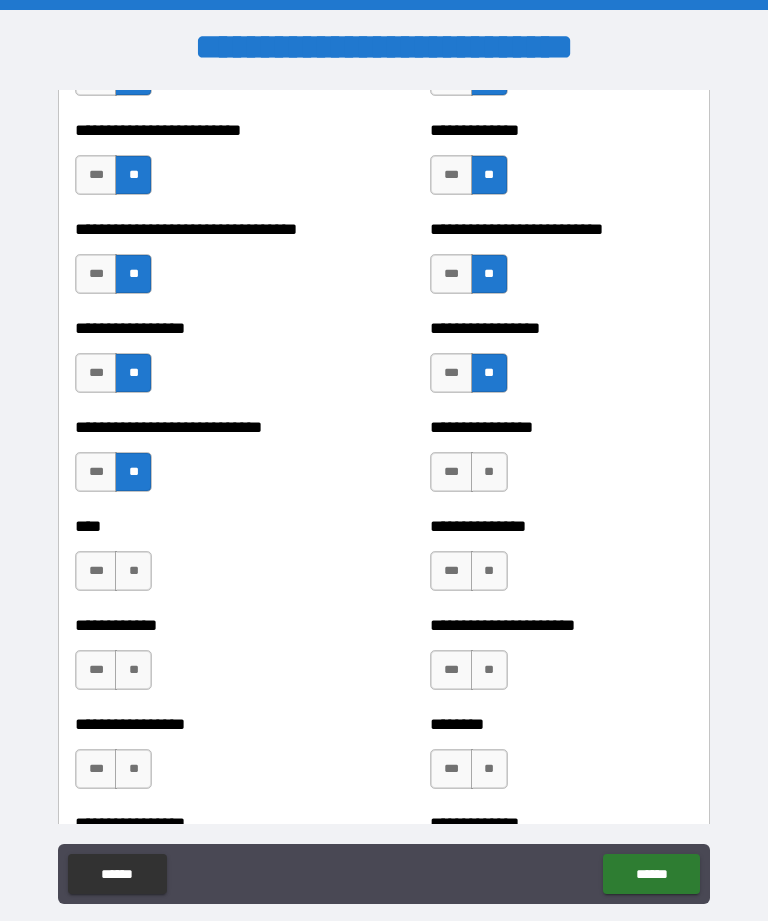 click on "**" at bounding box center [489, 472] 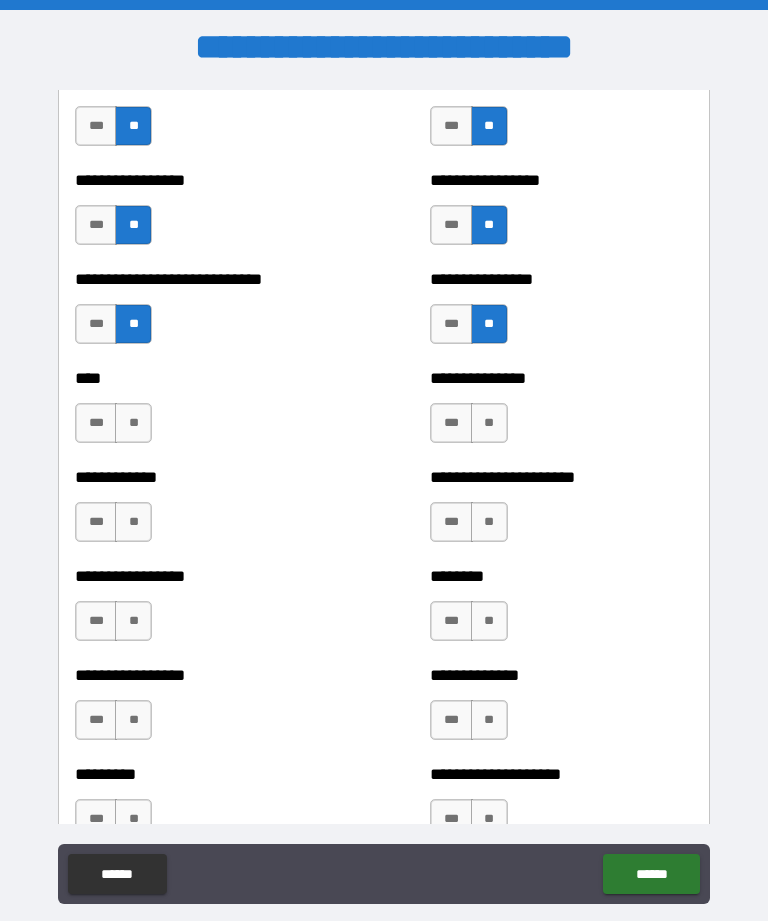 scroll, scrollTop: 2191, scrollLeft: 0, axis: vertical 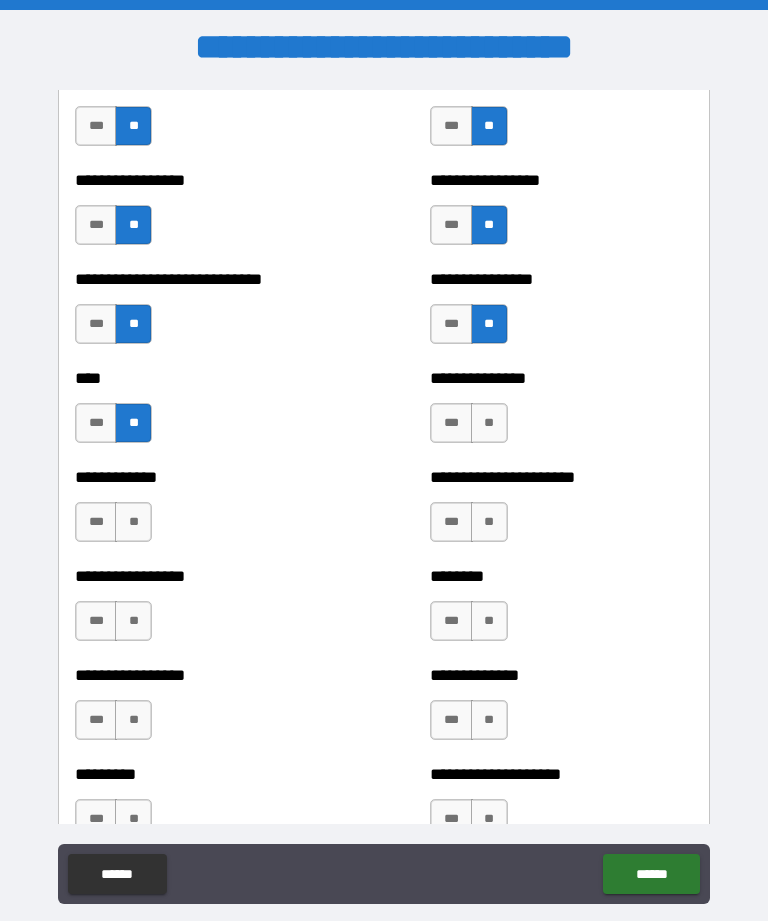 click on "**" at bounding box center (489, 423) 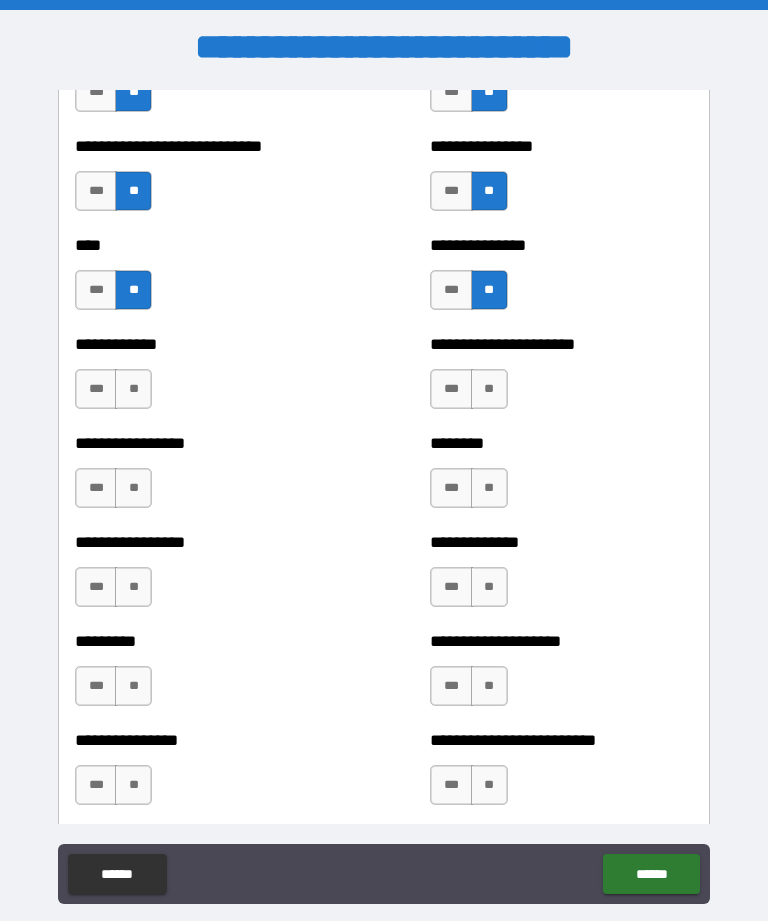 scroll, scrollTop: 2326, scrollLeft: 0, axis: vertical 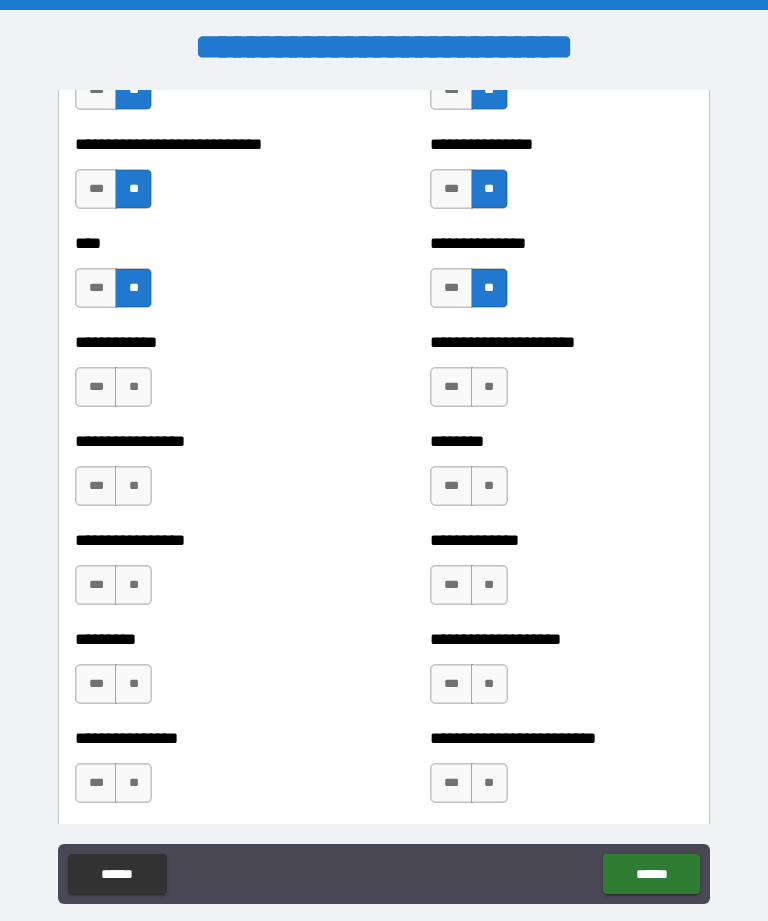 click on "**" at bounding box center (133, 387) 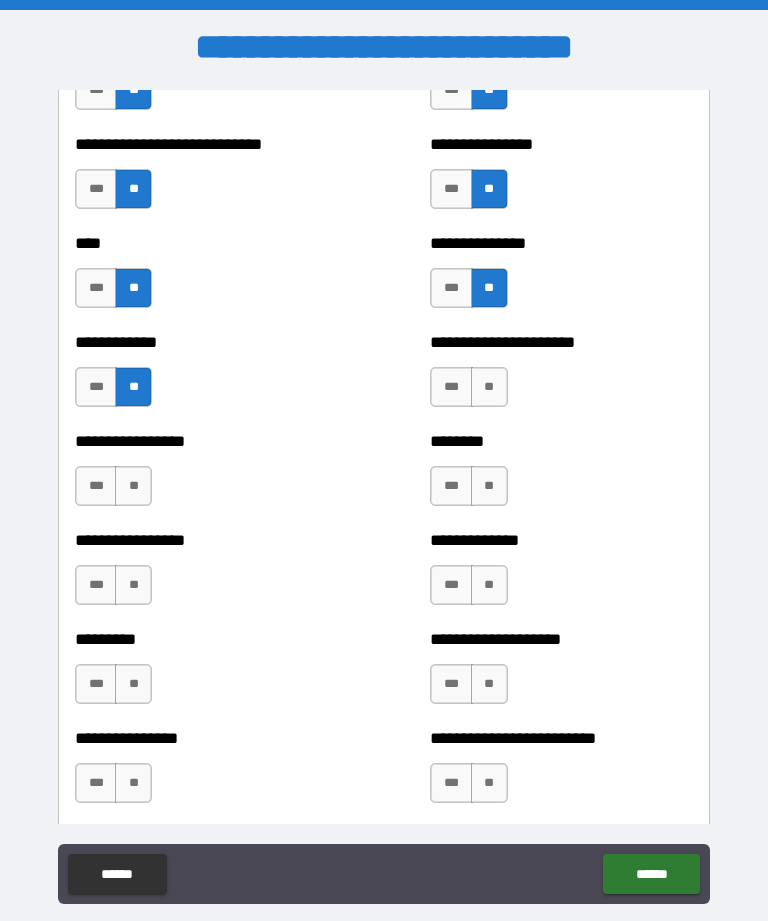 click on "**" at bounding box center (489, 387) 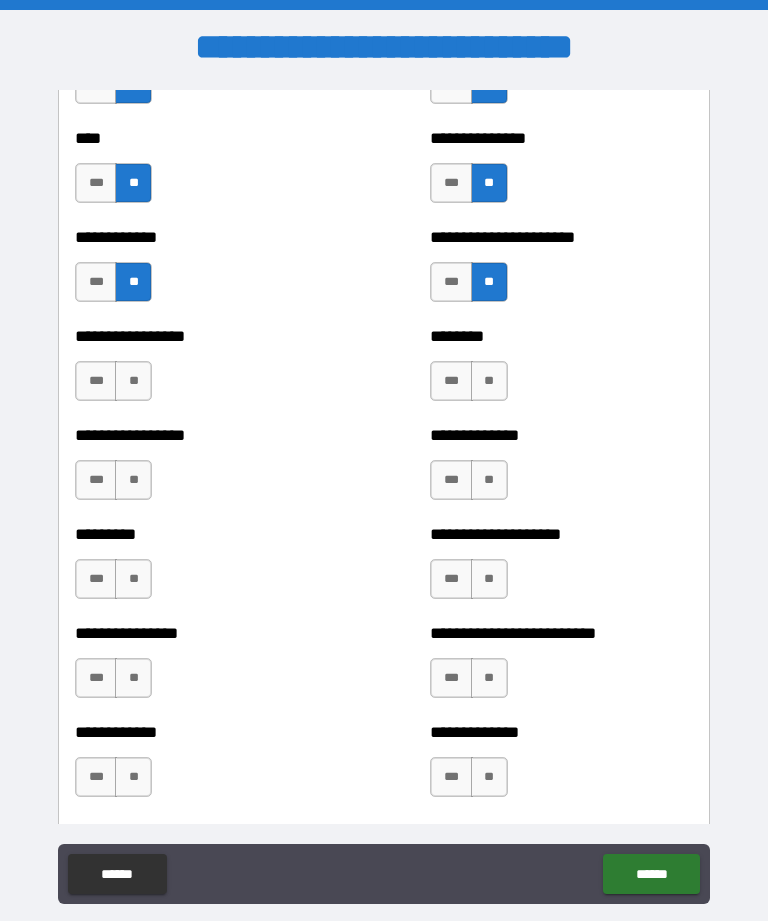scroll, scrollTop: 2425, scrollLeft: 0, axis: vertical 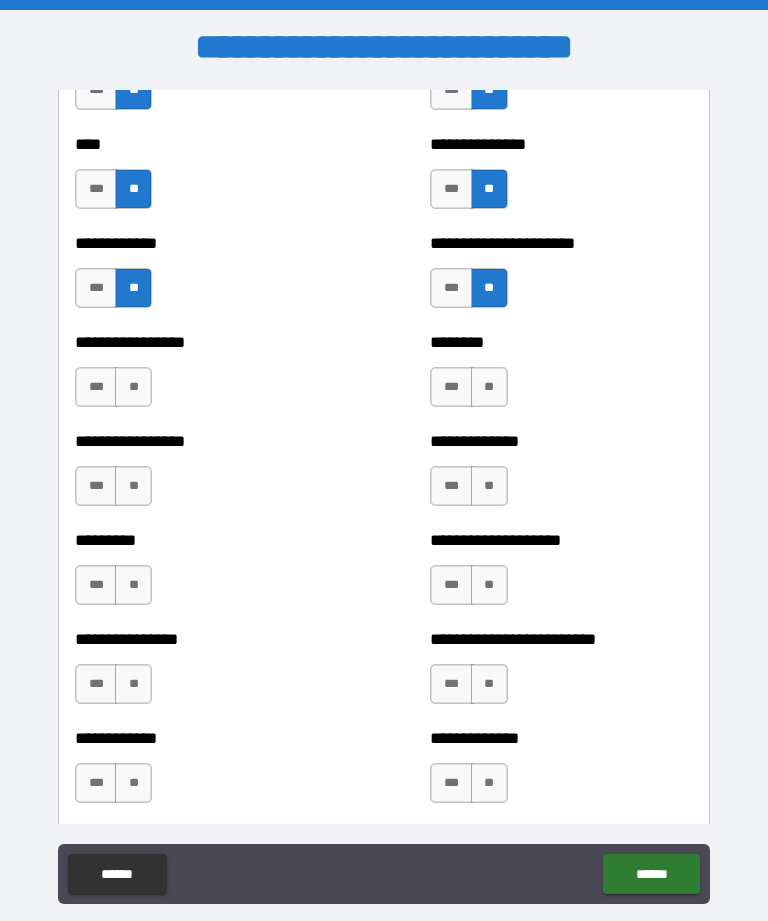 click on "**" at bounding box center (133, 387) 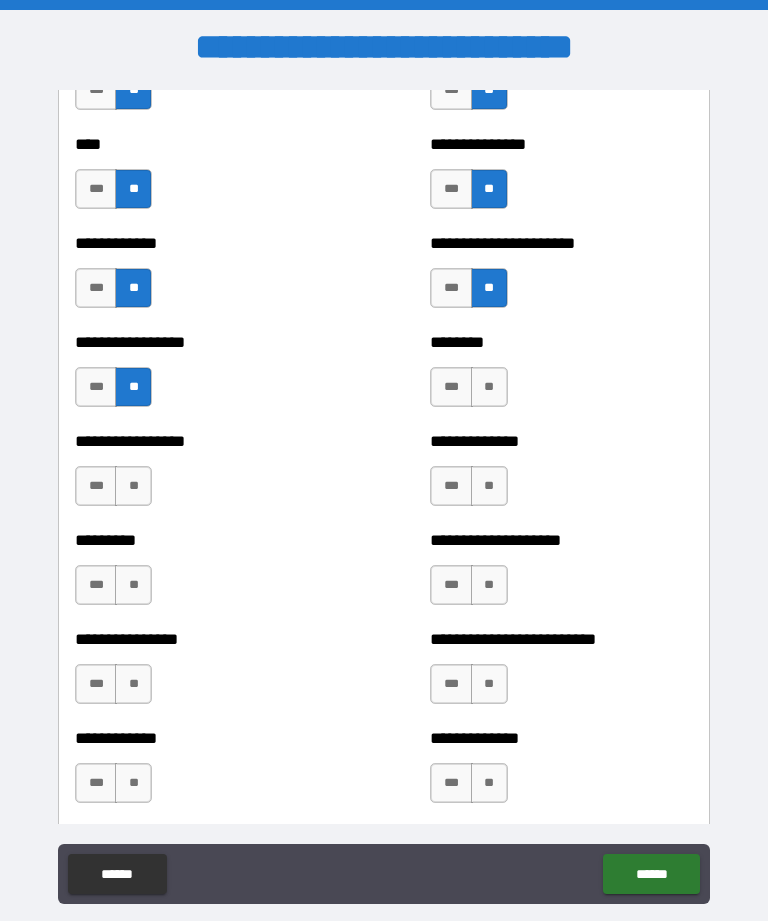 click on "**" at bounding box center (489, 387) 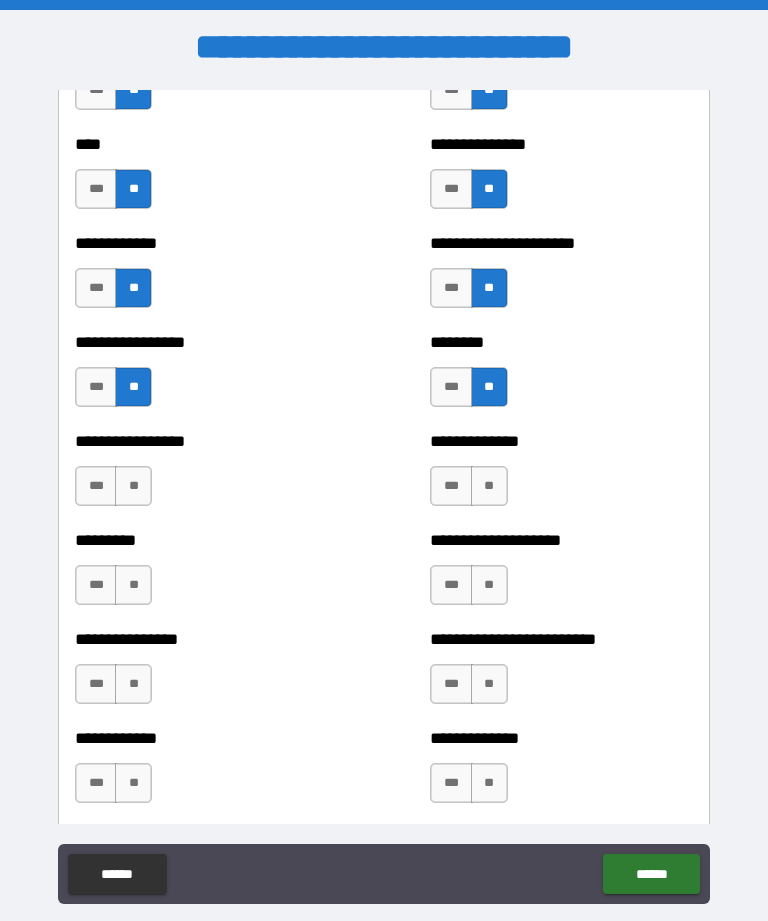 click on "**" at bounding box center (133, 486) 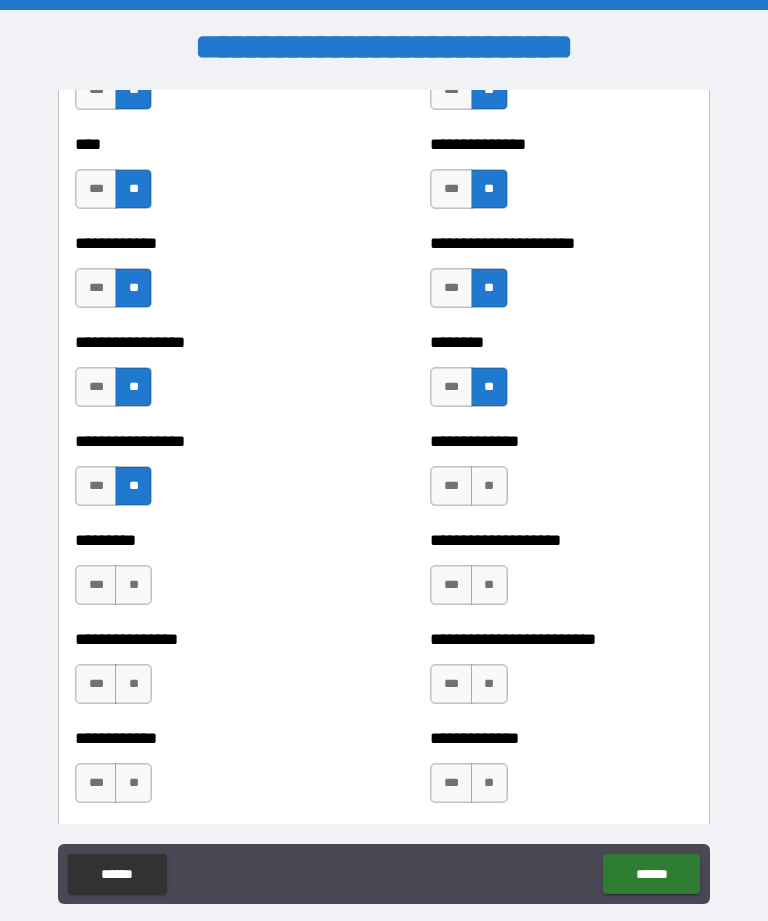 click on "**" at bounding box center (489, 486) 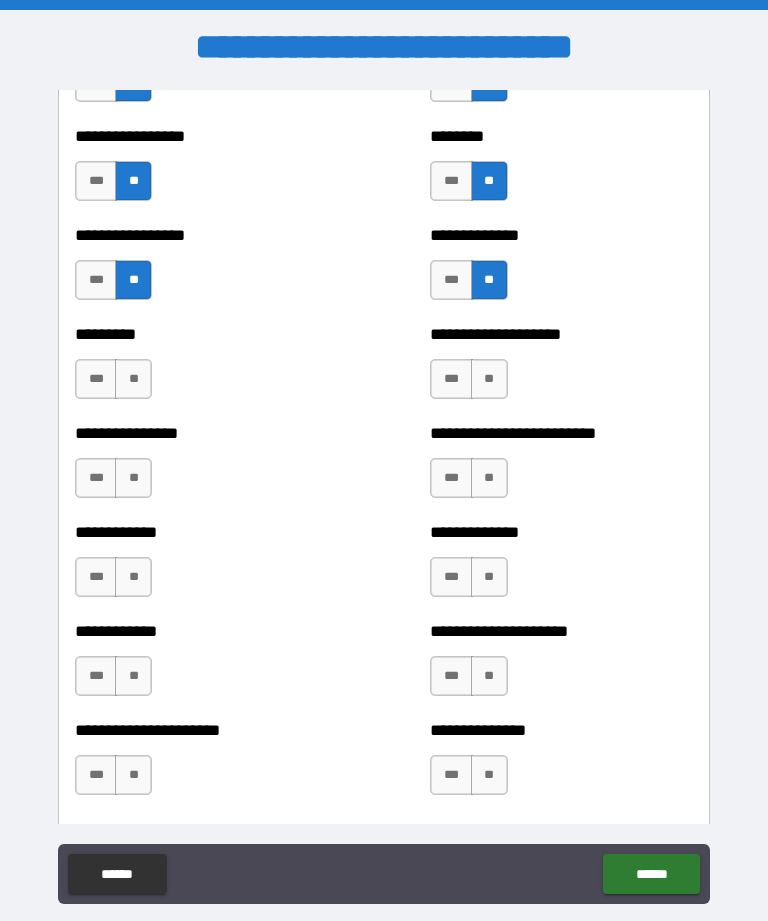 scroll, scrollTop: 2733, scrollLeft: 0, axis: vertical 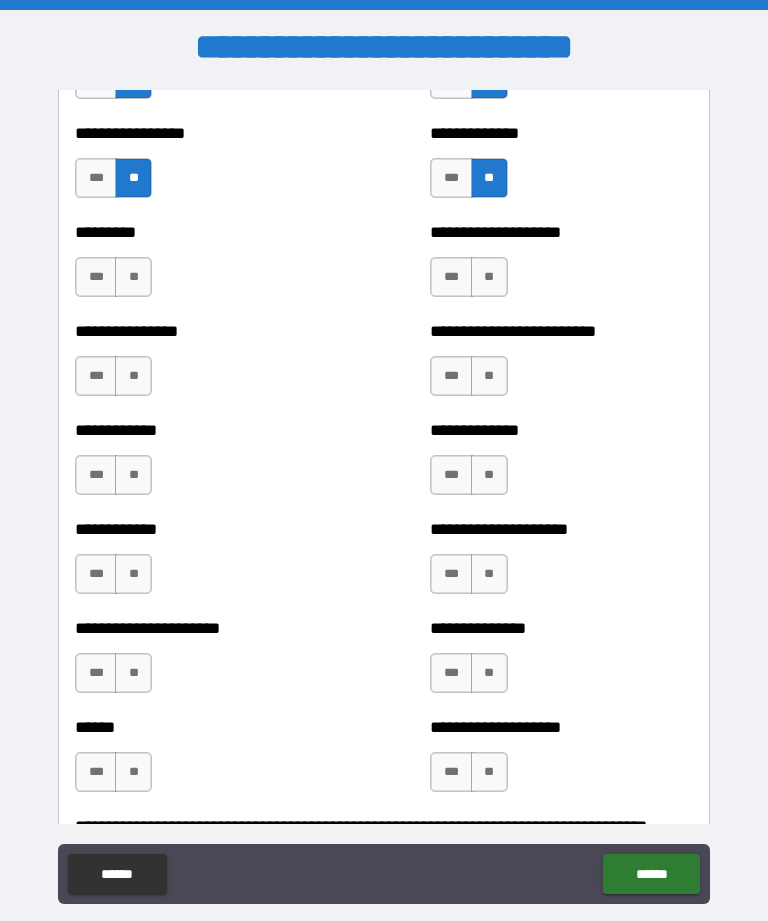 click on "**" at bounding box center (133, 277) 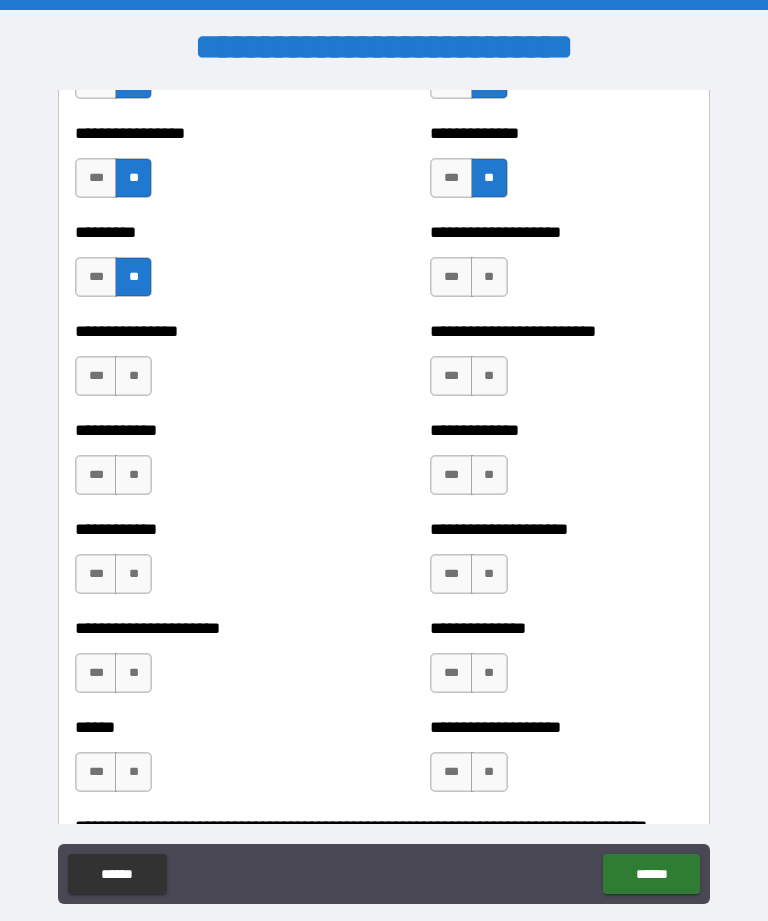 click on "**" at bounding box center (489, 277) 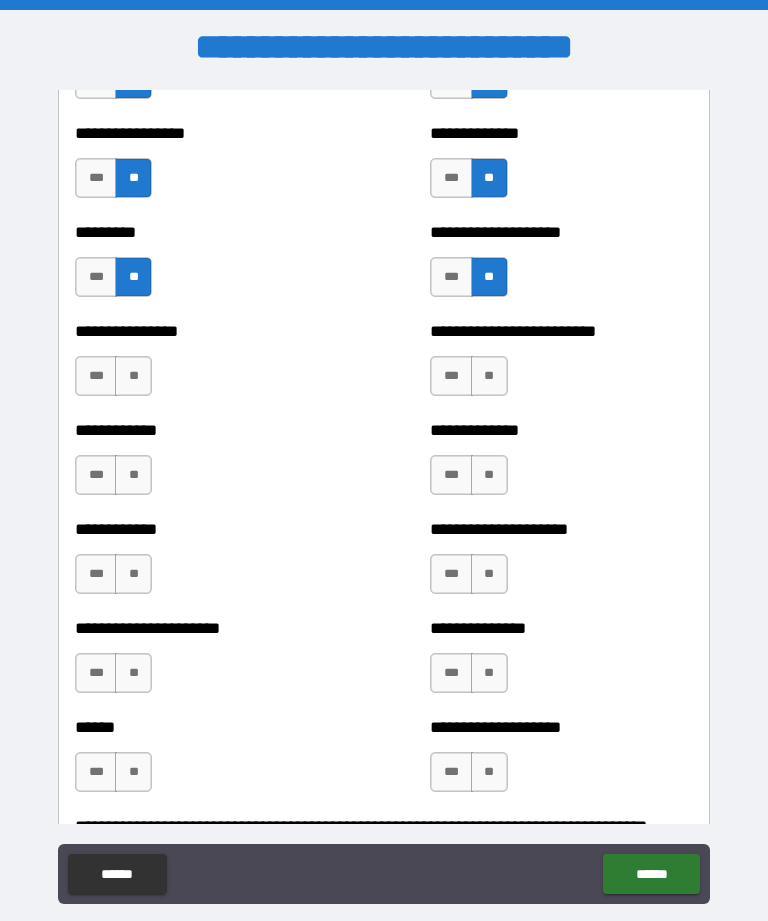 click on "**" at bounding box center (133, 376) 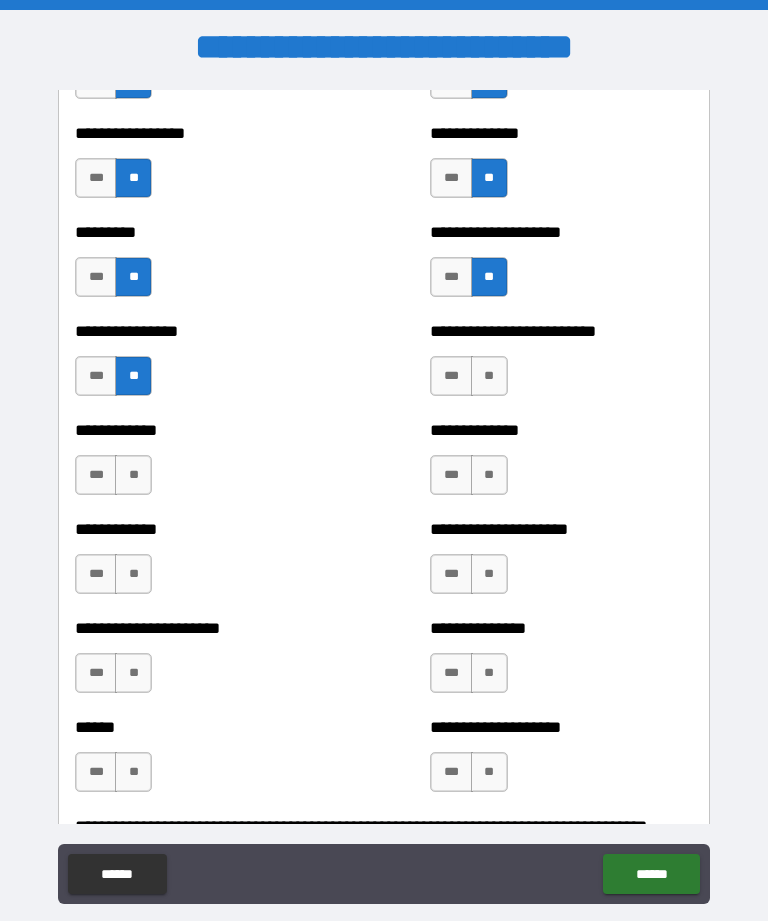 click on "**" at bounding box center [489, 376] 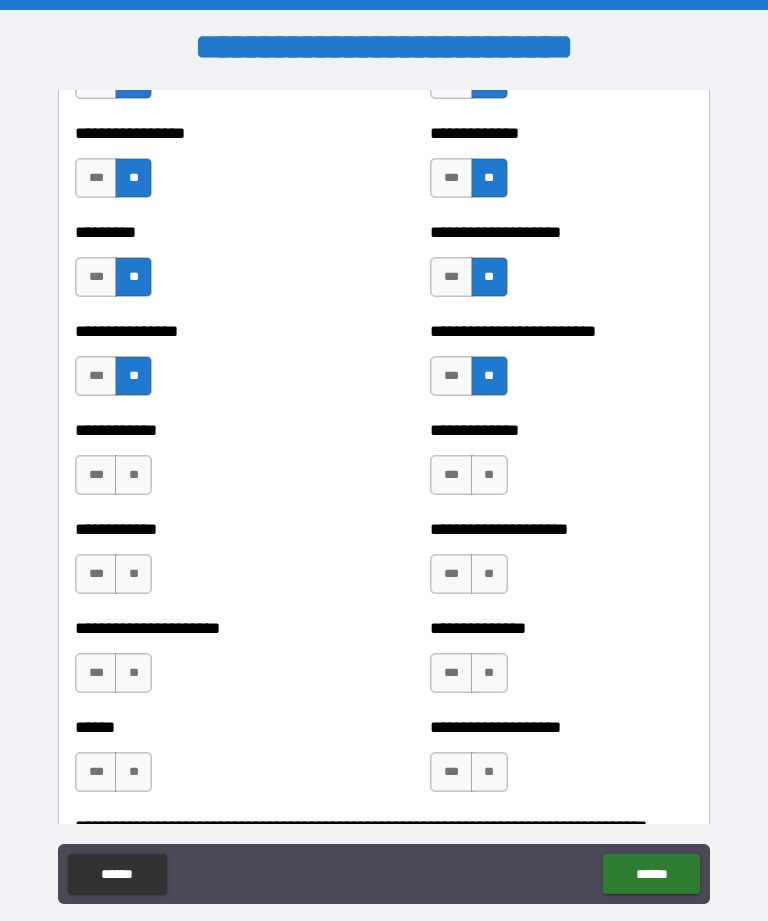 click on "**" at bounding box center (133, 475) 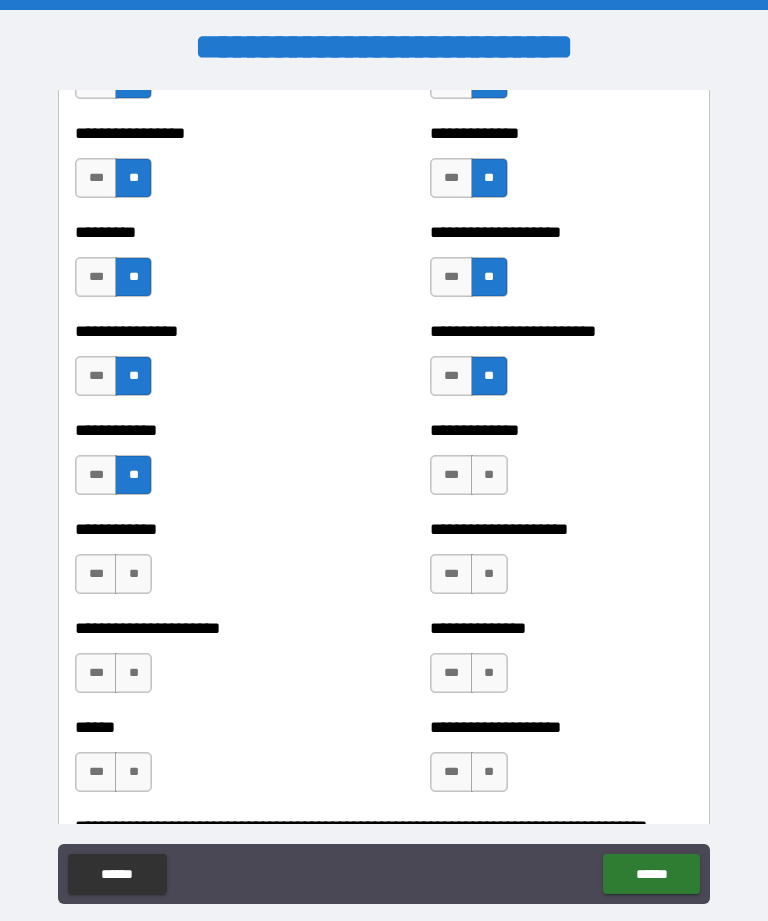 click on "**" at bounding box center (489, 475) 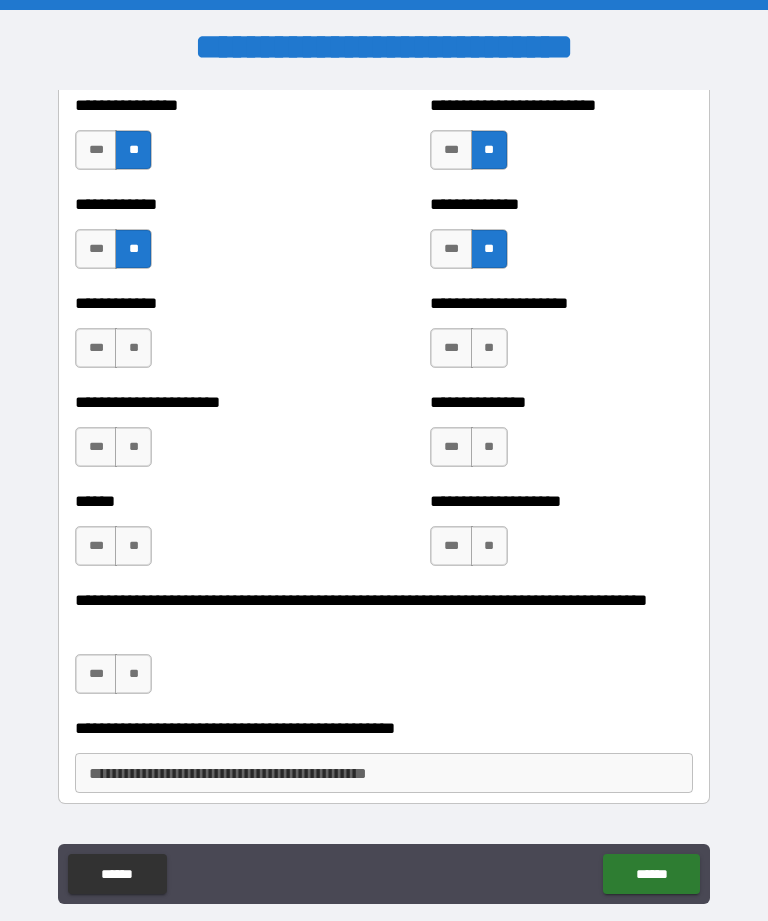 scroll, scrollTop: 3026, scrollLeft: 0, axis: vertical 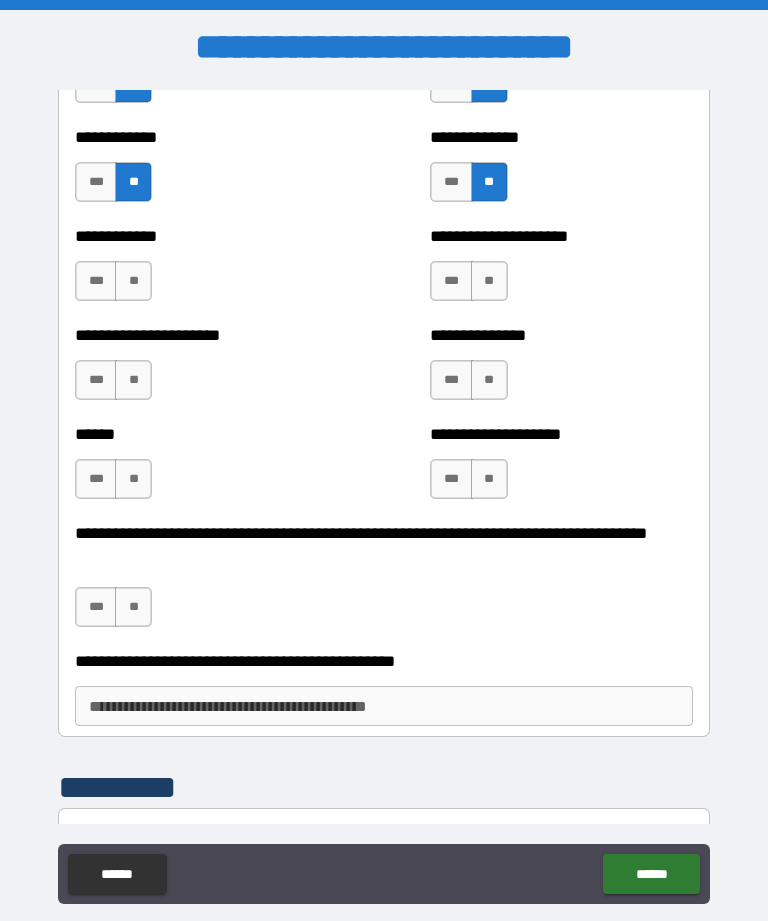 click on "**" at bounding box center [133, 281] 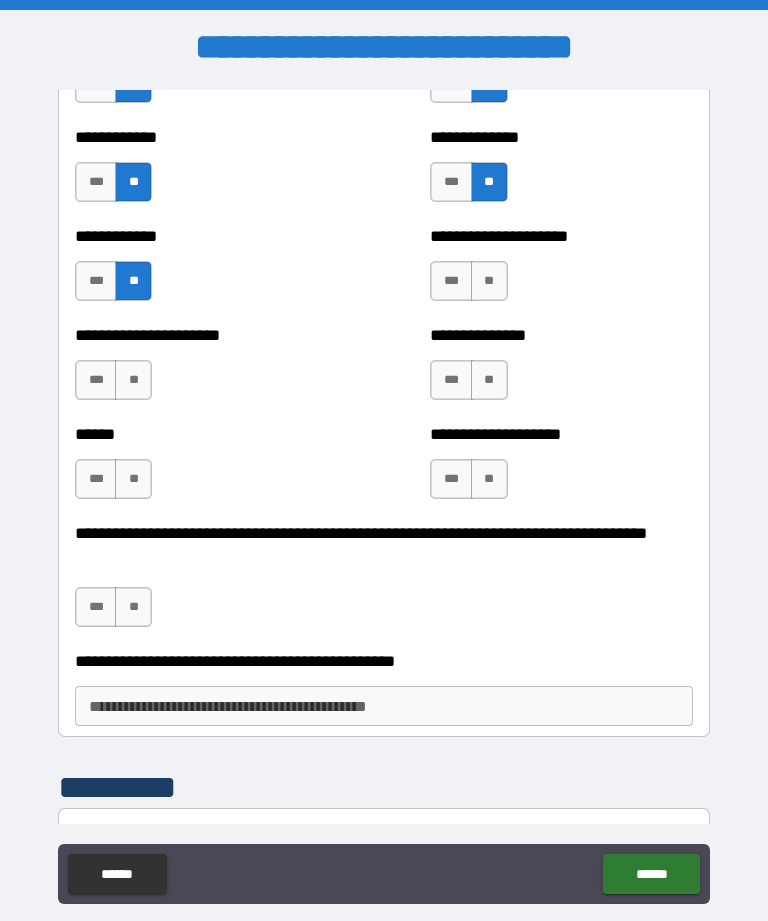 click on "**" at bounding box center (489, 281) 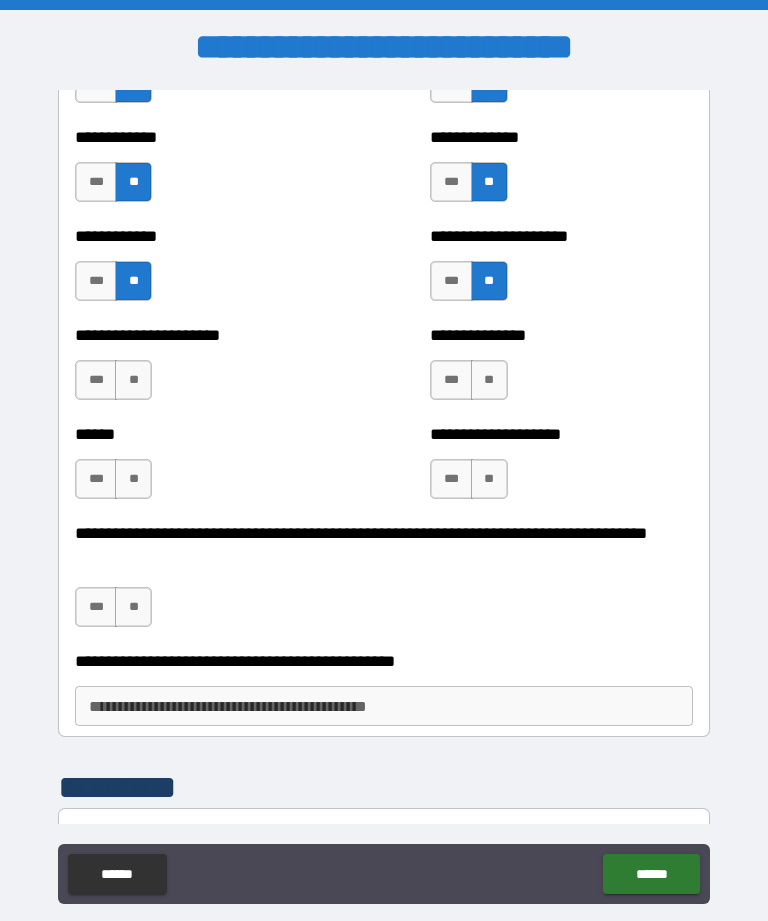 click on "**" at bounding box center [133, 380] 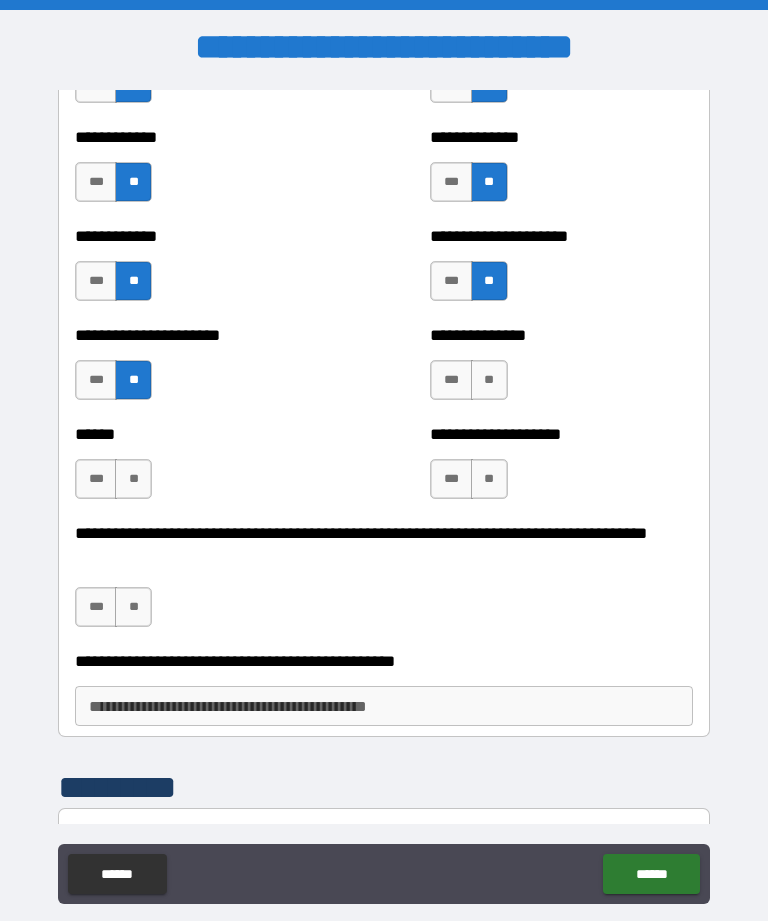 click on "**" at bounding box center [489, 380] 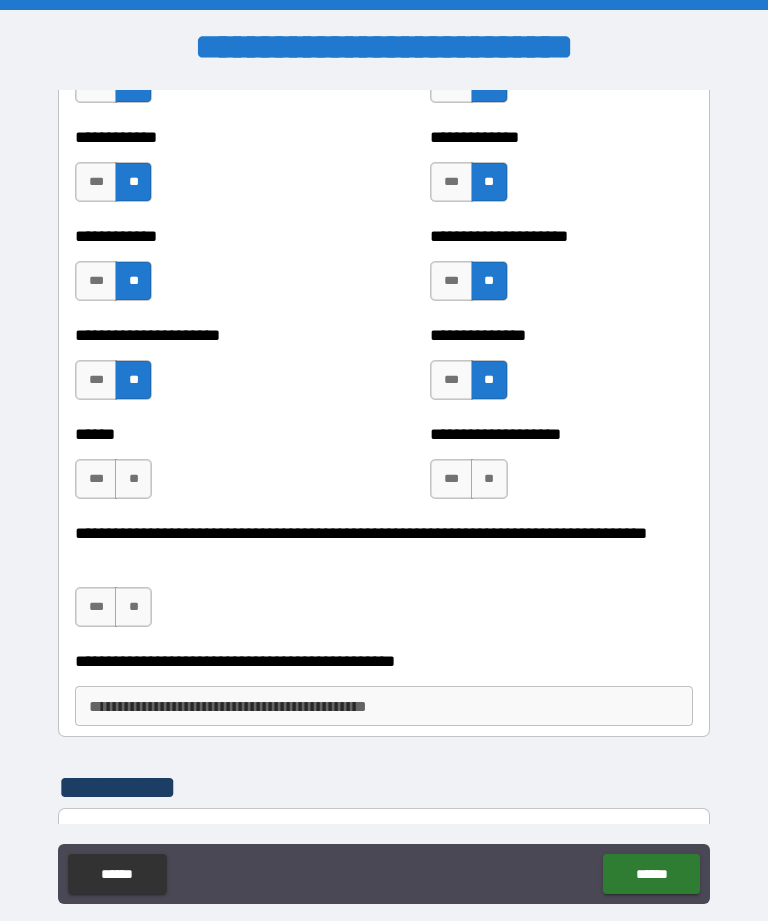 click on "**" at bounding box center (133, 479) 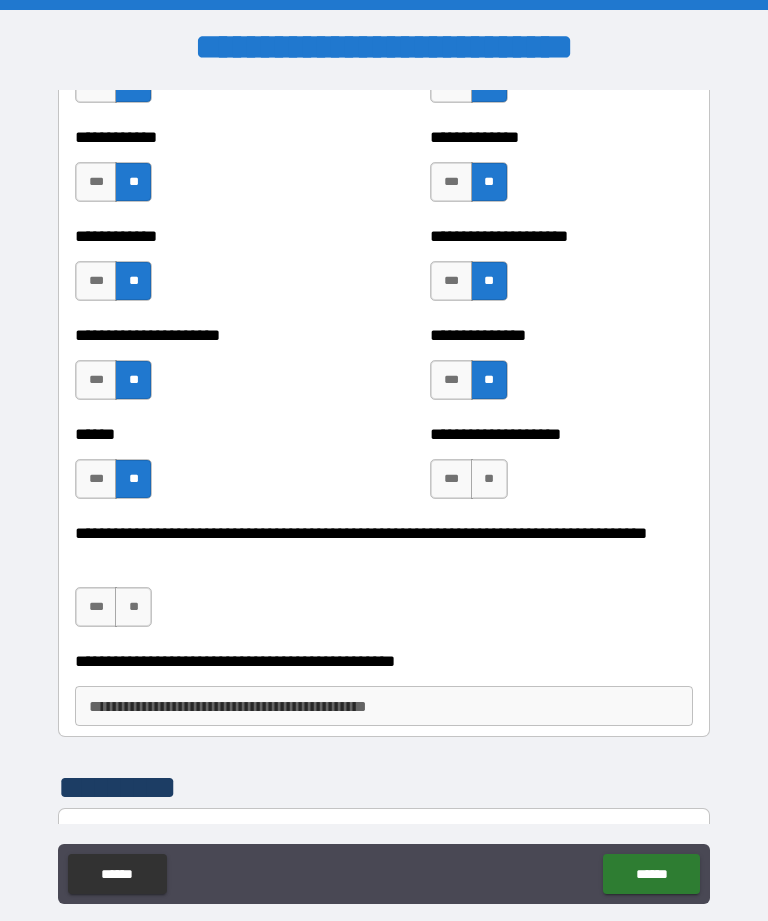 click on "**" at bounding box center [489, 479] 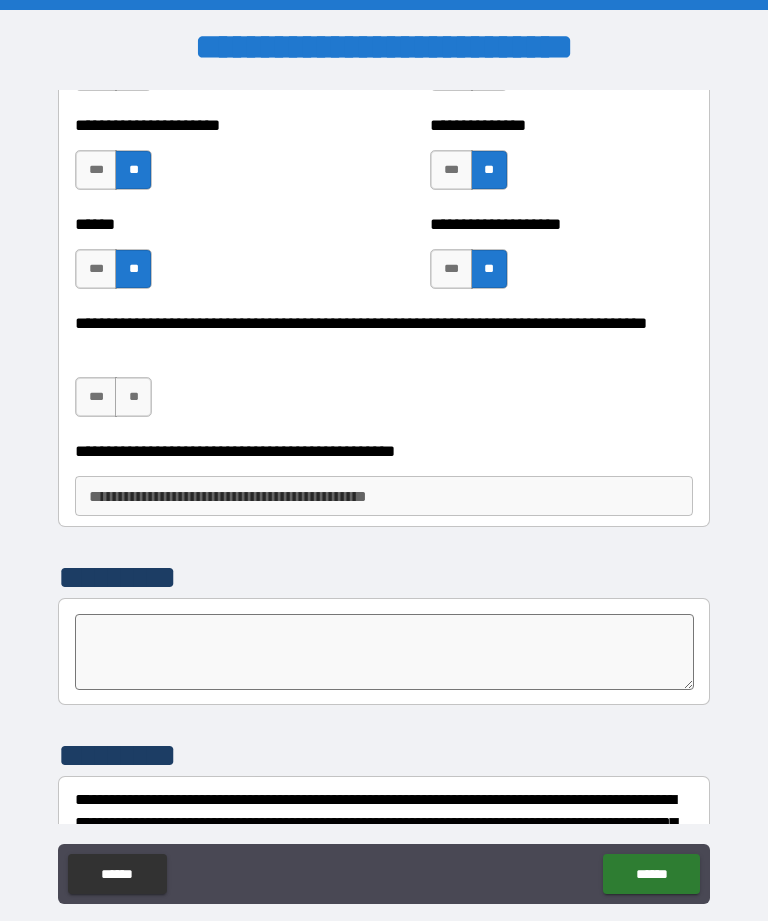scroll, scrollTop: 3245, scrollLeft: 0, axis: vertical 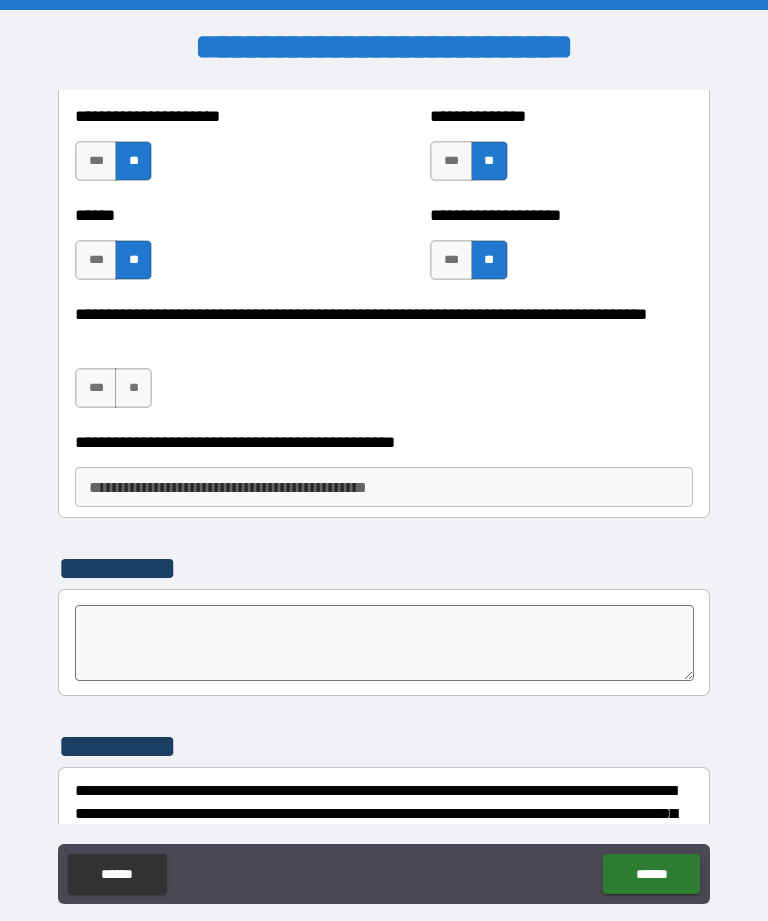 click on "**" at bounding box center [133, 388] 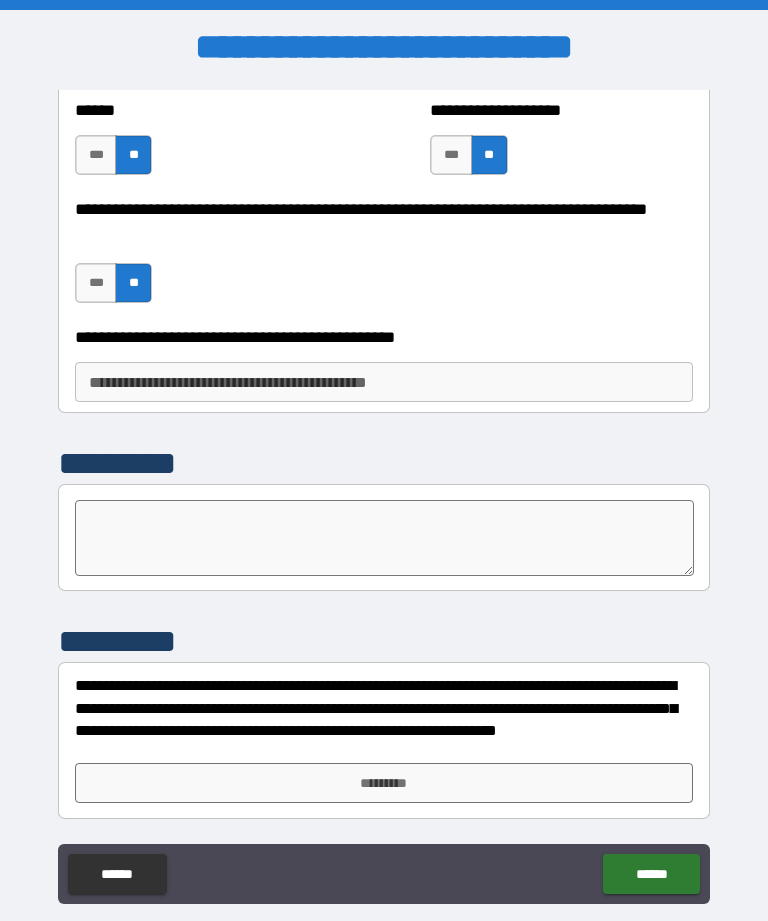 scroll, scrollTop: 3350, scrollLeft: 0, axis: vertical 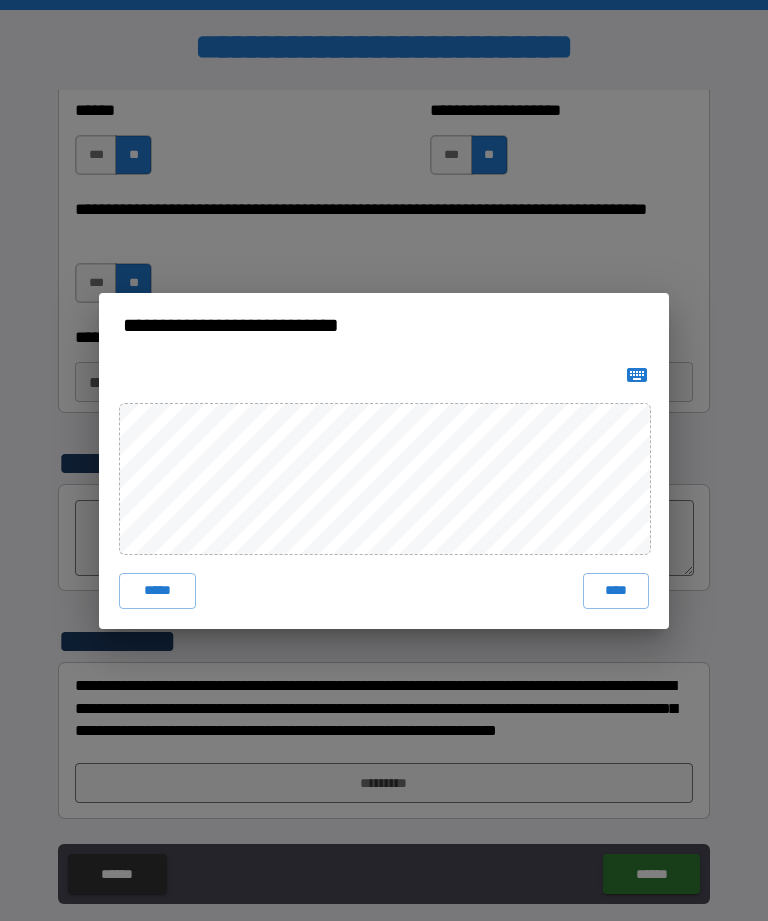 click on "****" at bounding box center (616, 591) 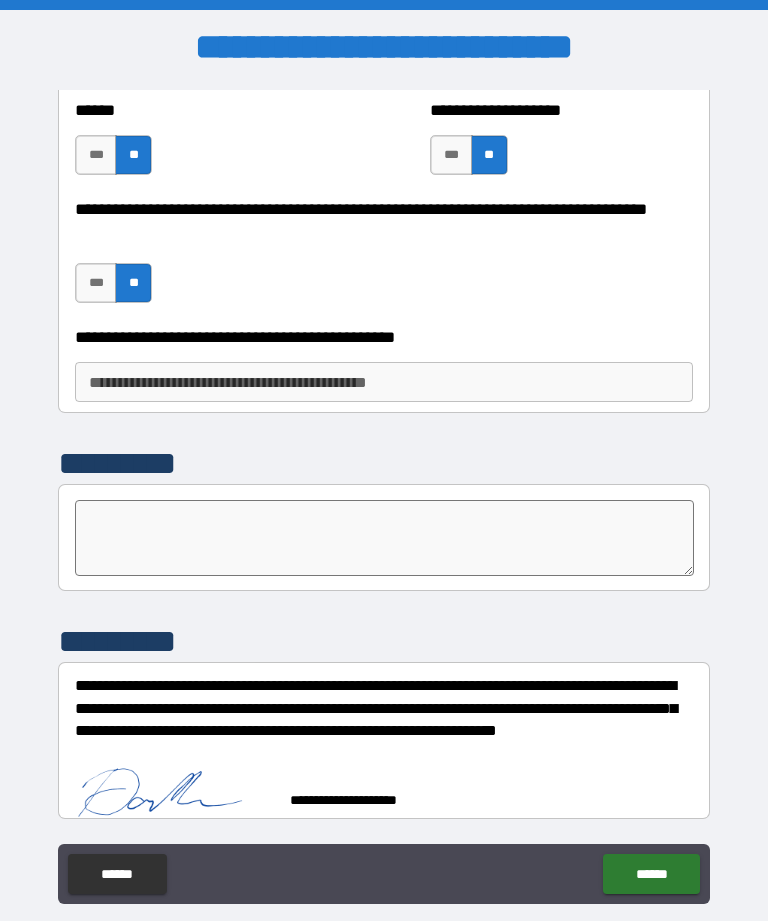 scroll, scrollTop: 3340, scrollLeft: 0, axis: vertical 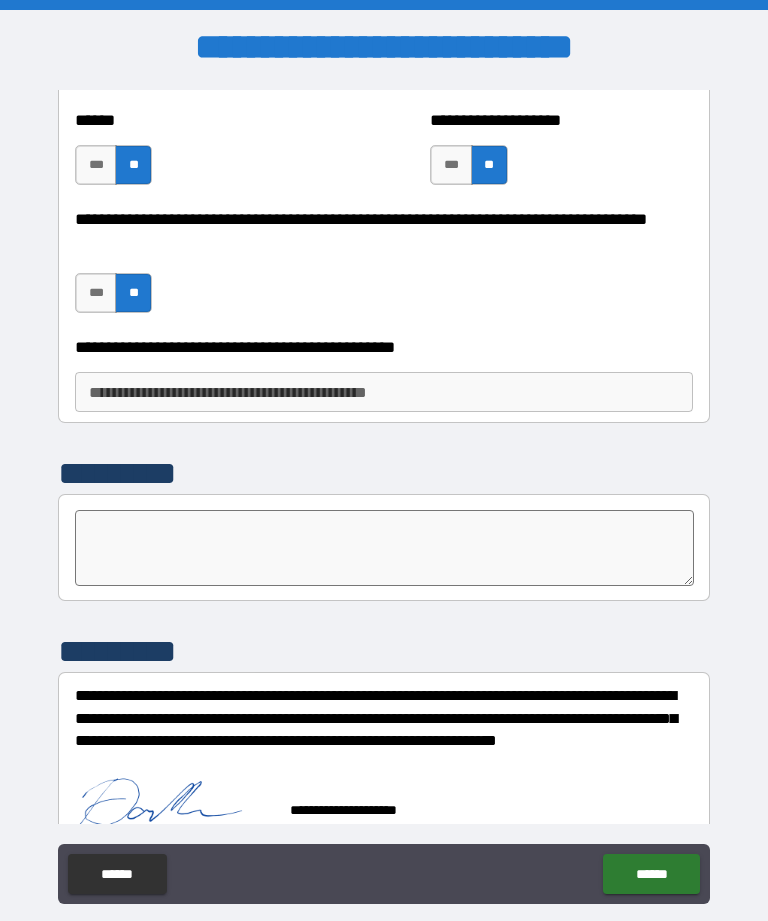 click on "******" at bounding box center [651, 874] 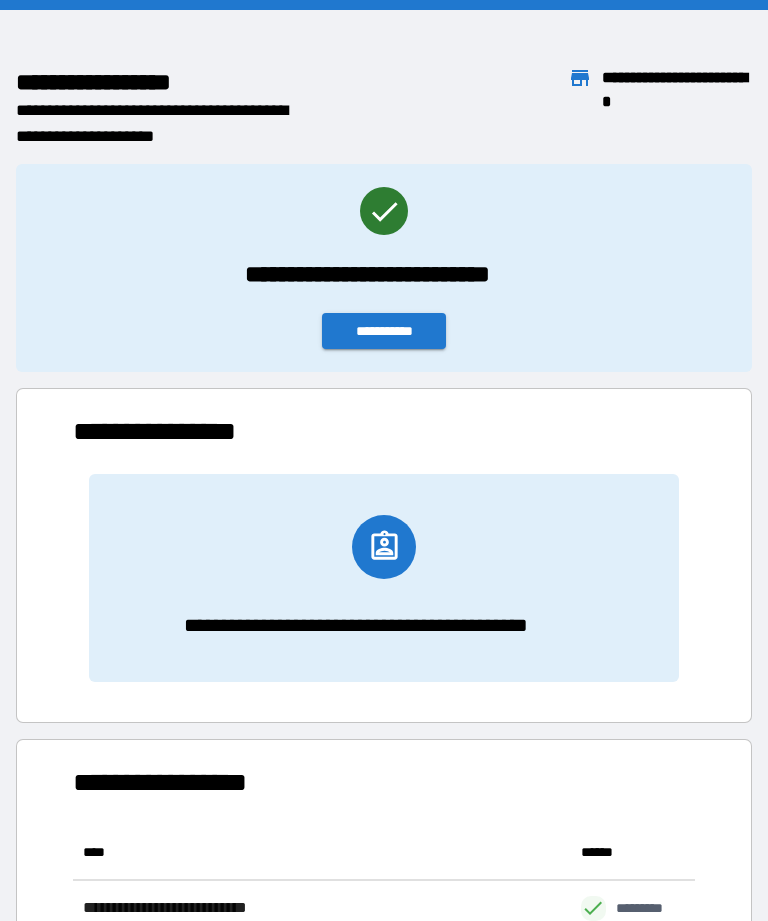scroll, scrollTop: 1, scrollLeft: 1, axis: both 